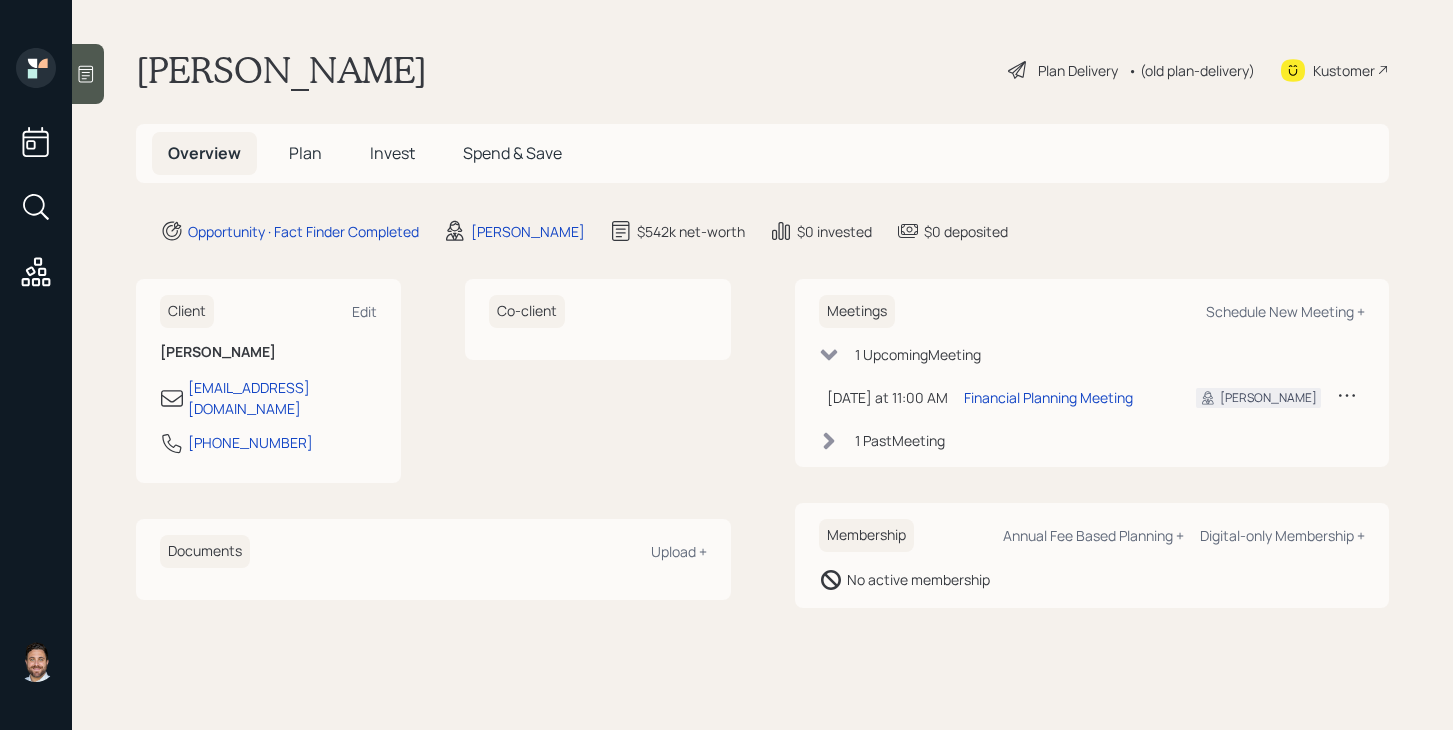 scroll, scrollTop: 0, scrollLeft: 0, axis: both 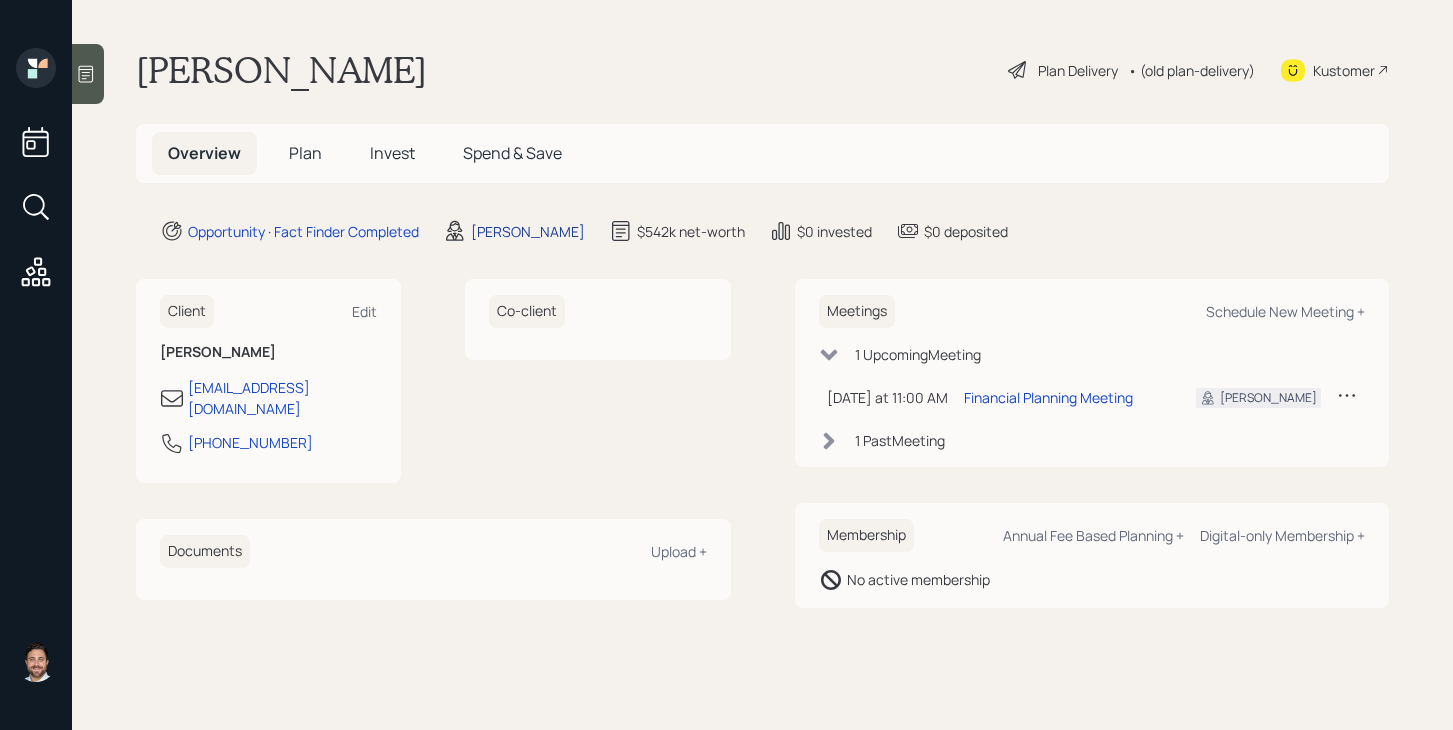 click on "[PERSON_NAME]" at bounding box center (528, 231) 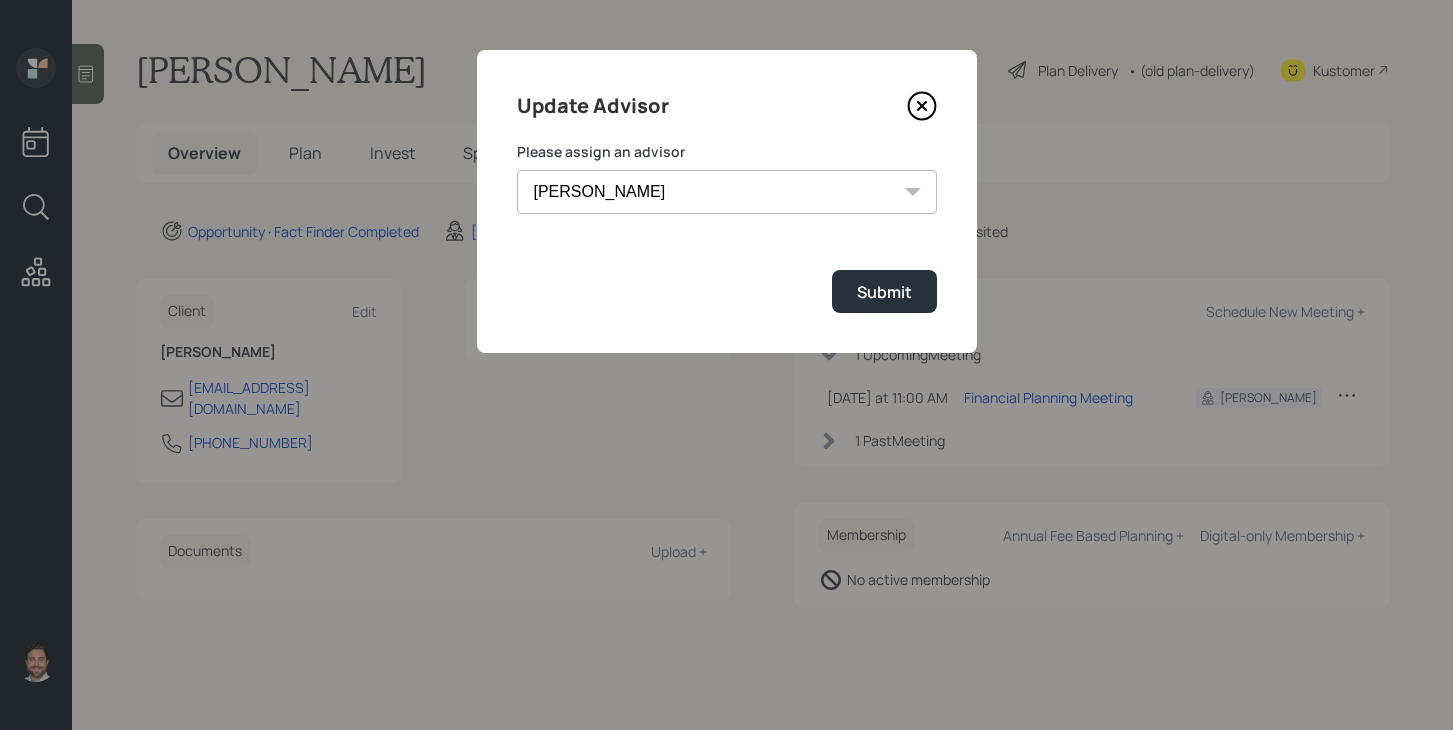 click on "[PERSON_NAME] [PERSON_NAME] End [PERSON_NAME] [PERSON_NAME] [PERSON_NAME] [PERSON_NAME] [PERSON_NAME] [PERSON_NAME] [PERSON_NAME]" at bounding box center (727, 192) 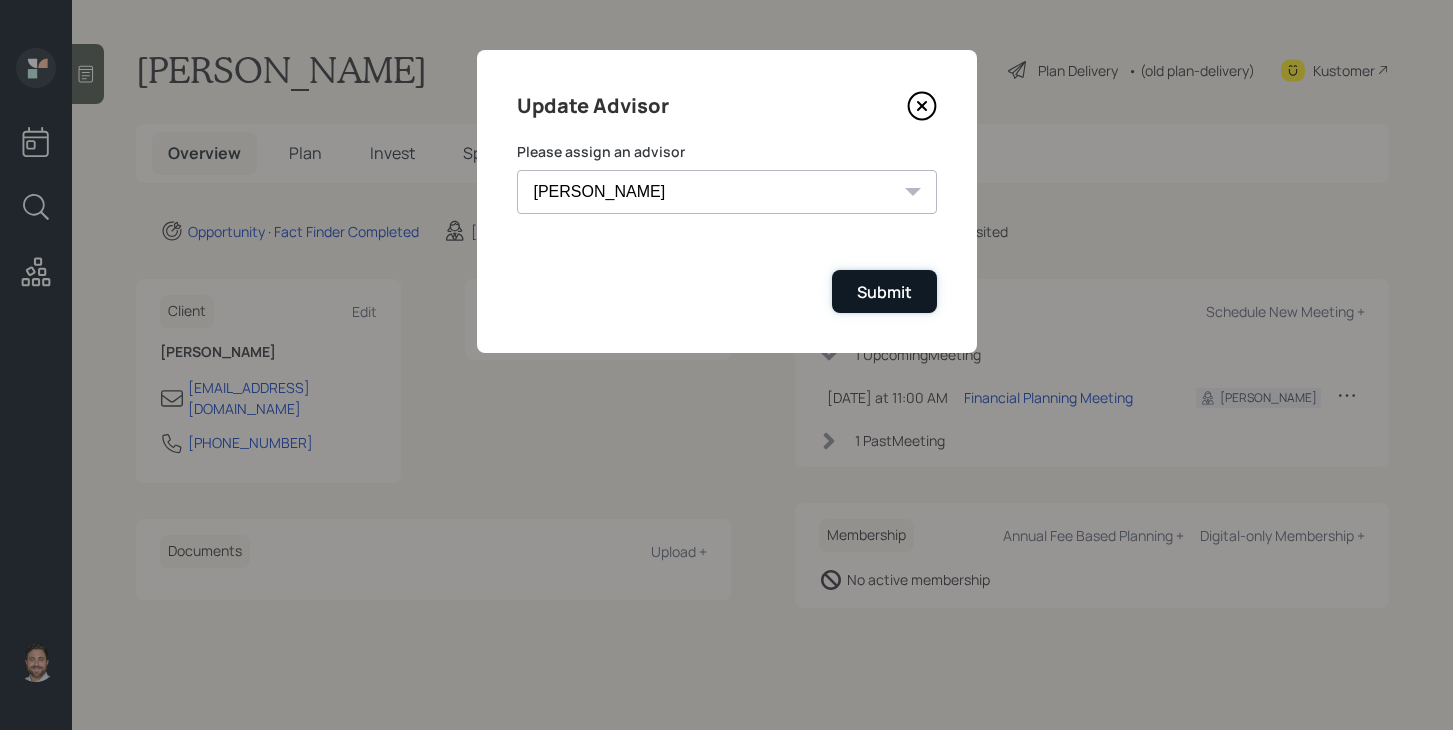 click on "Submit" at bounding box center [884, 291] 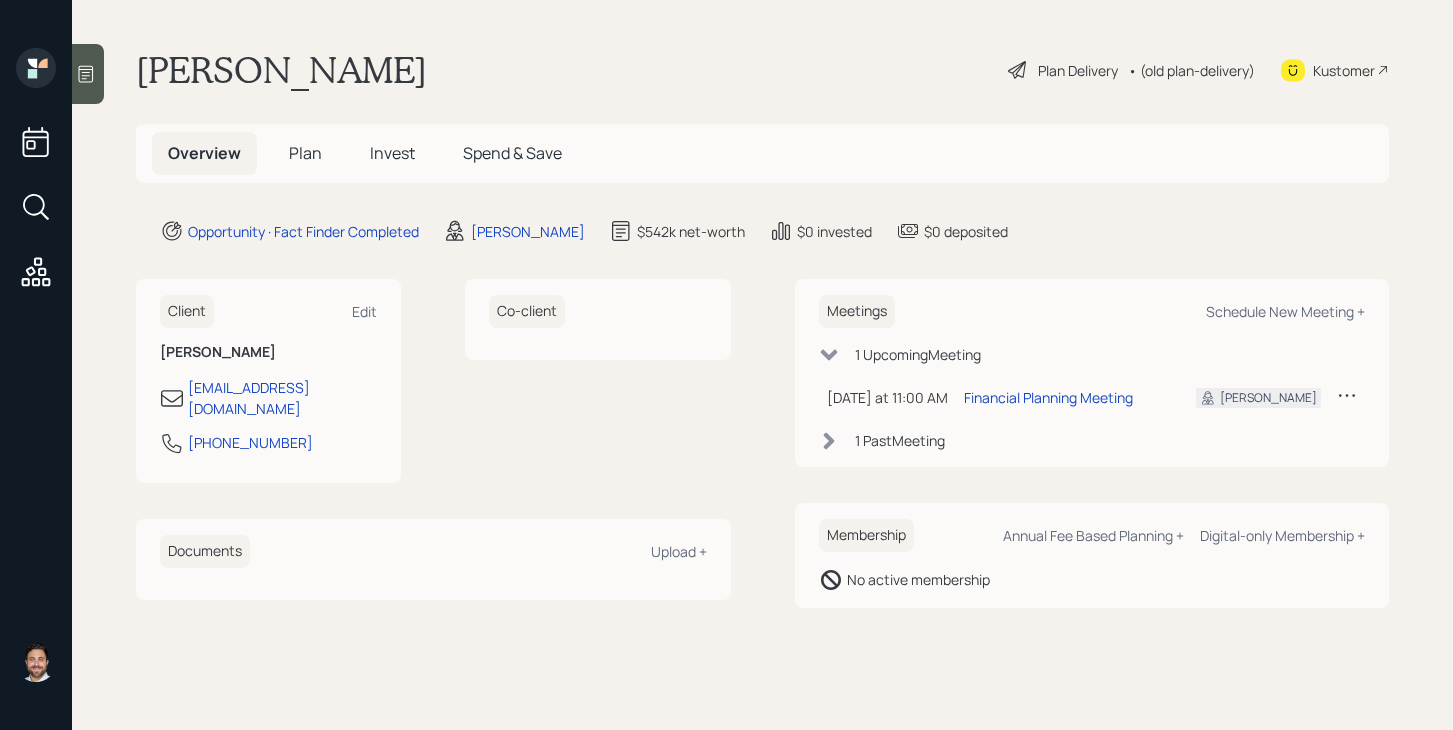 click on "Plan" at bounding box center (305, 153) 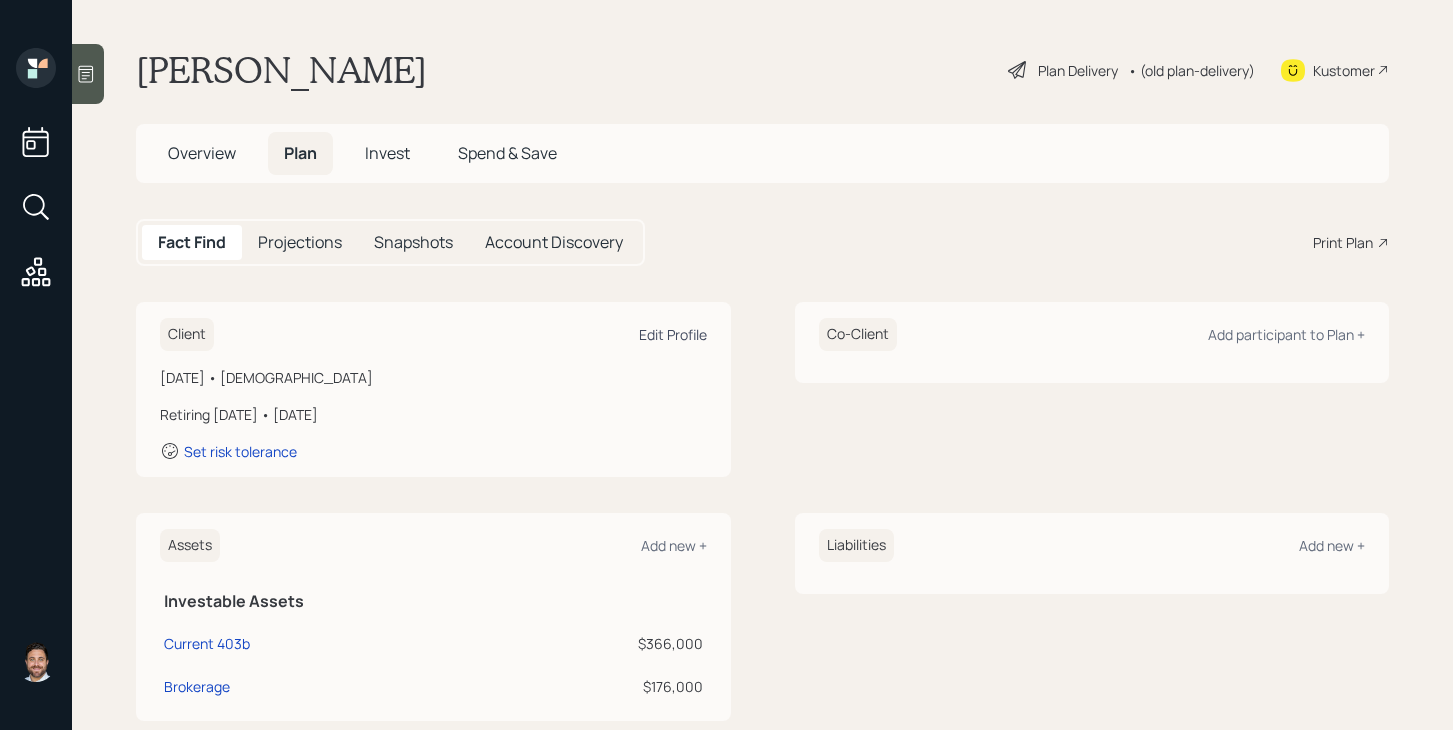 click on "Edit Profile" at bounding box center [673, 334] 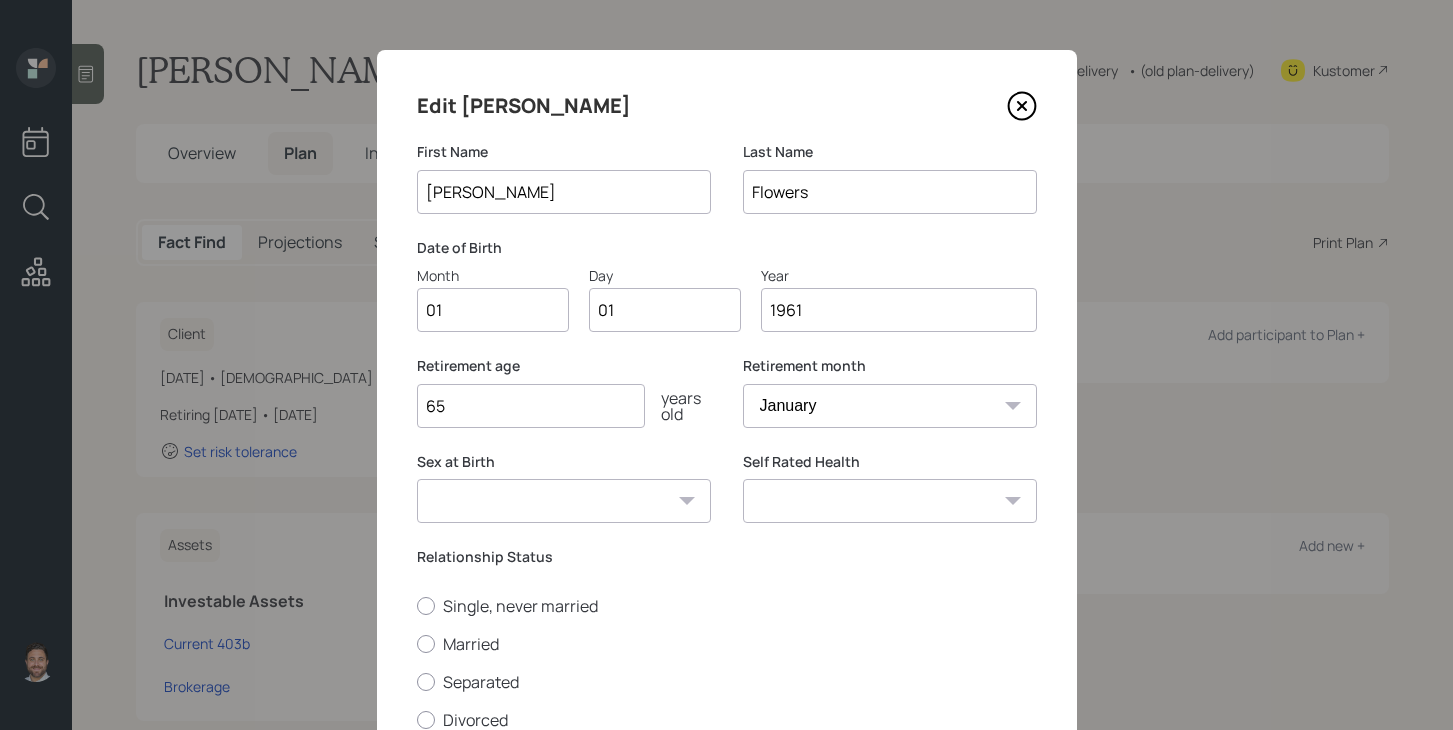 click on "01" at bounding box center [493, 310] 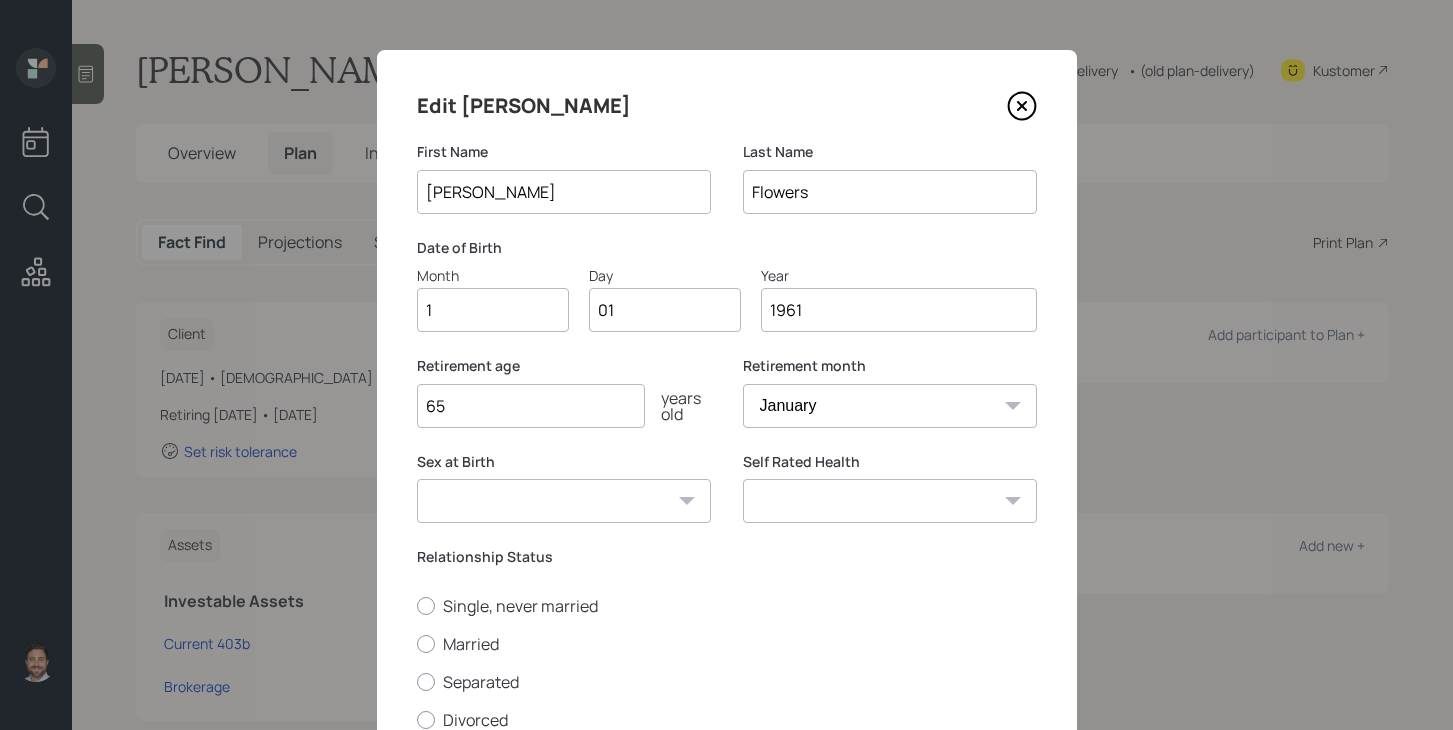 type on "11" 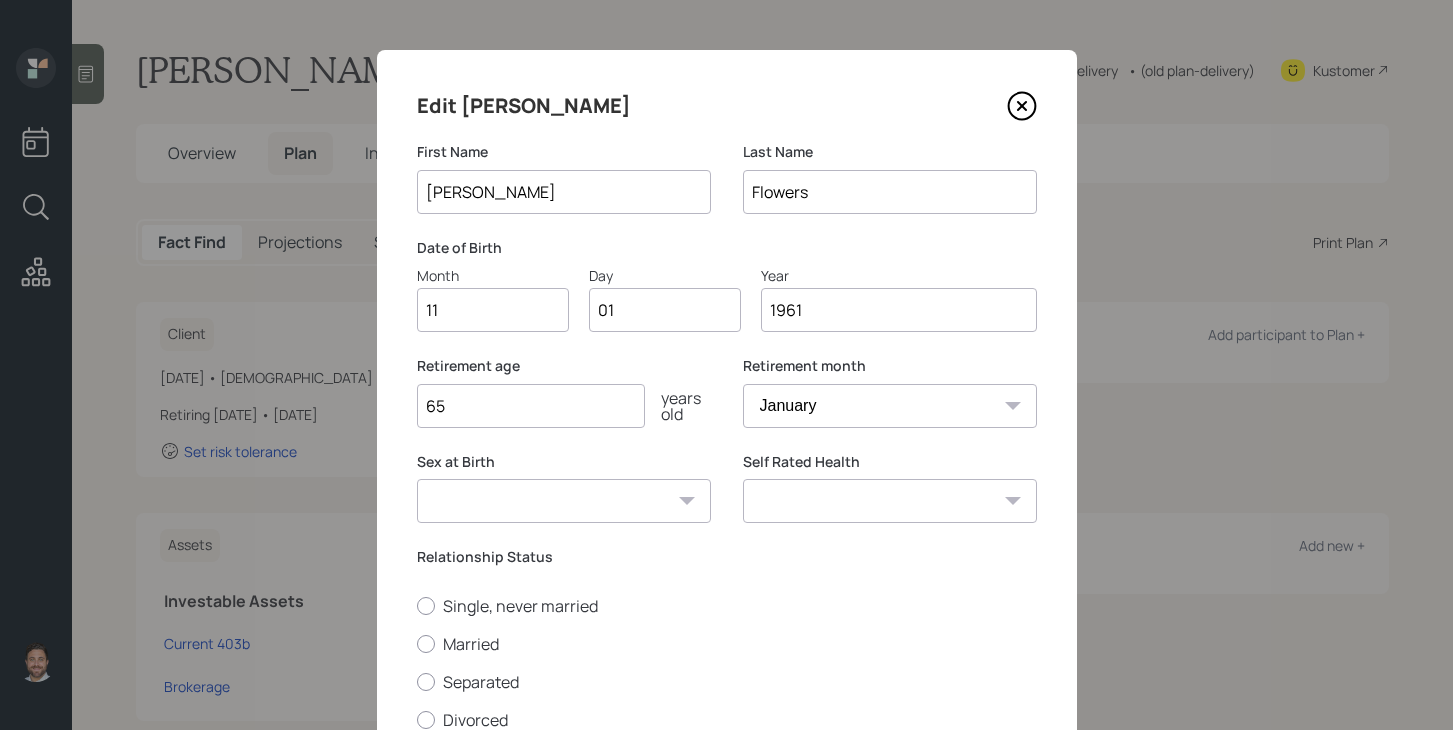 type on "0" 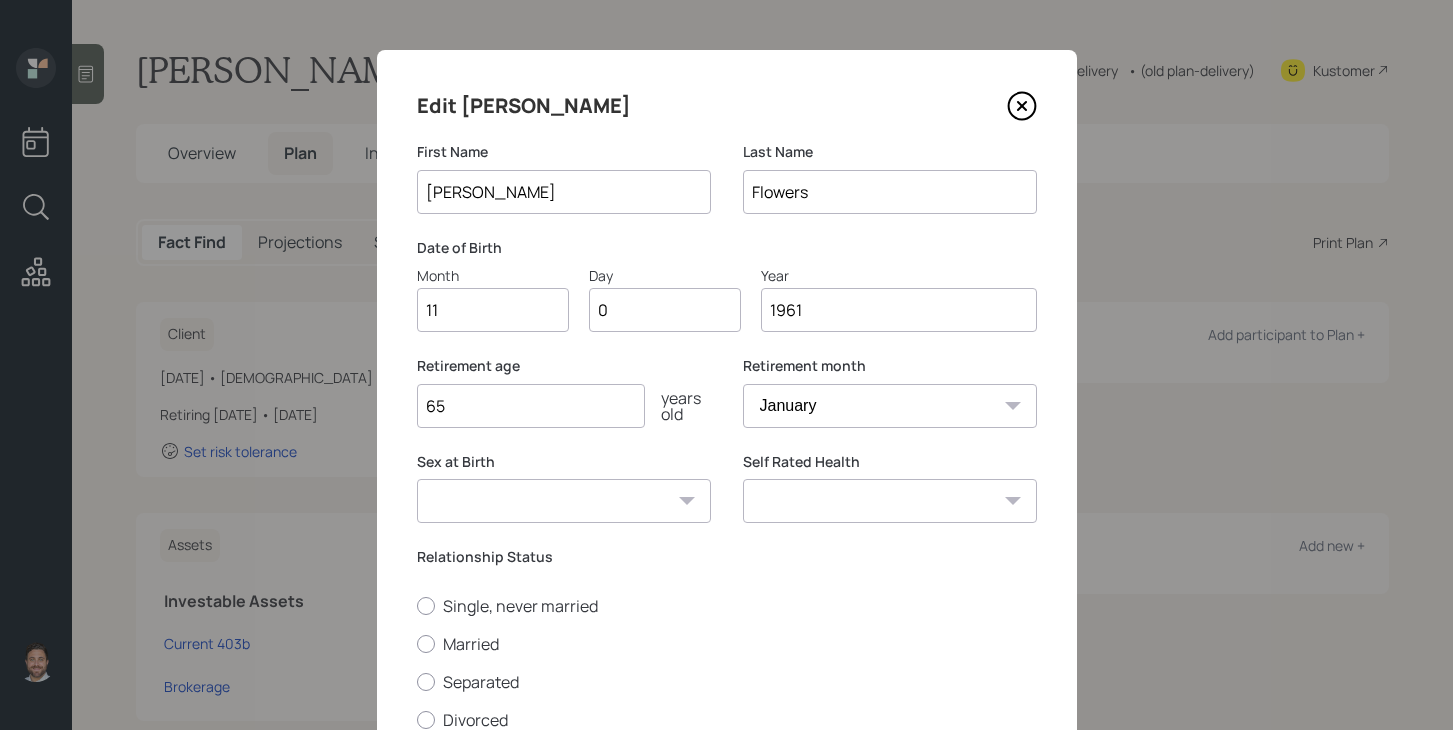type on "01" 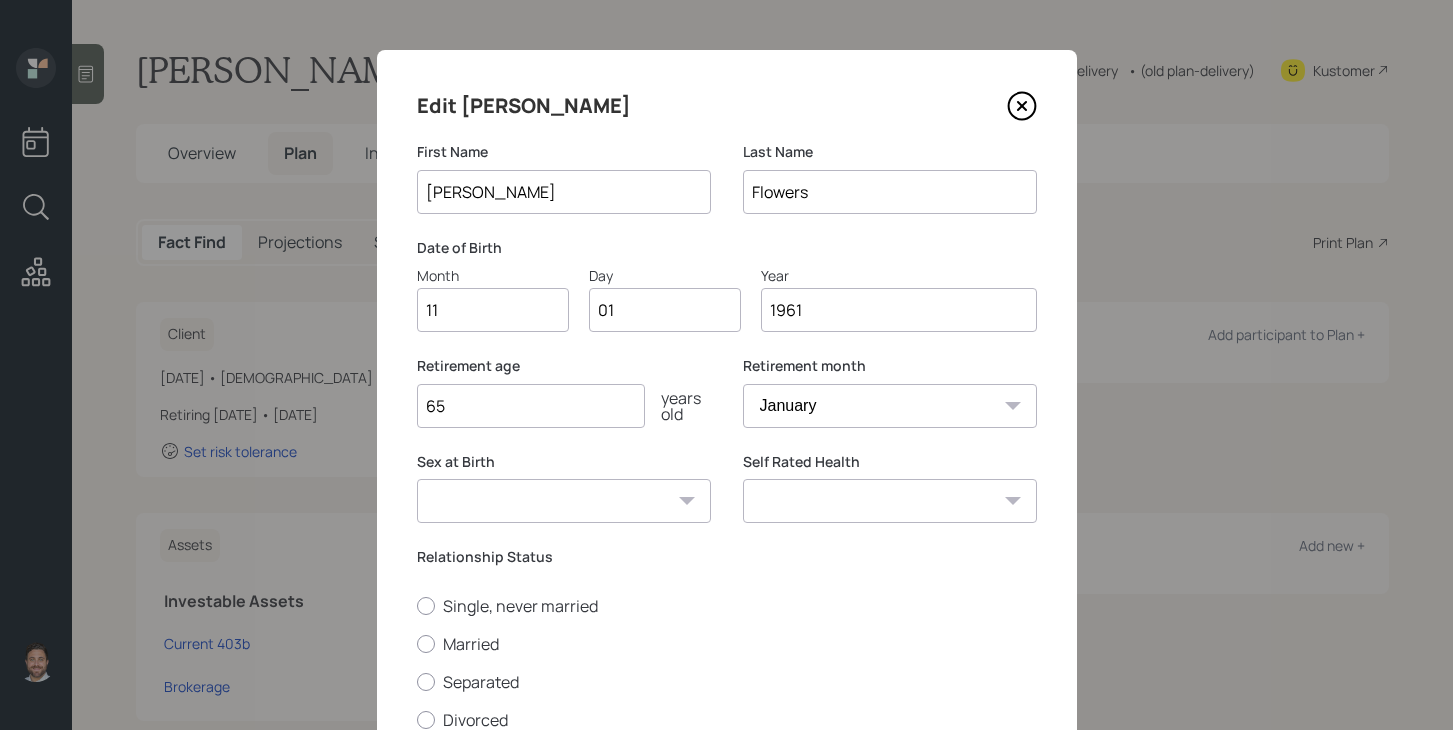 click on "[DEMOGRAPHIC_DATA] [DEMOGRAPHIC_DATA] Other / Prefer not to say" at bounding box center (564, 501) 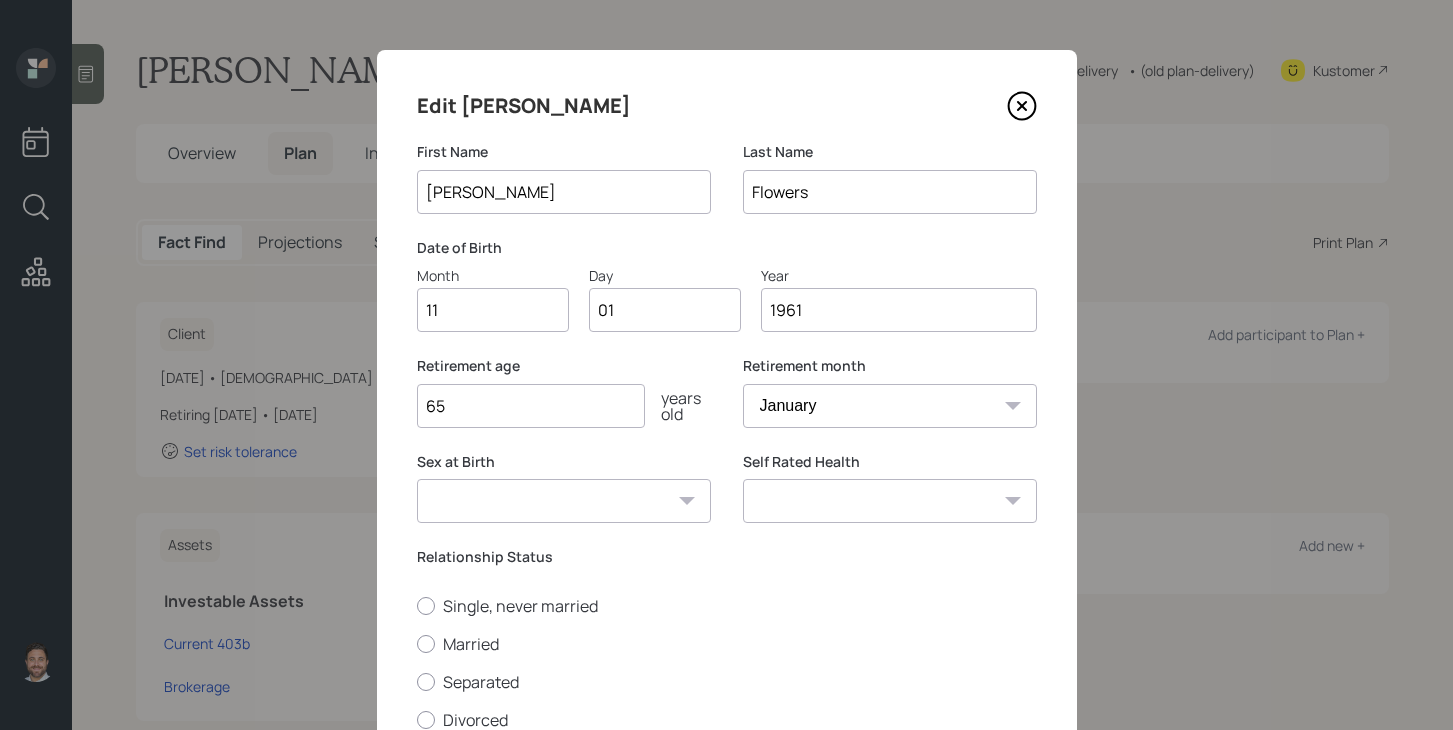 select on "[DEMOGRAPHIC_DATA]" 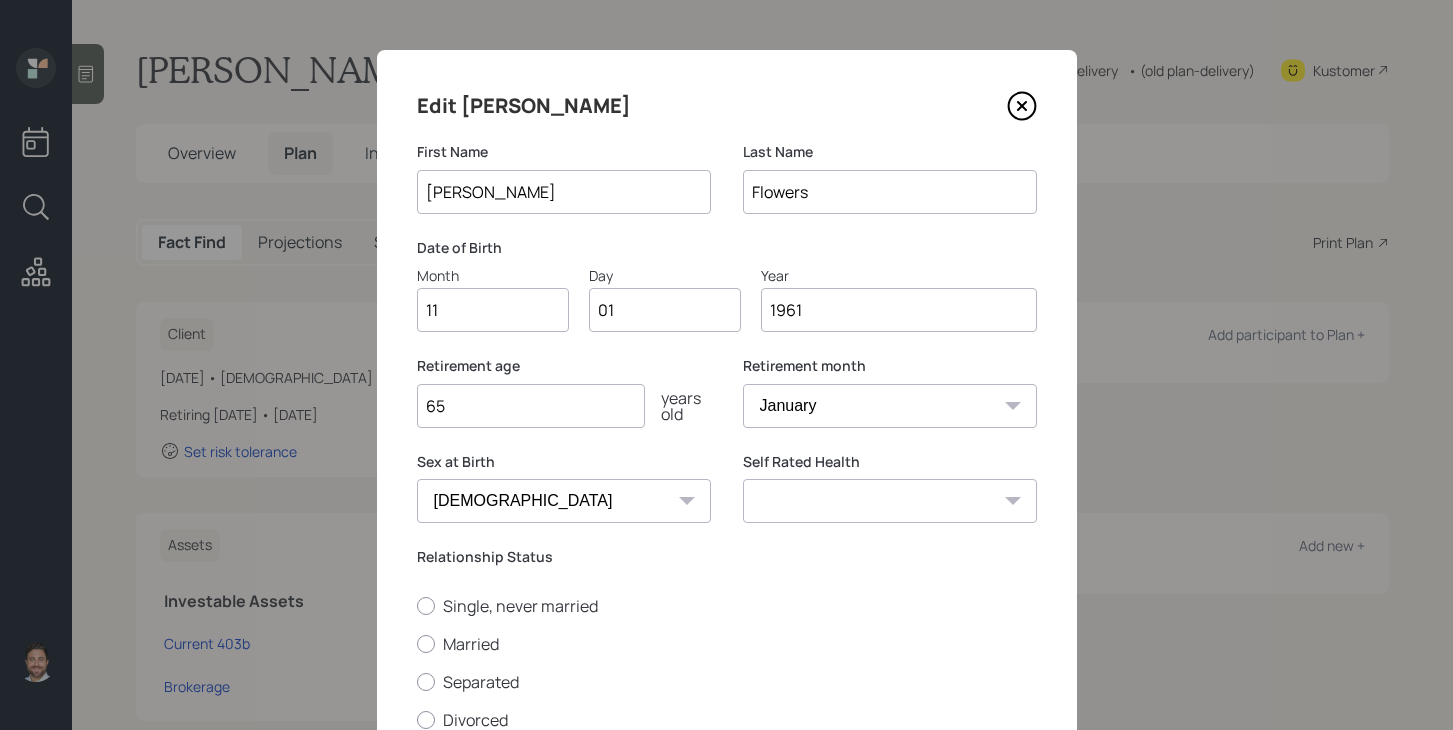 click on "Excellent Very Good Good Fair Poor" at bounding box center [890, 501] 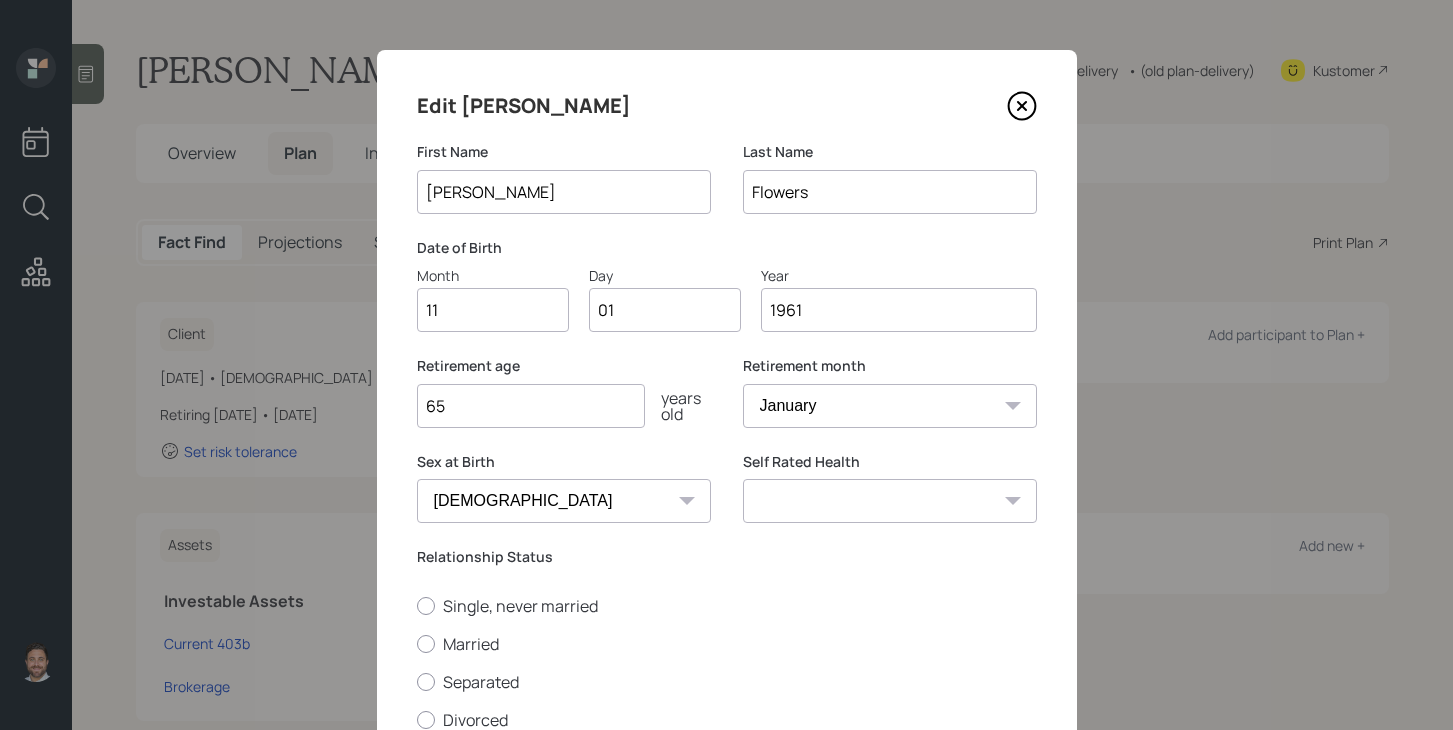select on "good" 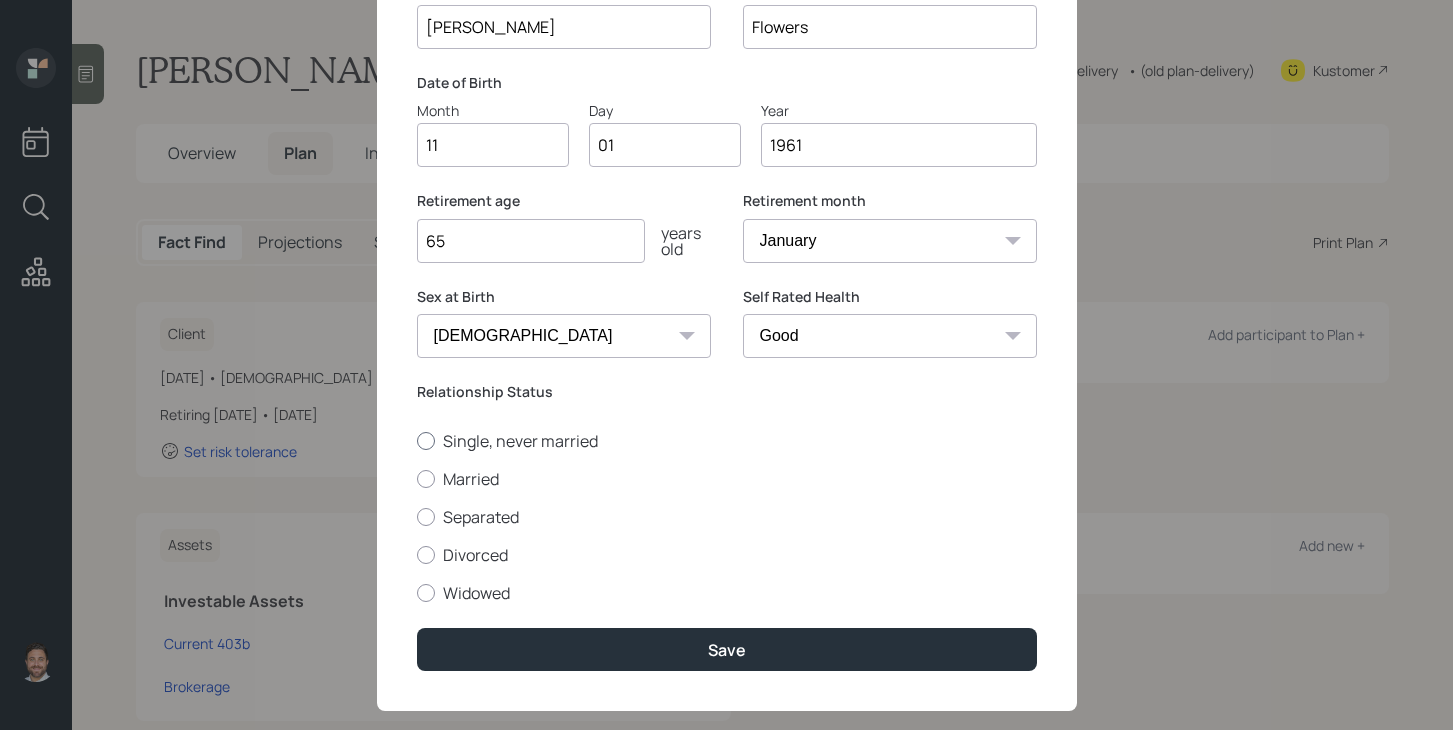 scroll, scrollTop: 197, scrollLeft: 0, axis: vertical 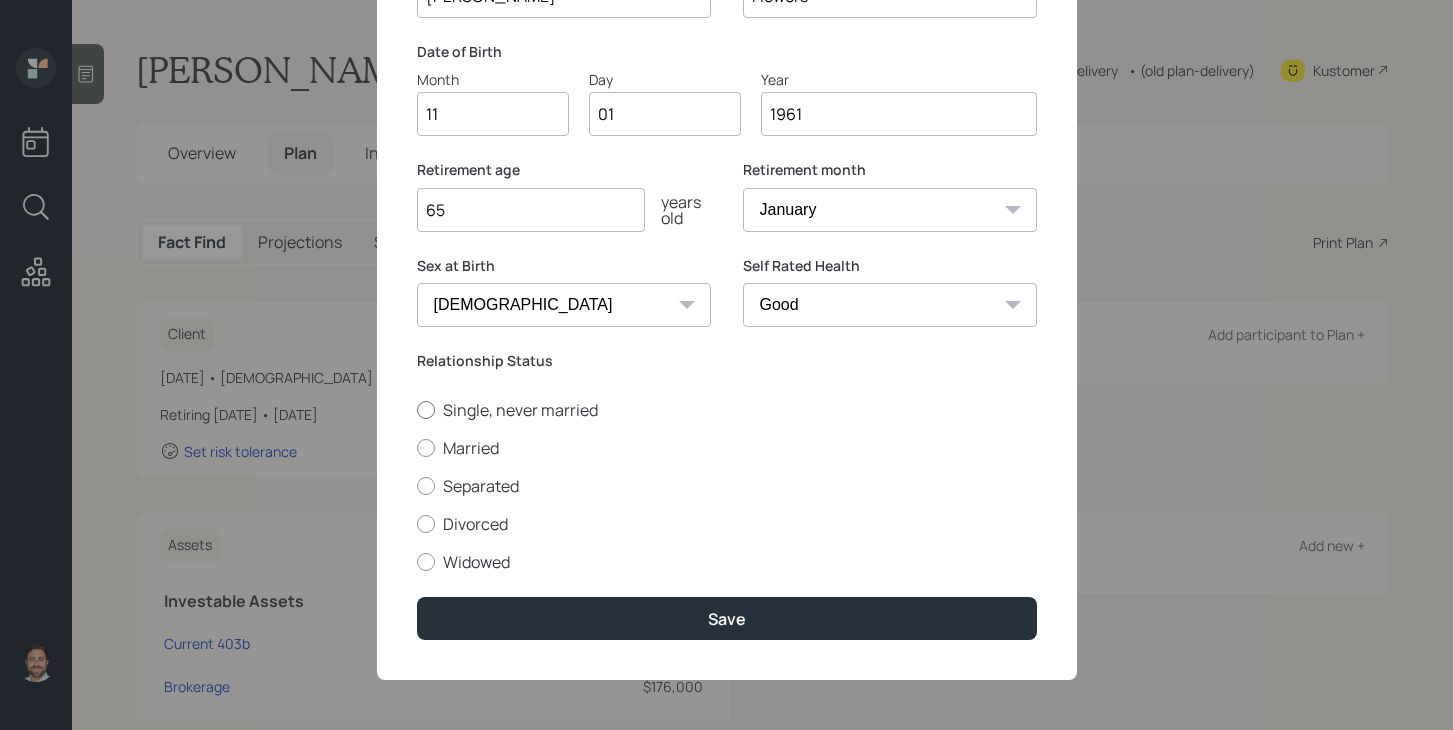 click on "Single, never married" at bounding box center [727, 410] 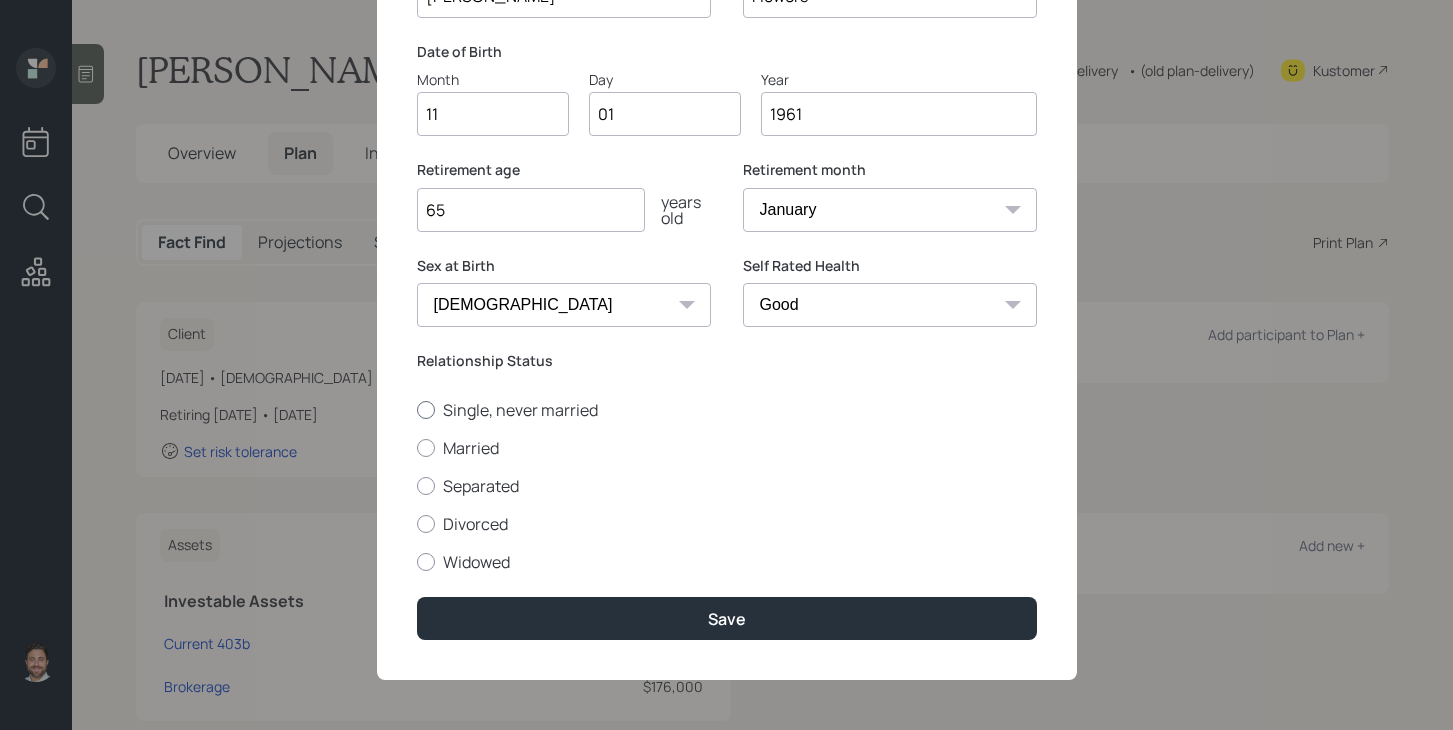 radio on "true" 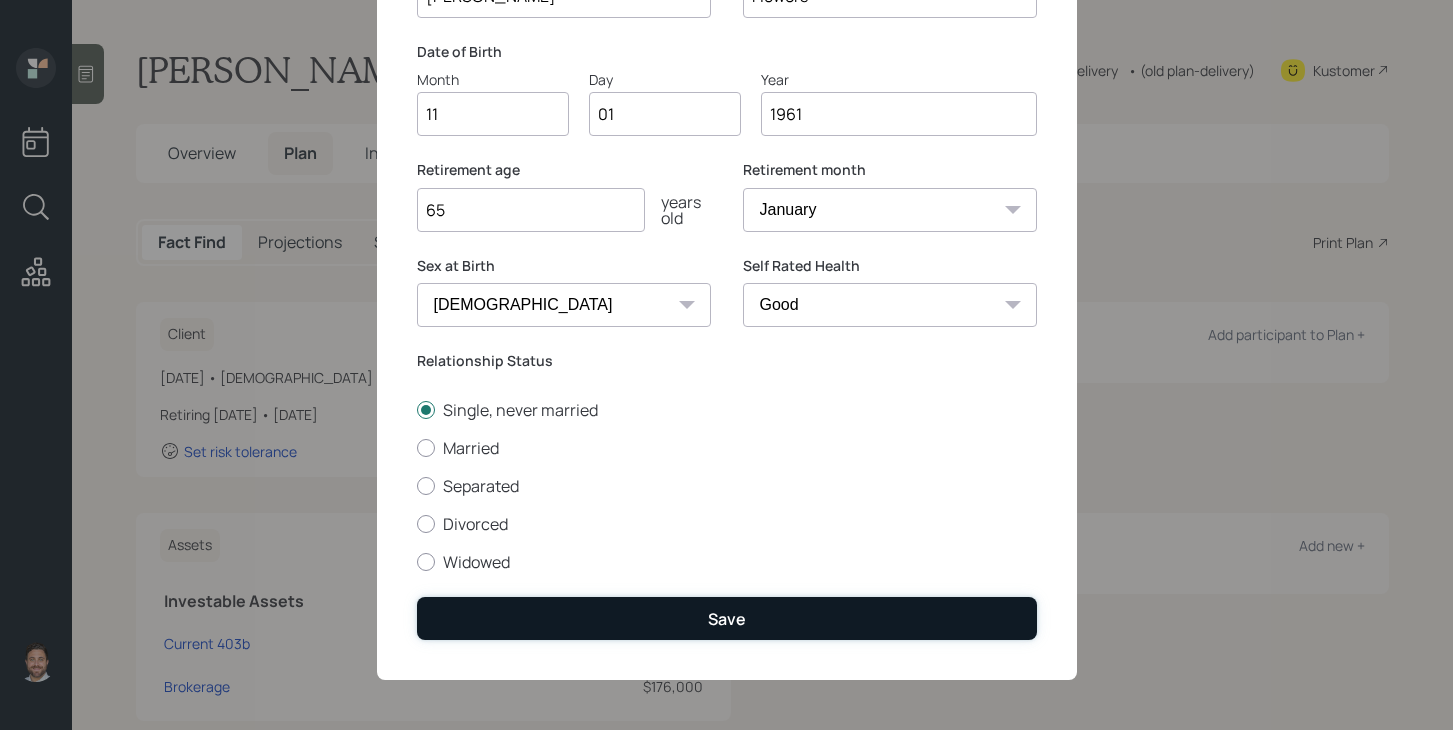 click on "Save" at bounding box center (727, 618) 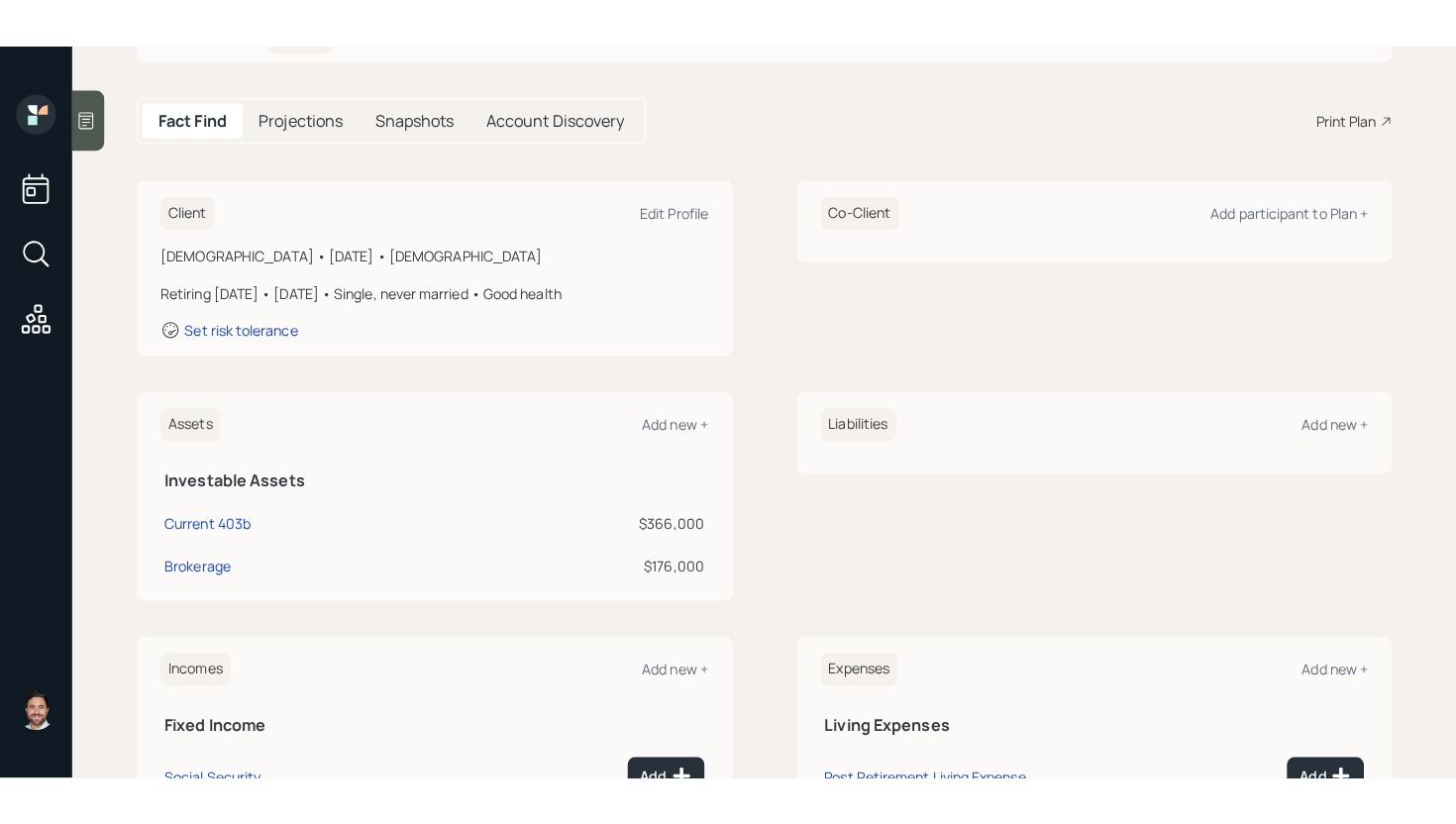 scroll, scrollTop: 0, scrollLeft: 0, axis: both 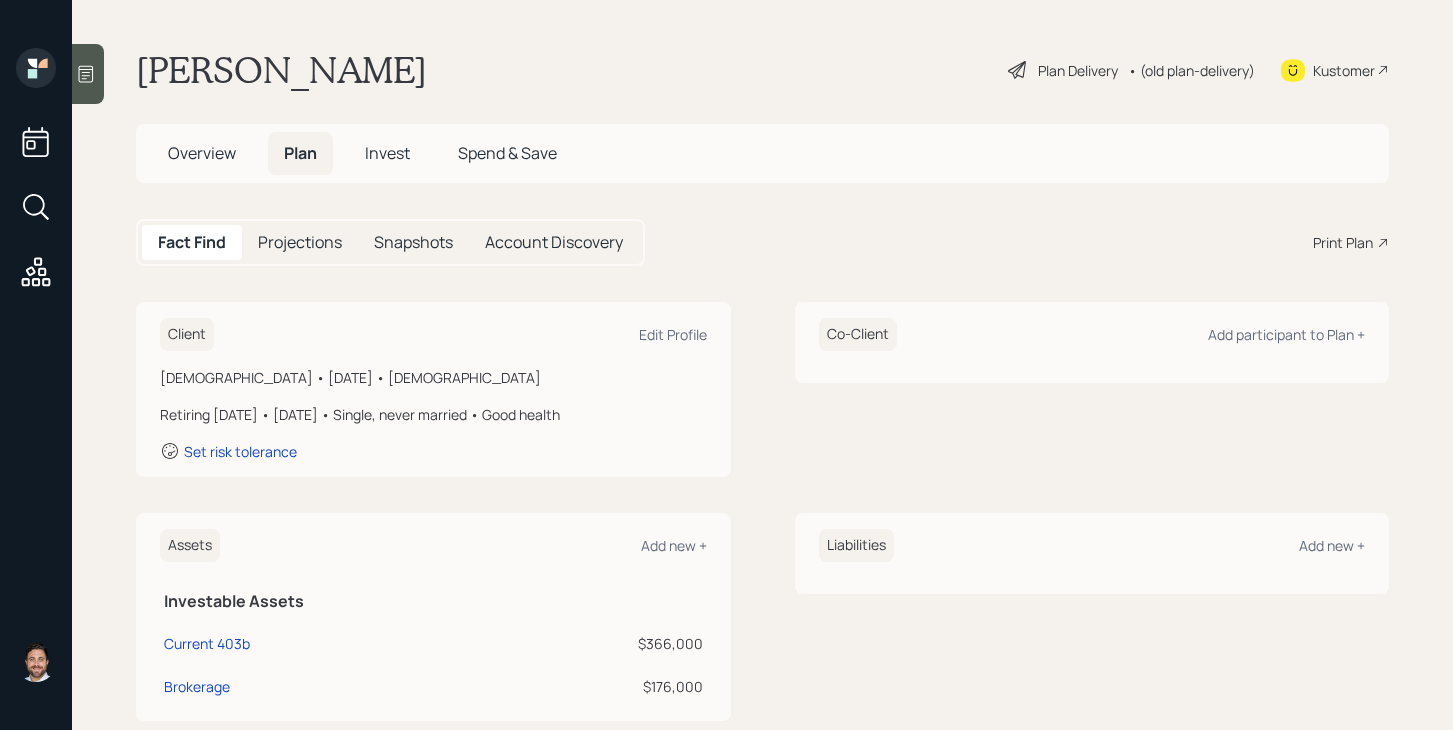 click on "Plan Delivery • (old plan-delivery)" at bounding box center [1131, 70] 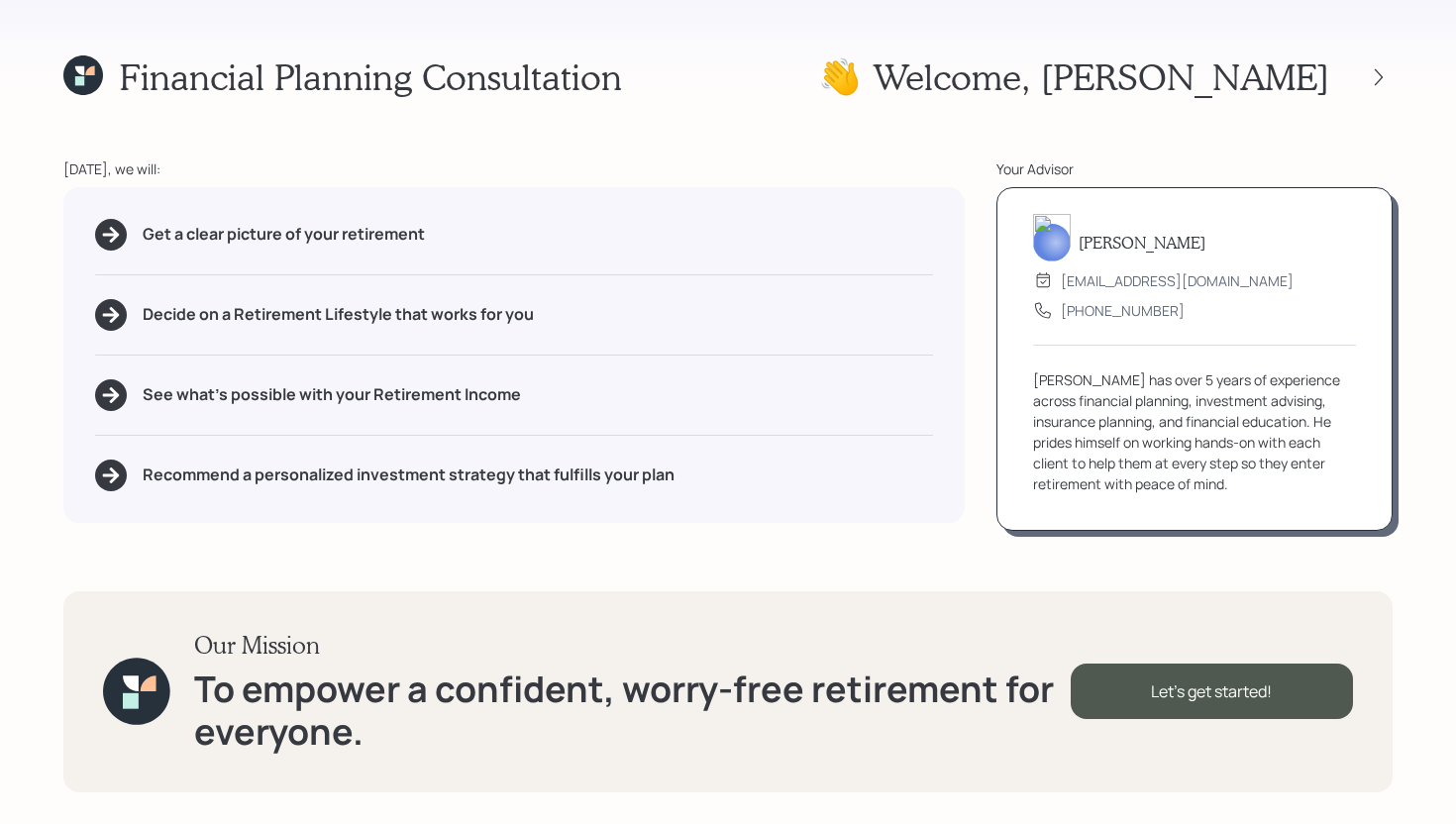 click on "Financial Planning Consultation 👋 Welcome , [PERSON_NAME] [DATE], we will: Get a clear picture of your retirement Decide on a Retirement Lifestyle that works for you See what's possible with your Retirement Income Recommend a personalized investment strategy that fulfills your plan Your Advisor [PERSON_NAME] [EMAIL_ADDRESS][DOMAIN_NAME]
[PHONE_NUMBER]
[PERSON_NAME] has over 5 years of experience across financial planning, investment advising, insurance planning, and financial education. He prides himself on working hands-on with each client to help them at every step so they enter retirement with peace of mind. Our Mission To empower a confident, worry-free retirement for everyone. Let's get started!" at bounding box center [728, 412] 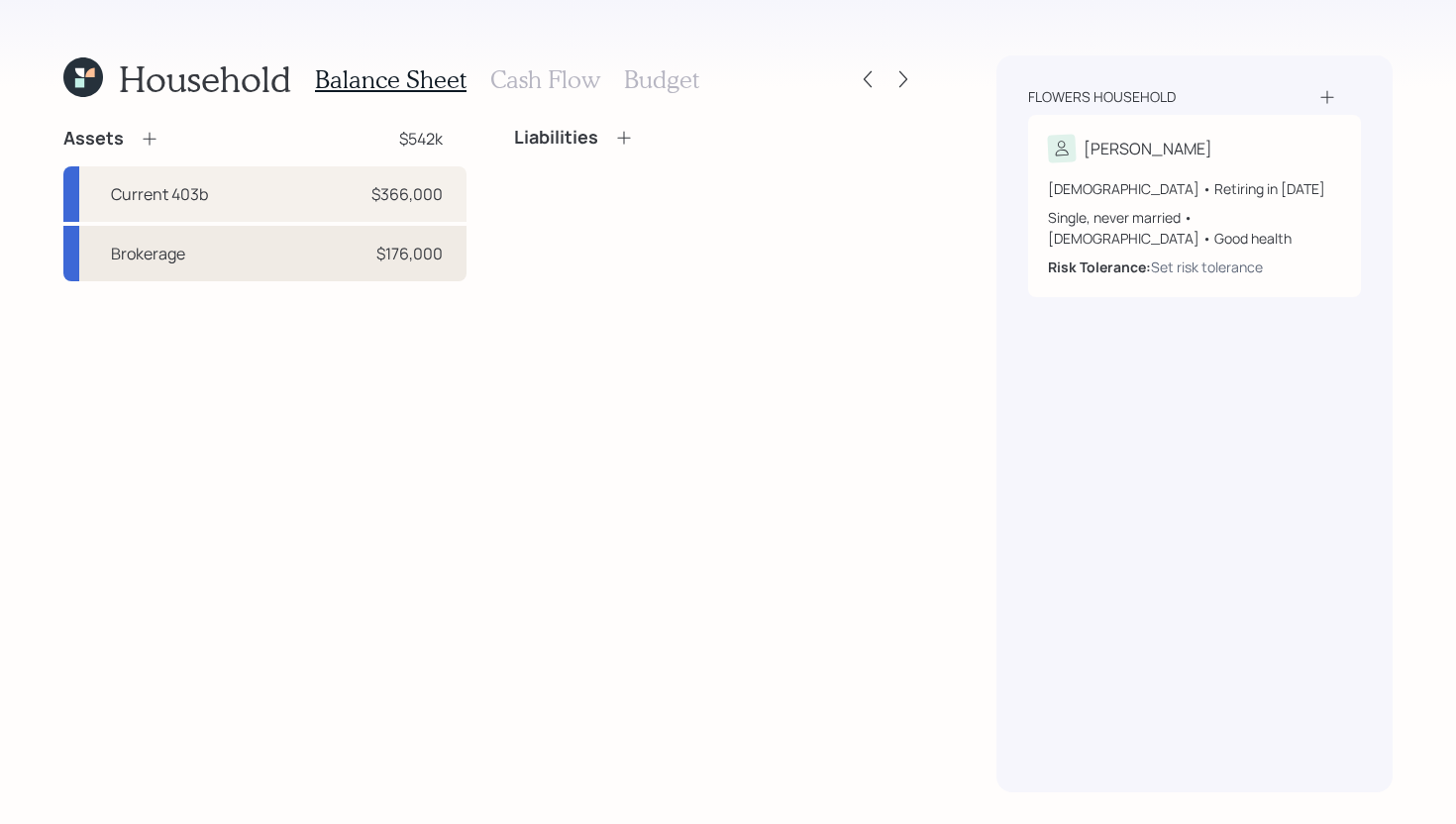 click on "Brokerage $176,000" at bounding box center [264, 254] 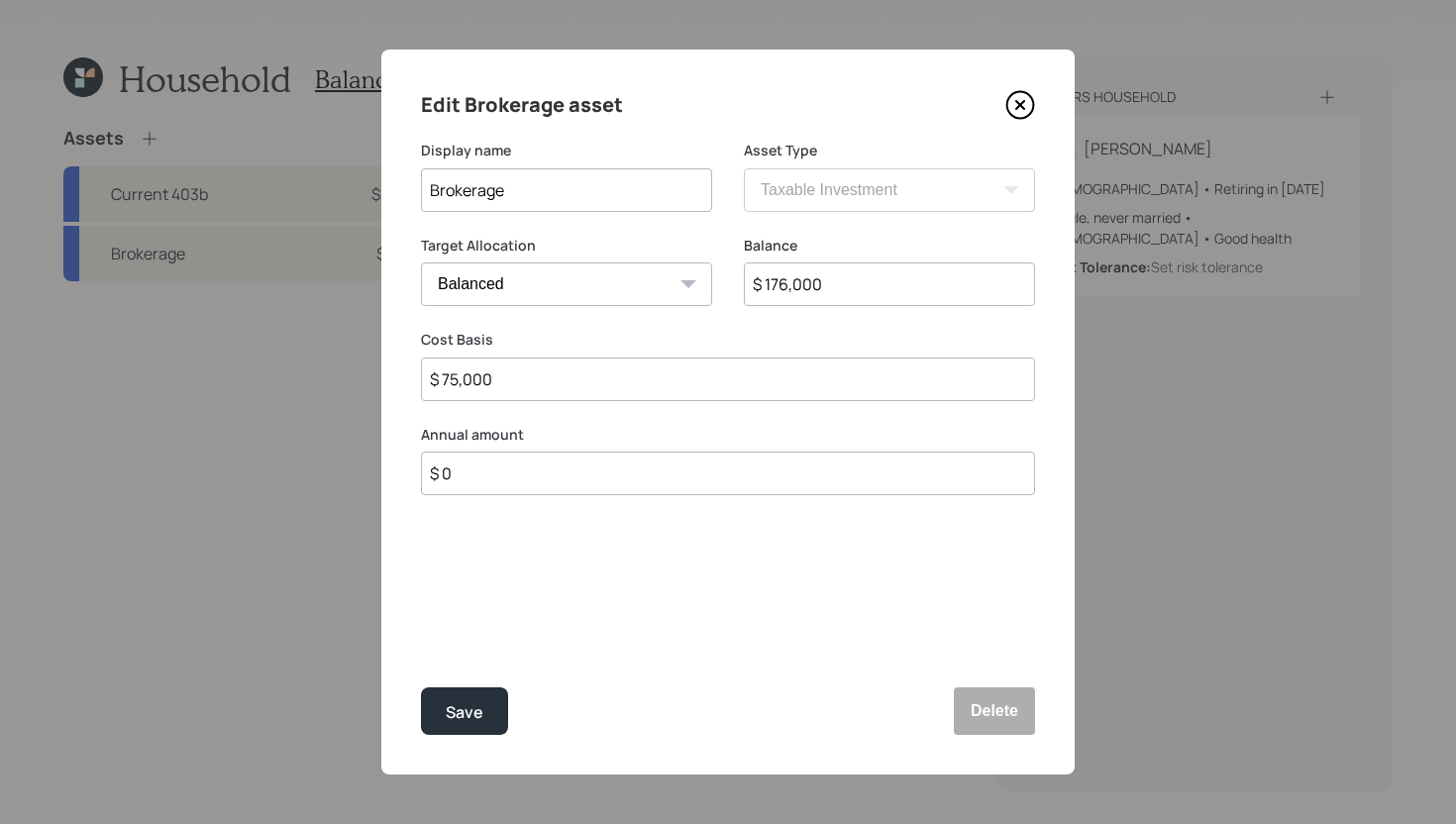 click on "$ 176,000" at bounding box center (889, 284) 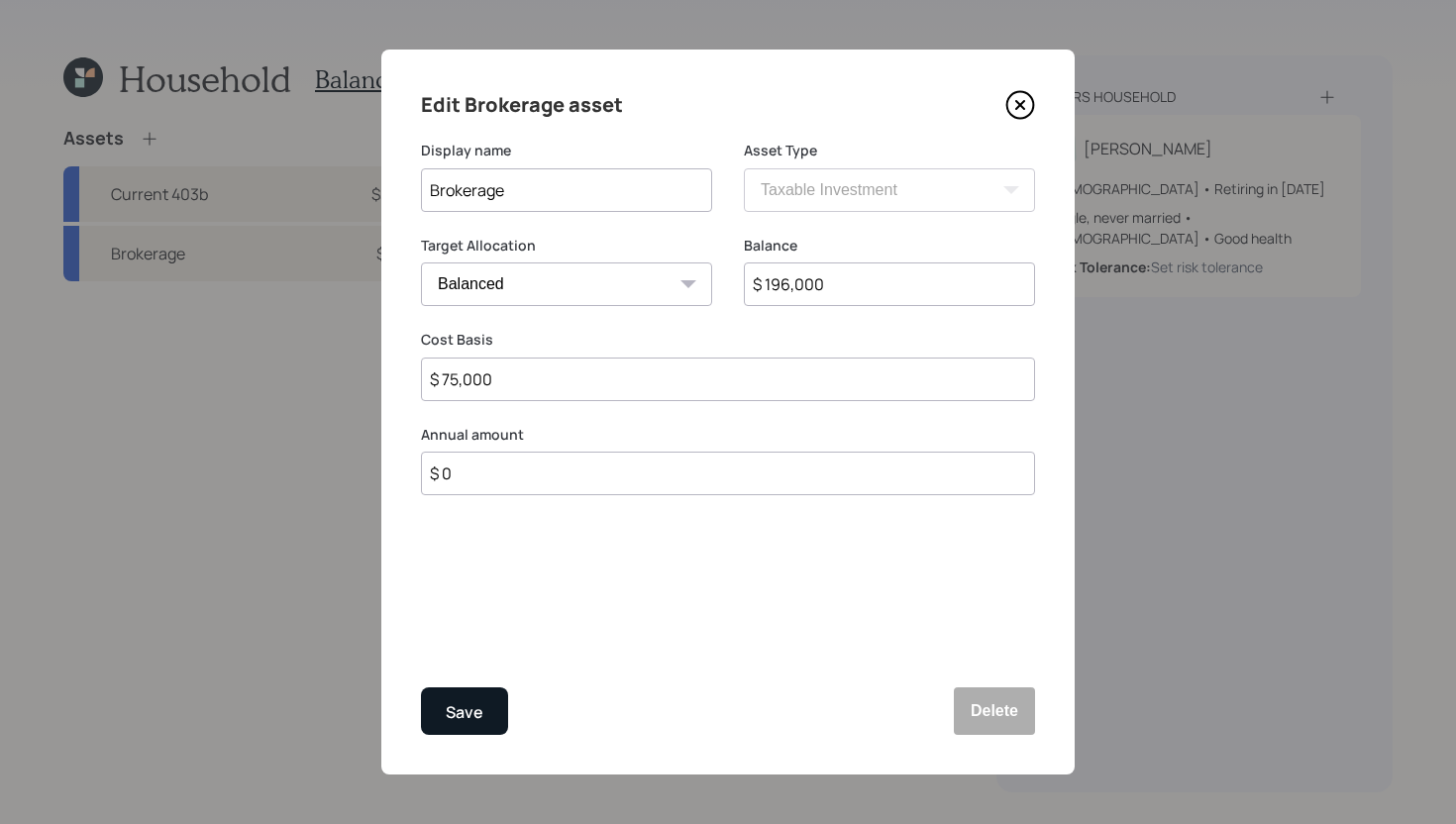 type on "$ 196,000" 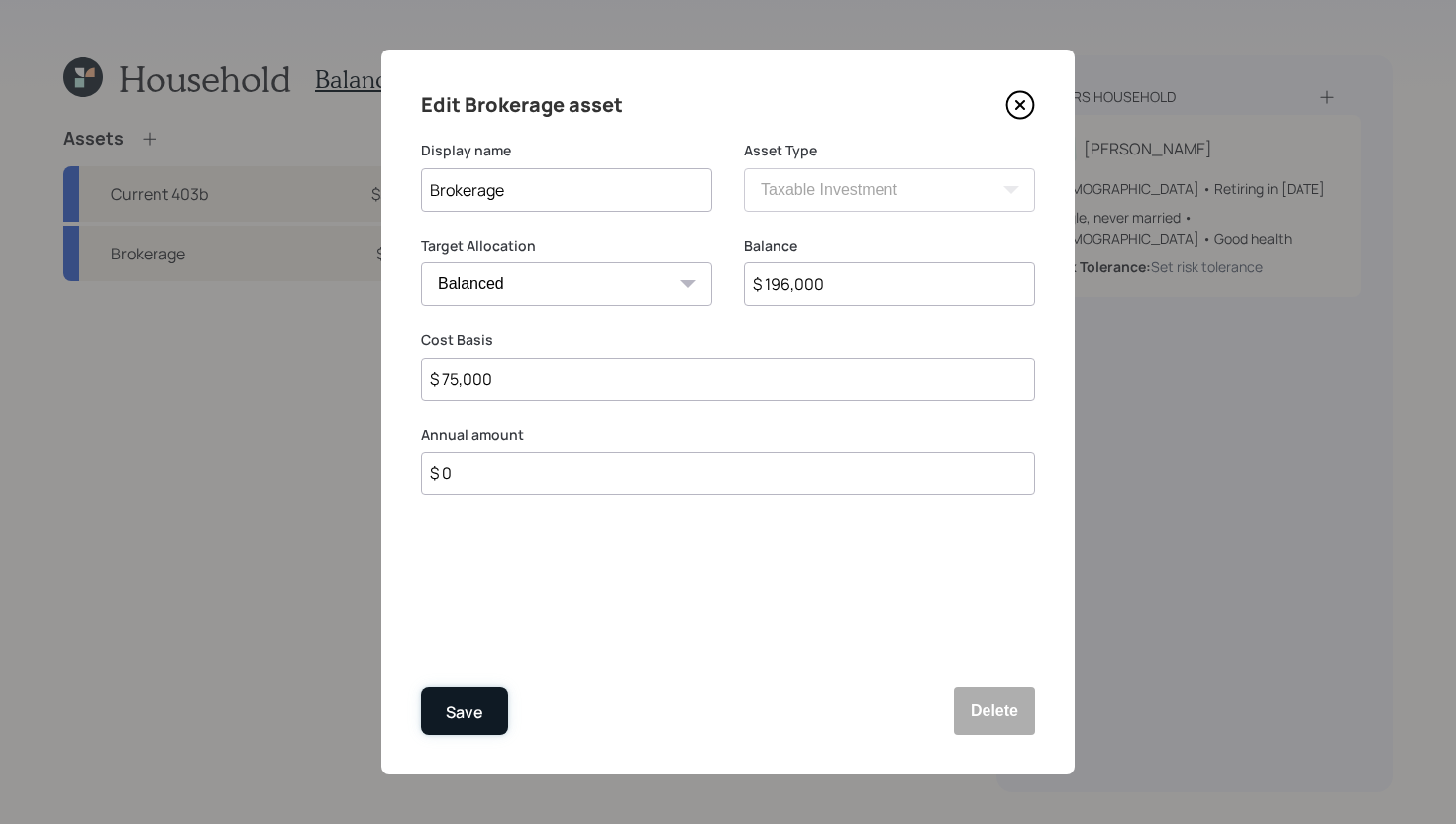 click on "Save" at bounding box center [465, 711] 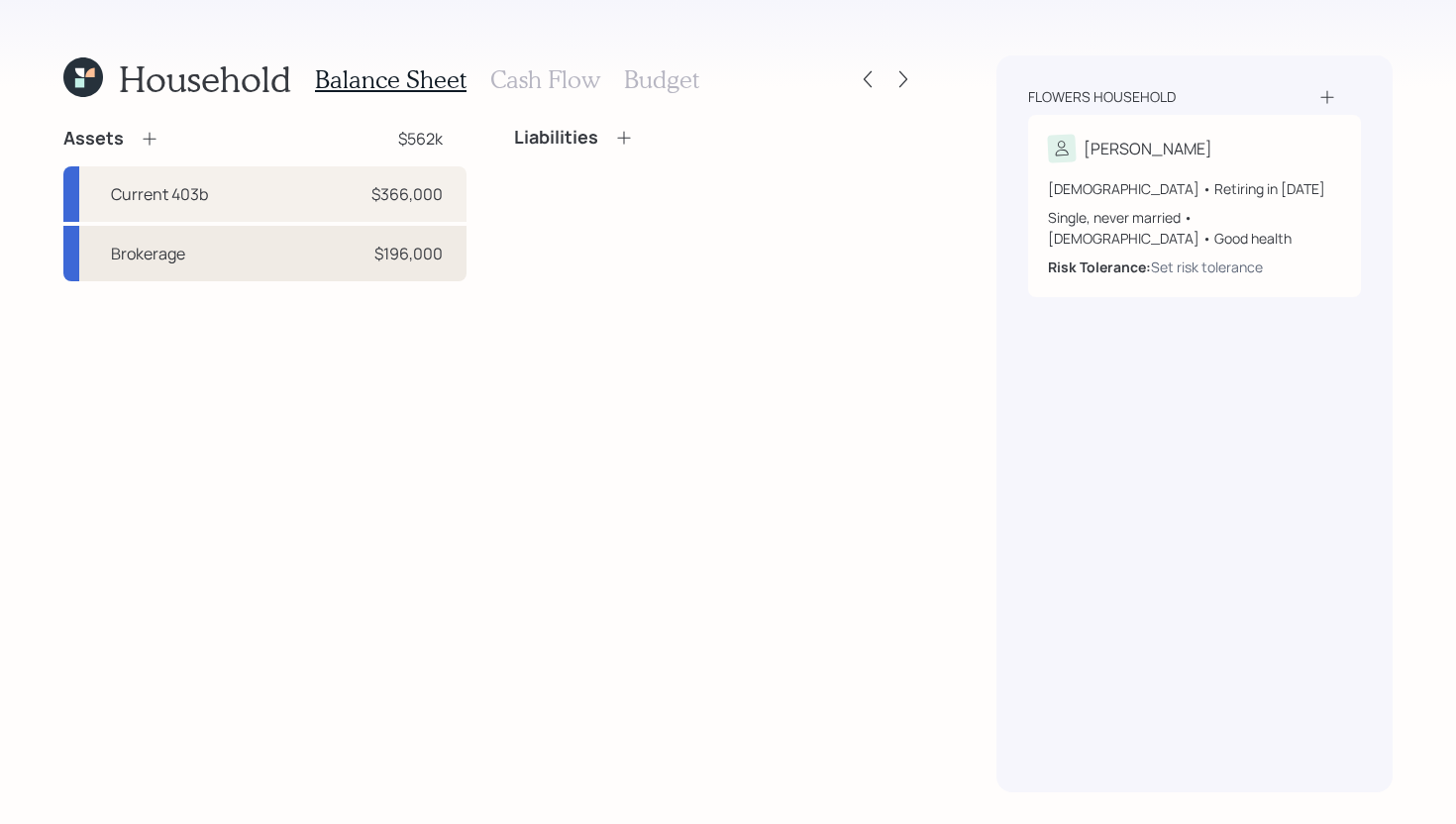 click on "Brokerage" at bounding box center (148, 254) 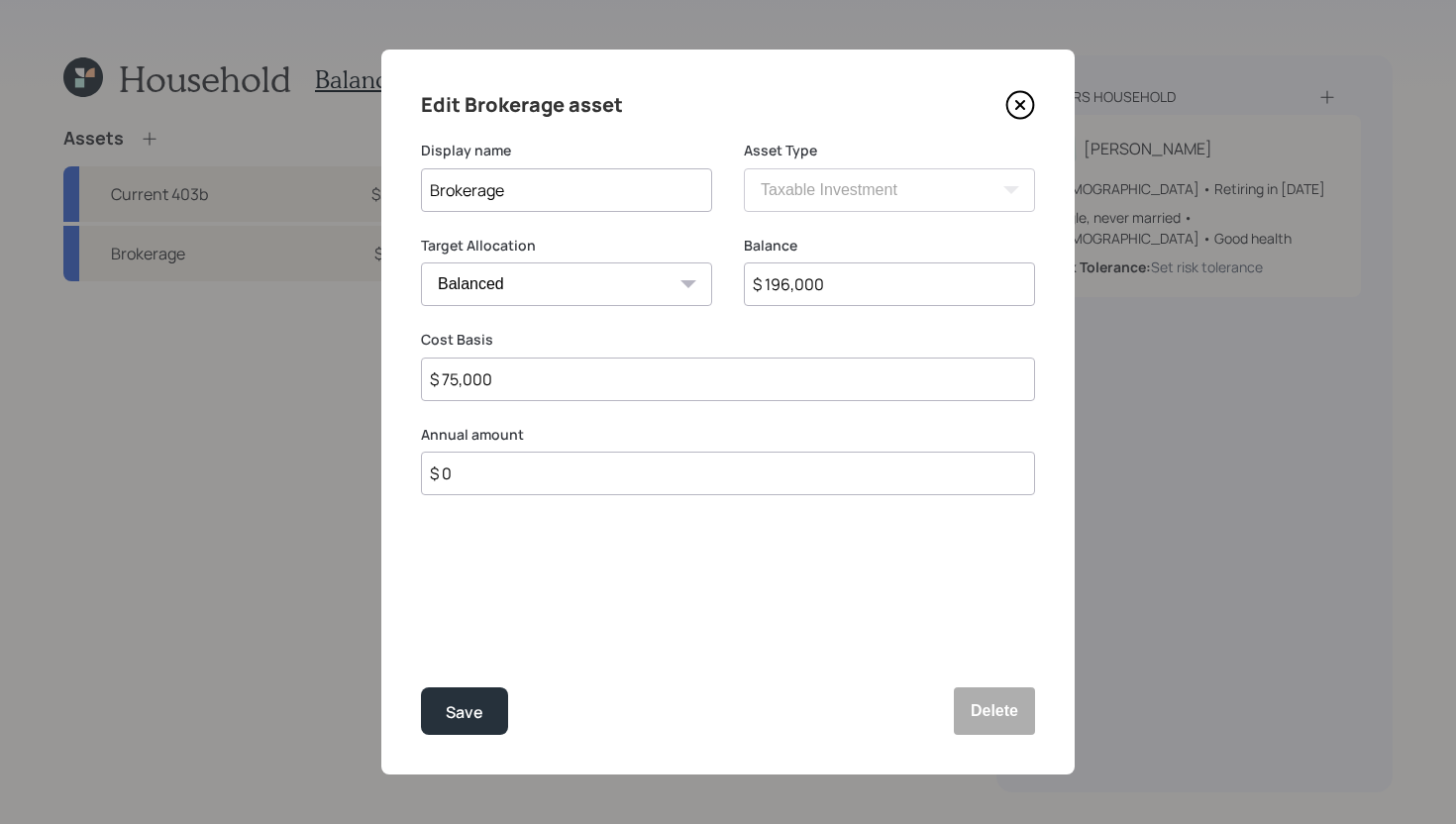 click on "$ 75,000" at bounding box center (728, 379) 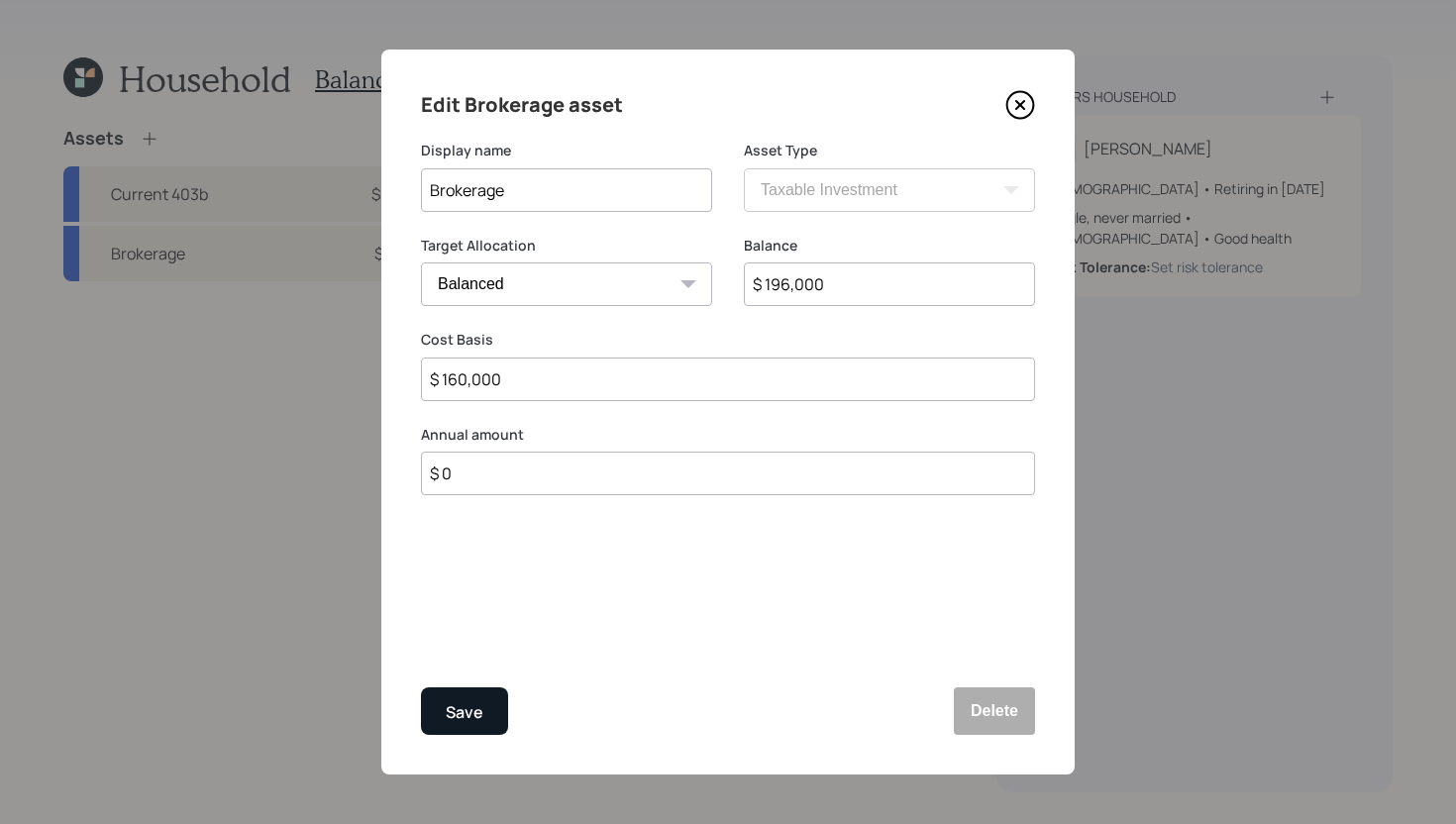 type on "$ 160,000" 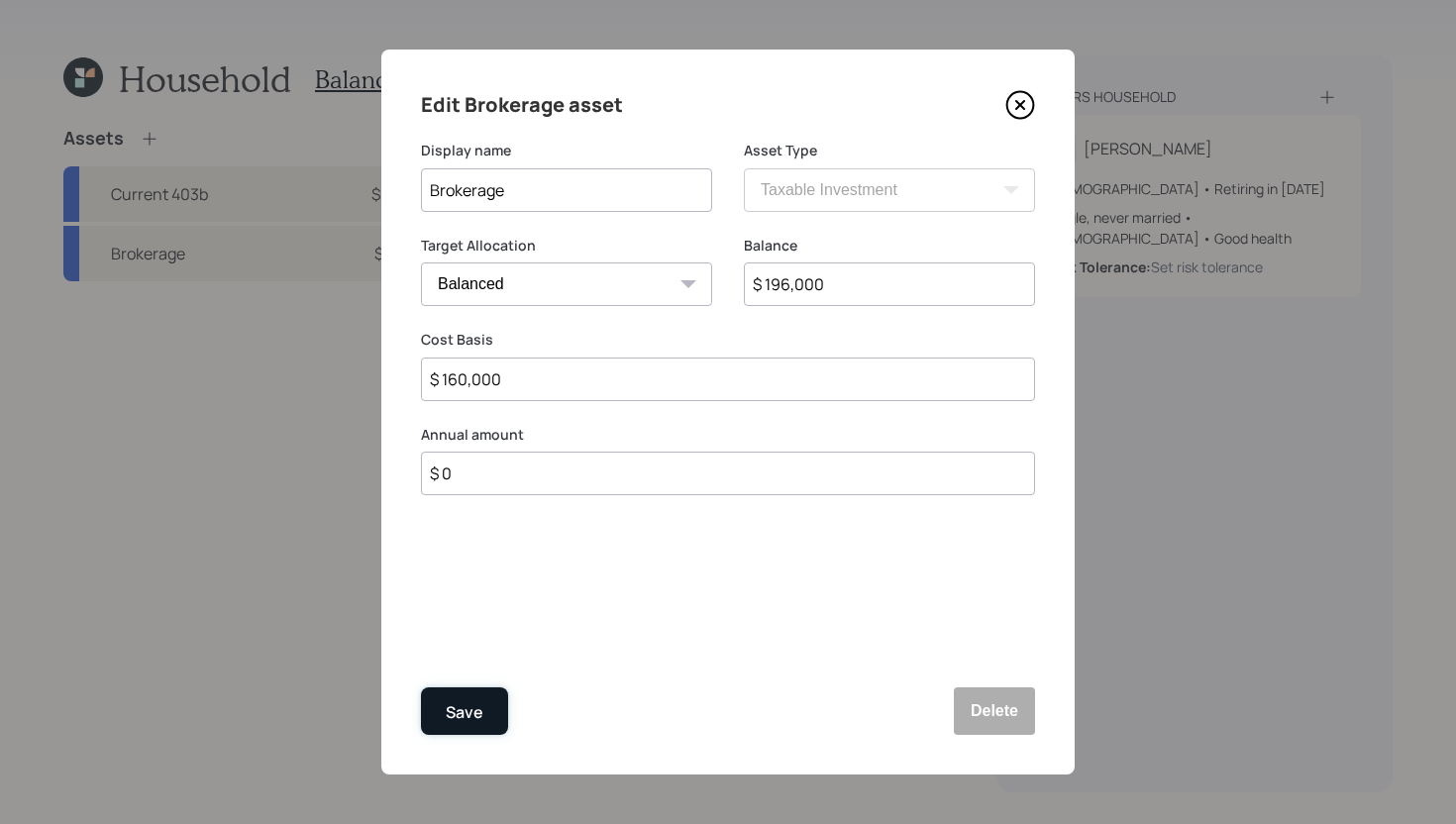 click on "Save" at bounding box center [465, 712] 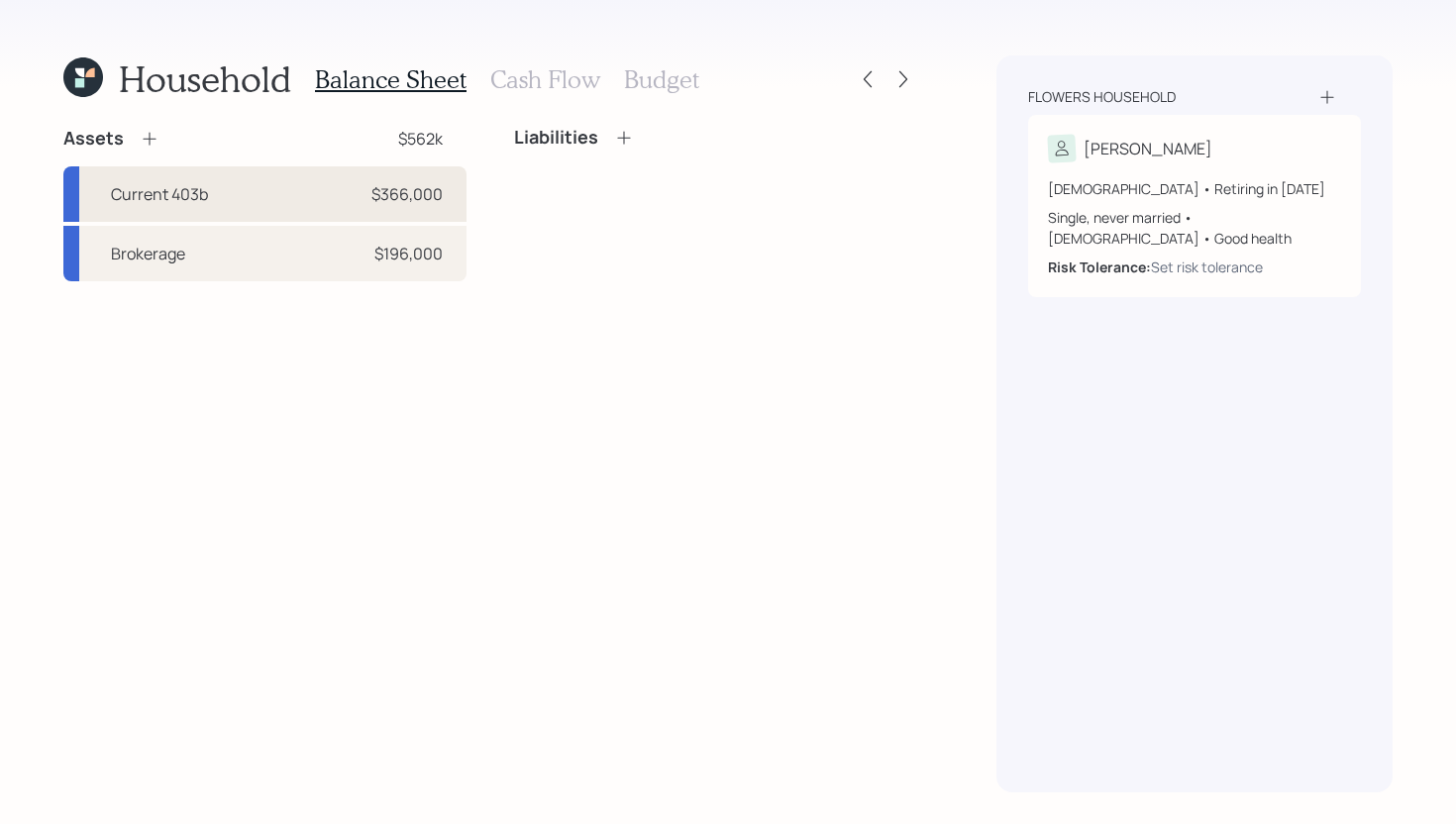 click on "Current 403b $366,000" at bounding box center (264, 194) 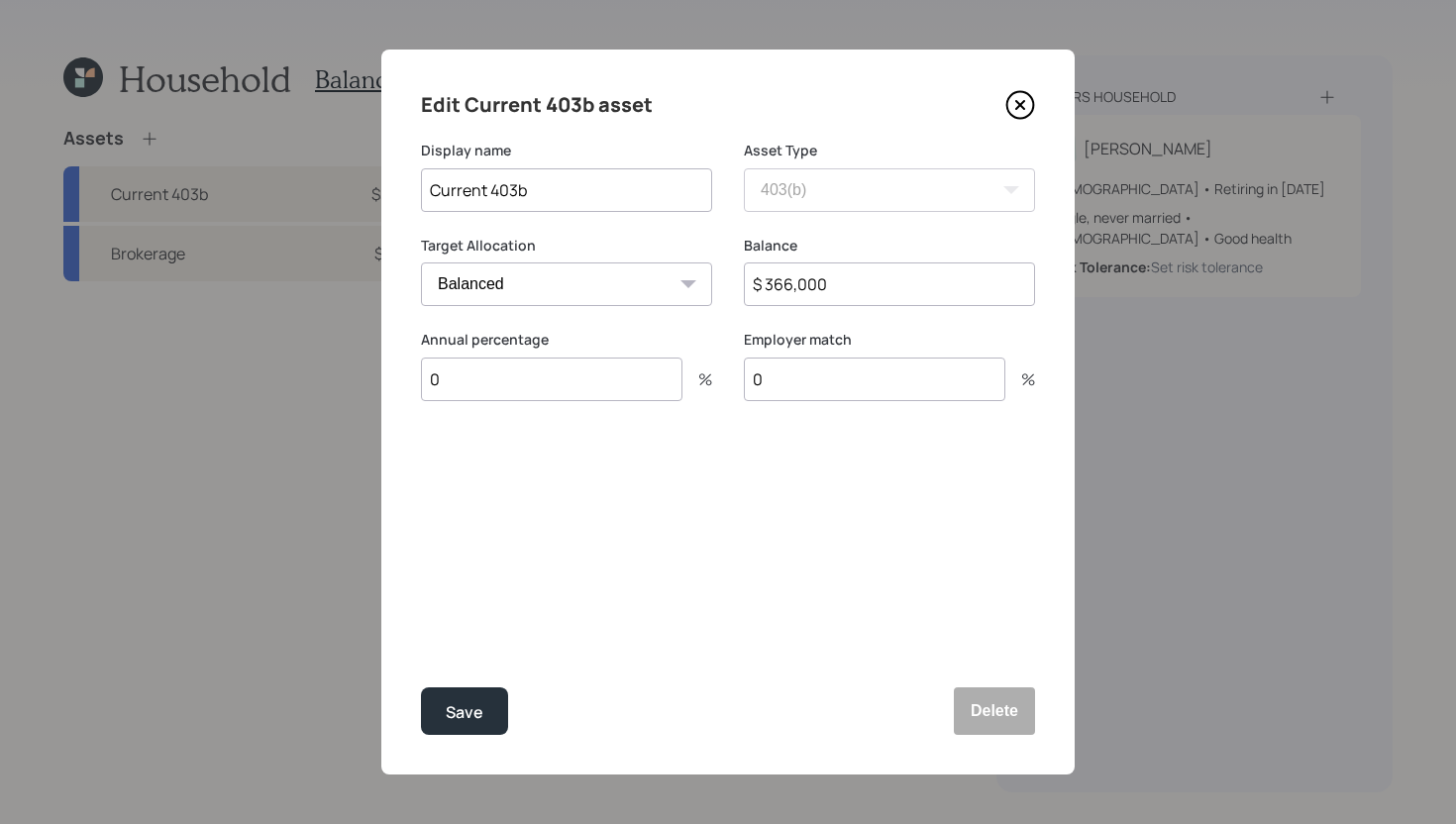 click on "0" at bounding box center (552, 379) 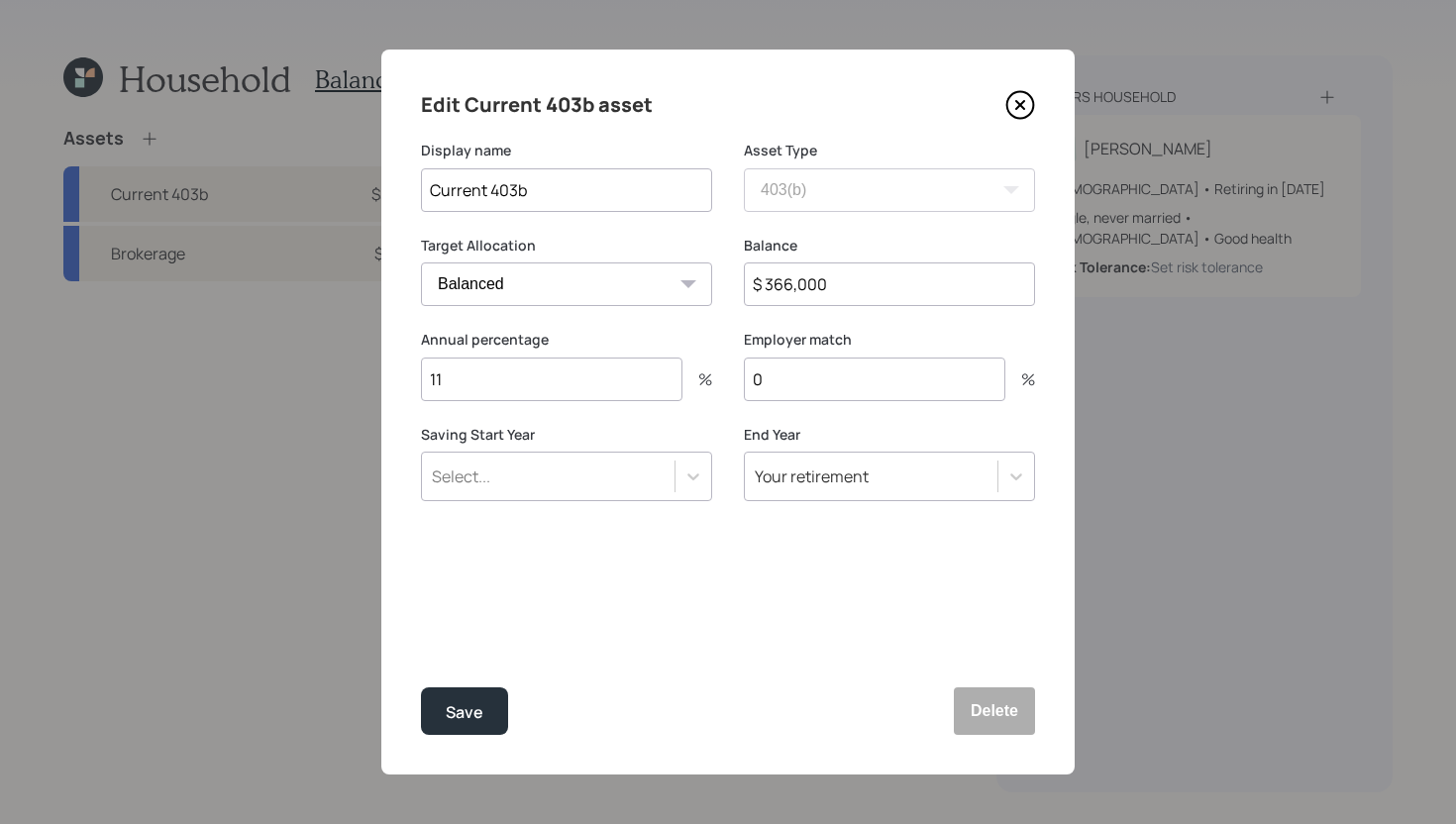 type on "11" 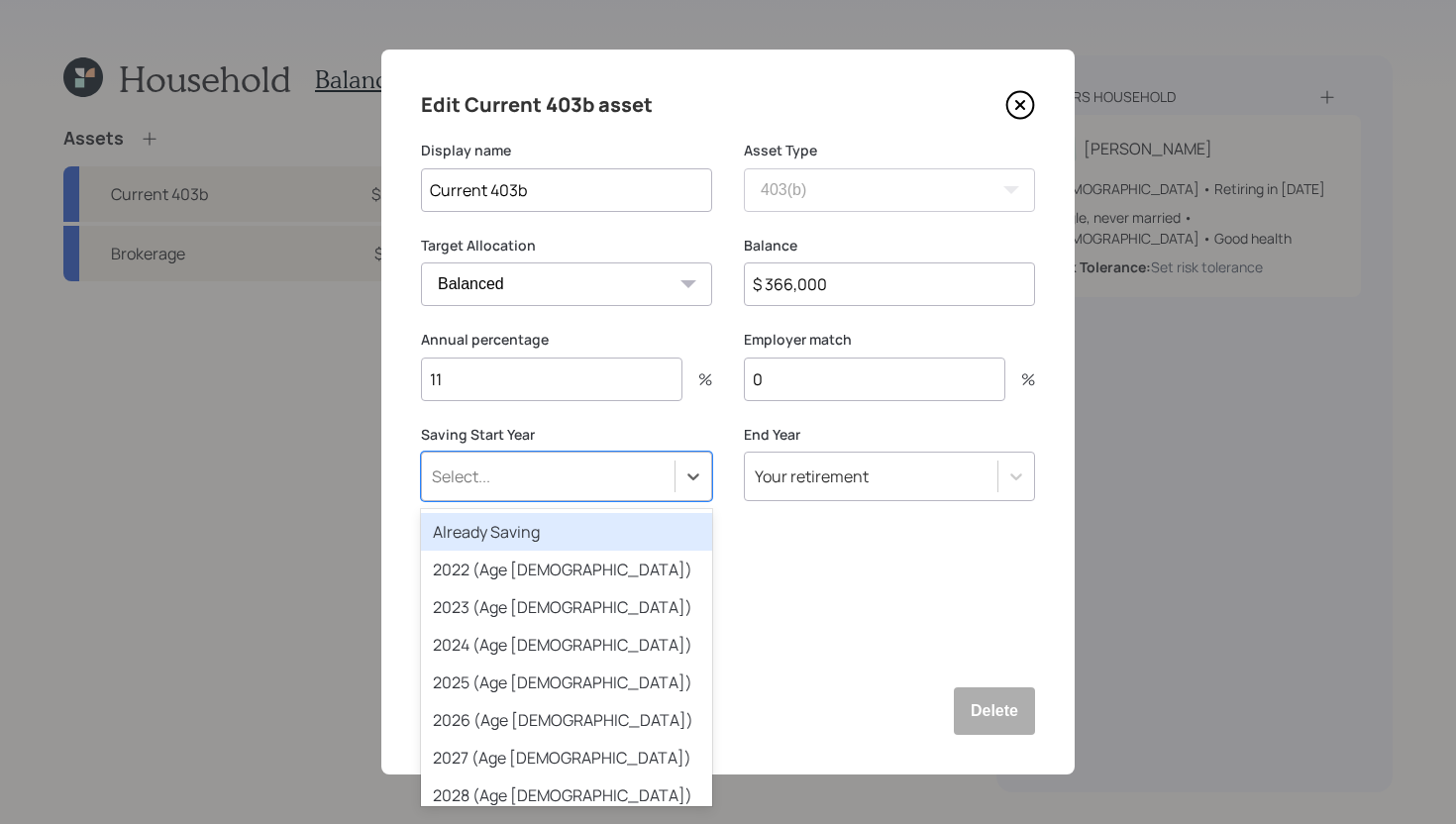 click on "Select..." at bounding box center [548, 476] 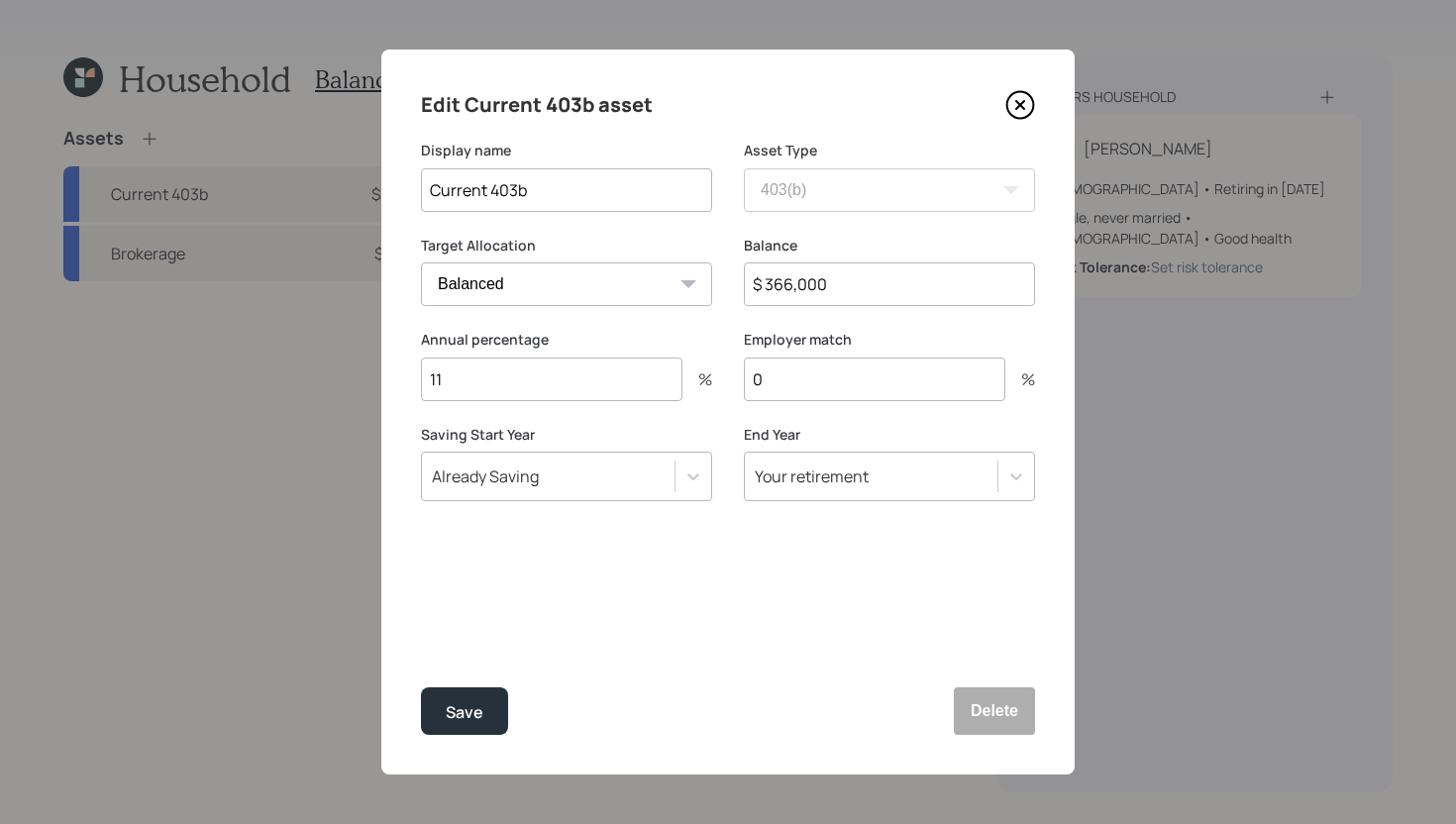 click on "0" at bounding box center (875, 379) 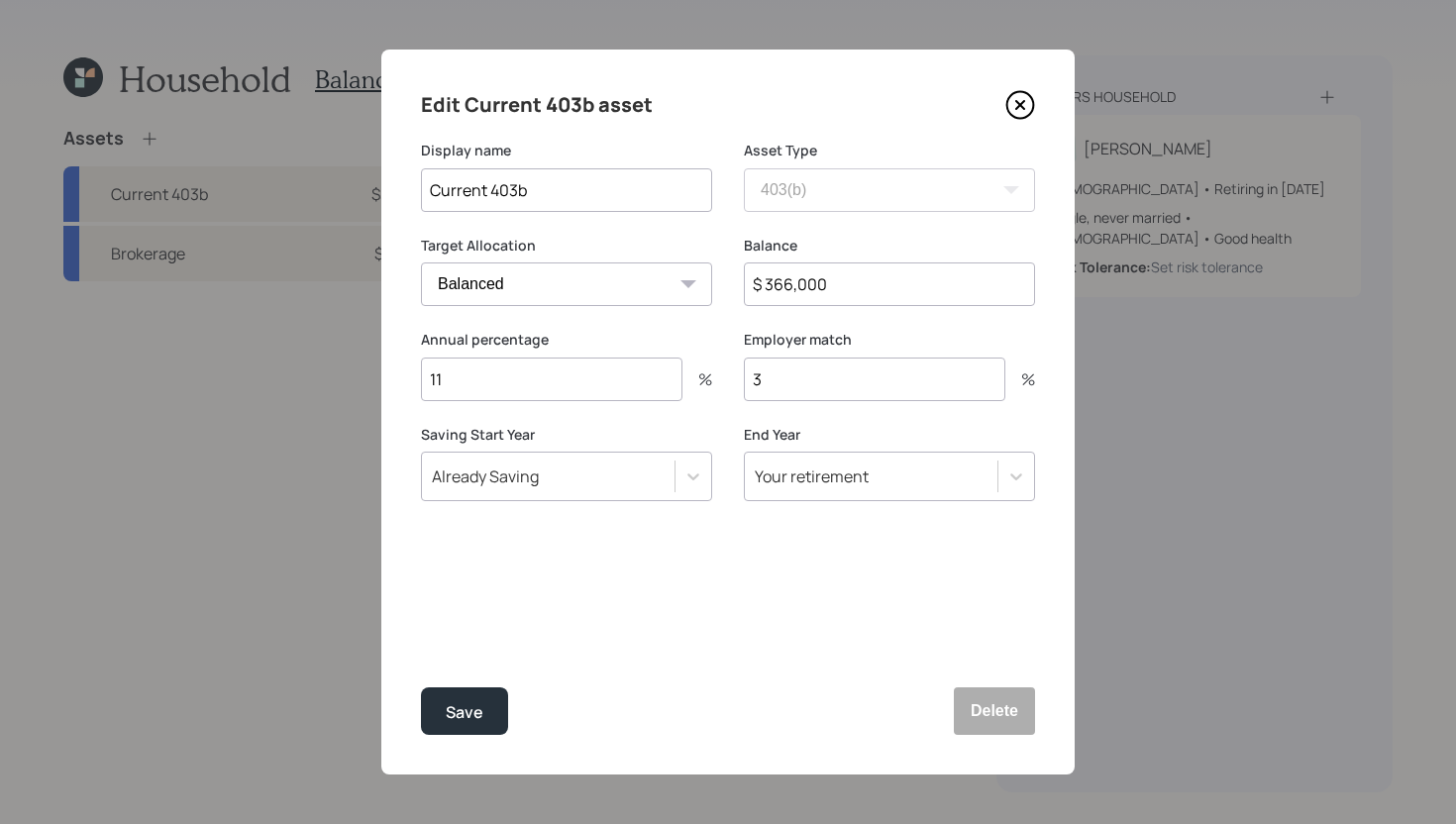 type on "3" 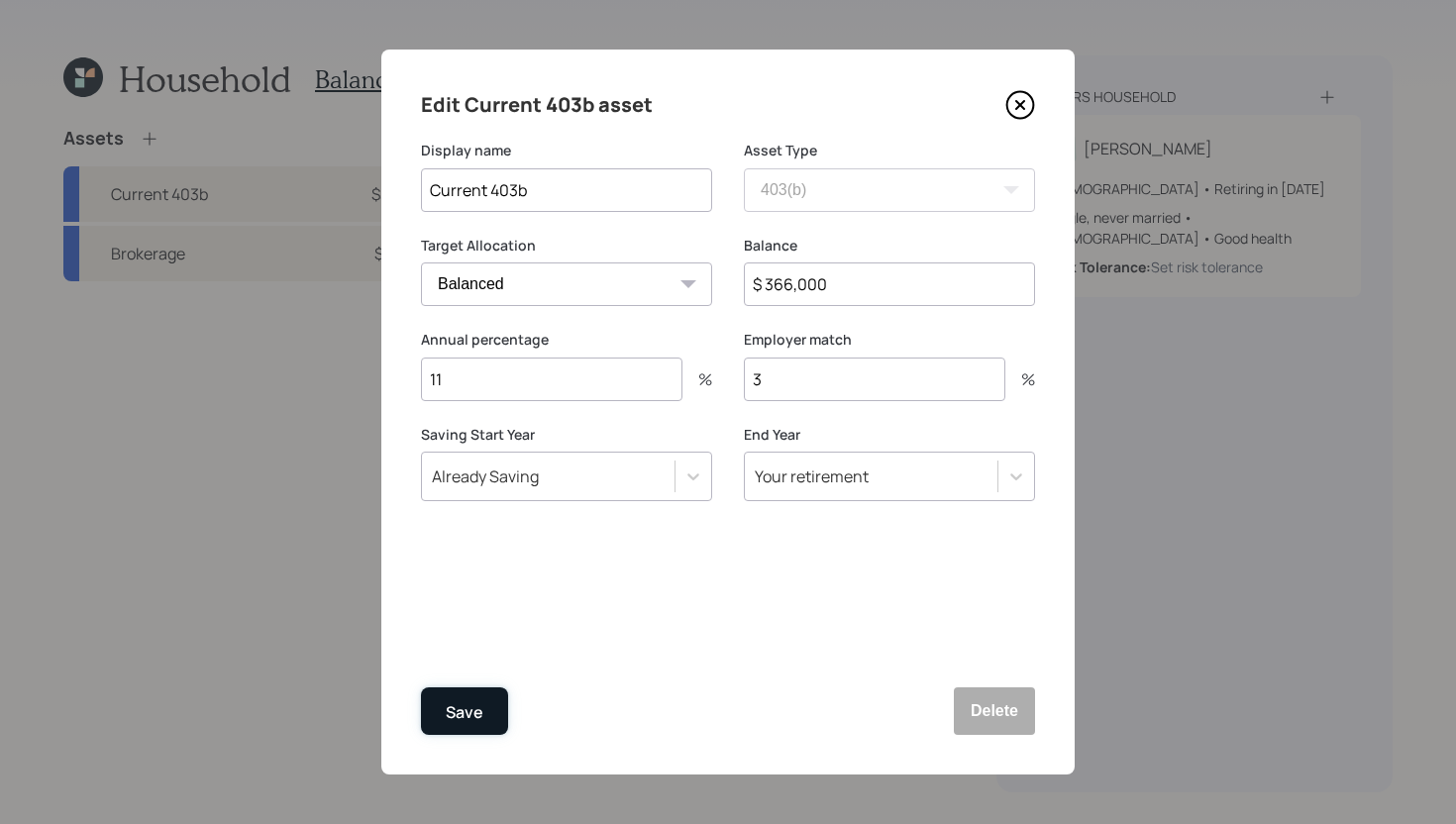 click on "Save" at bounding box center (465, 712) 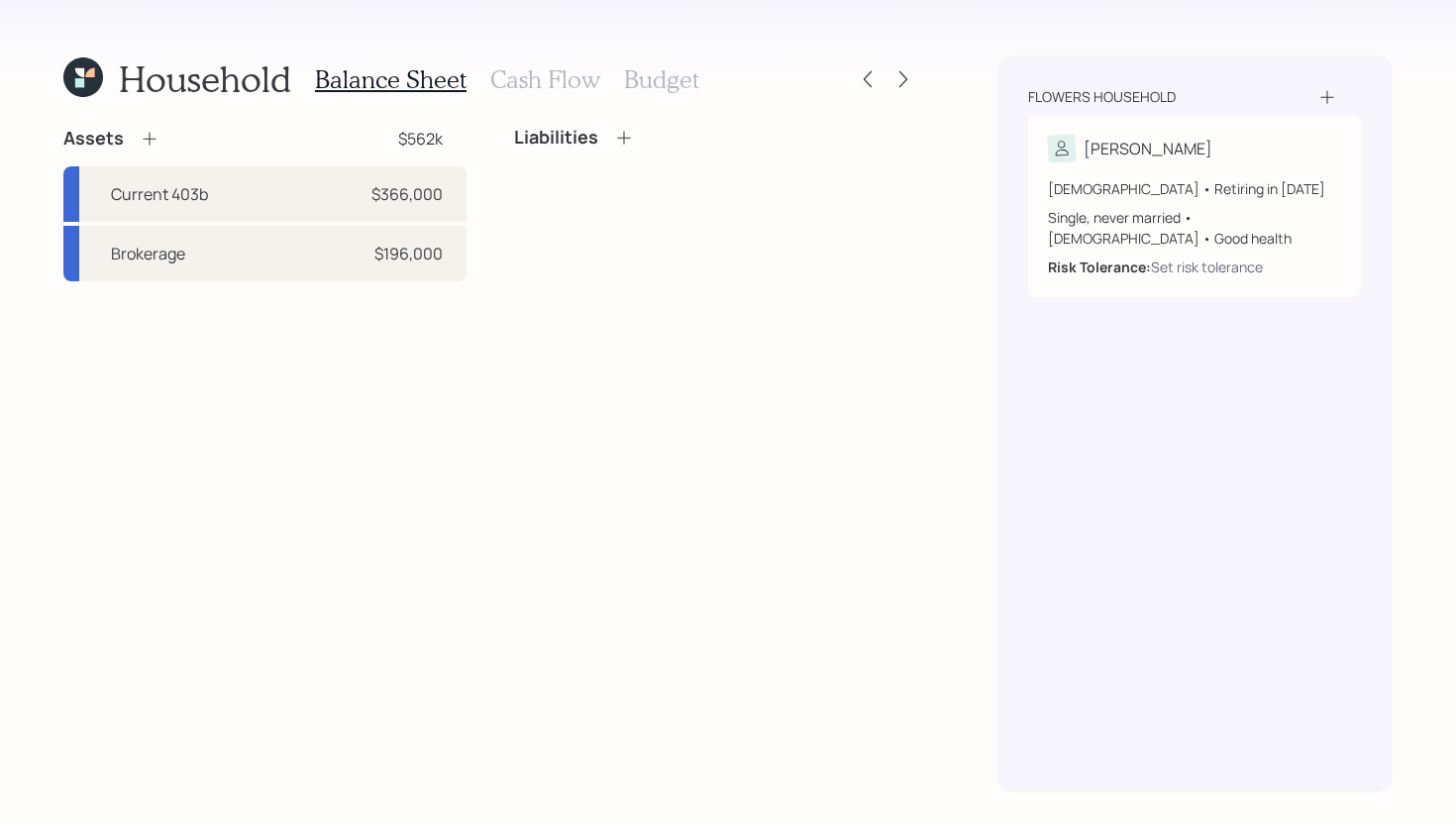 click 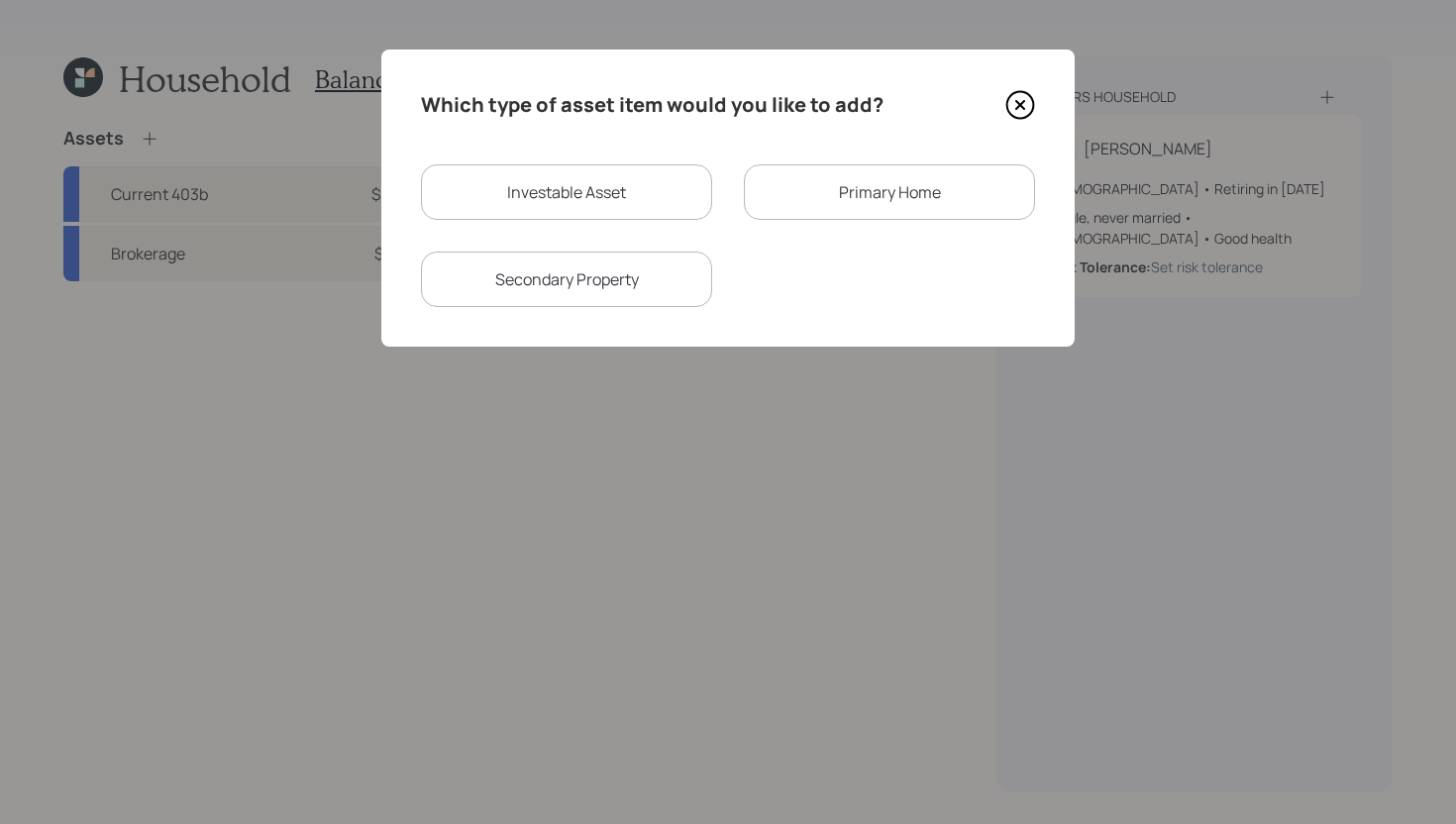 click on "Investable Asset" at bounding box center [567, 192] 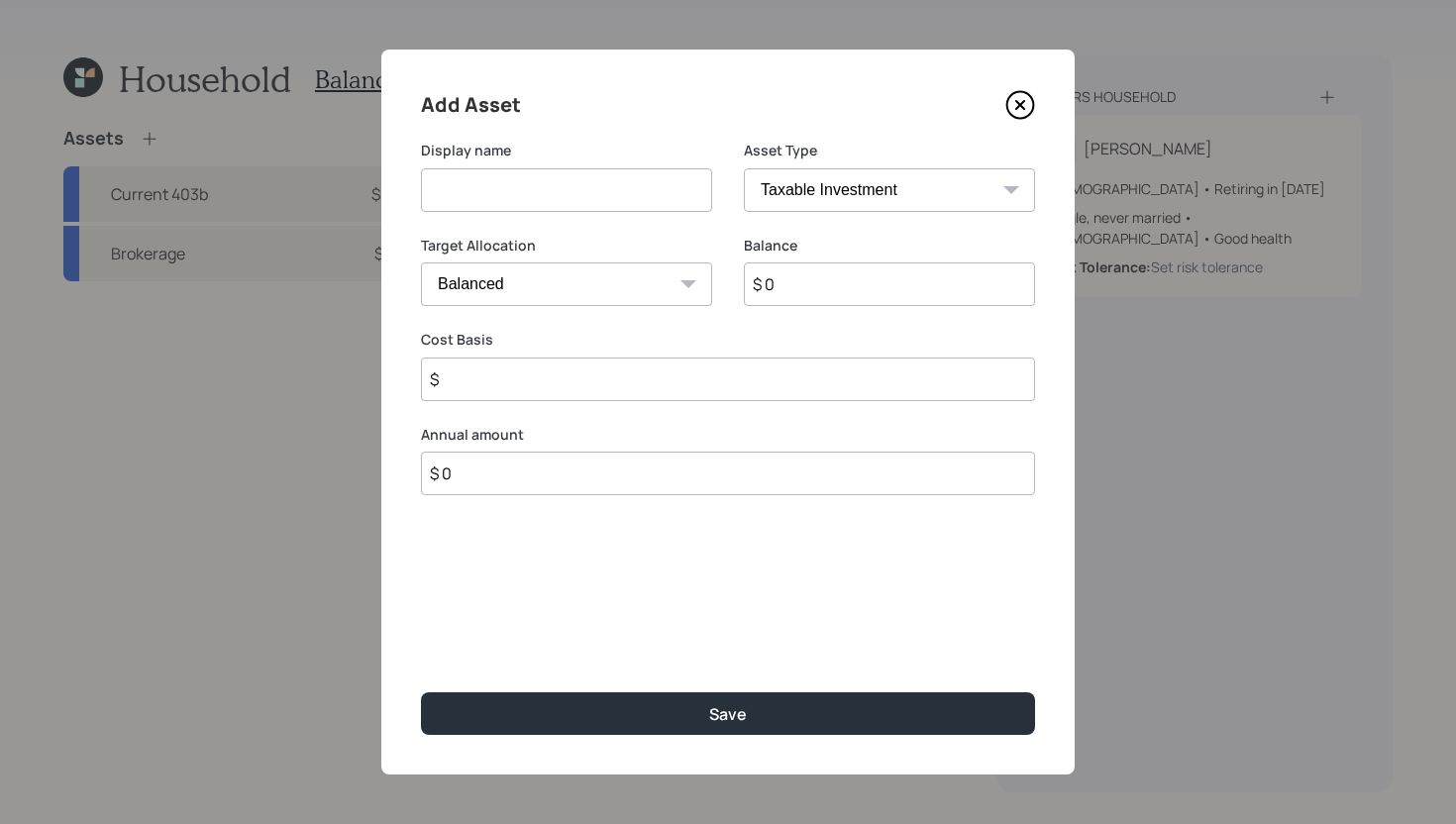 click at bounding box center [567, 190] 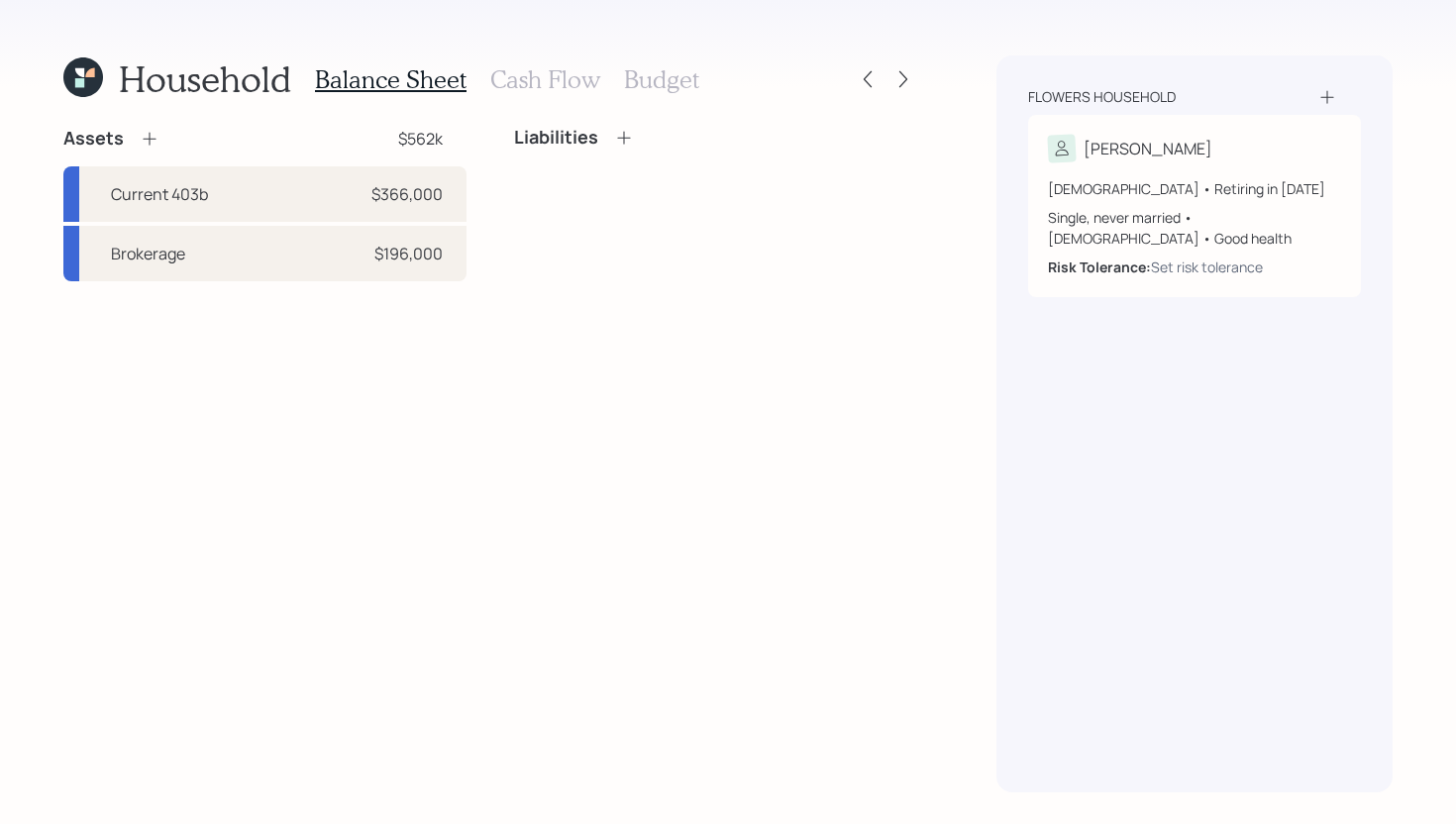 click on "Cash Flow" at bounding box center (545, 79) 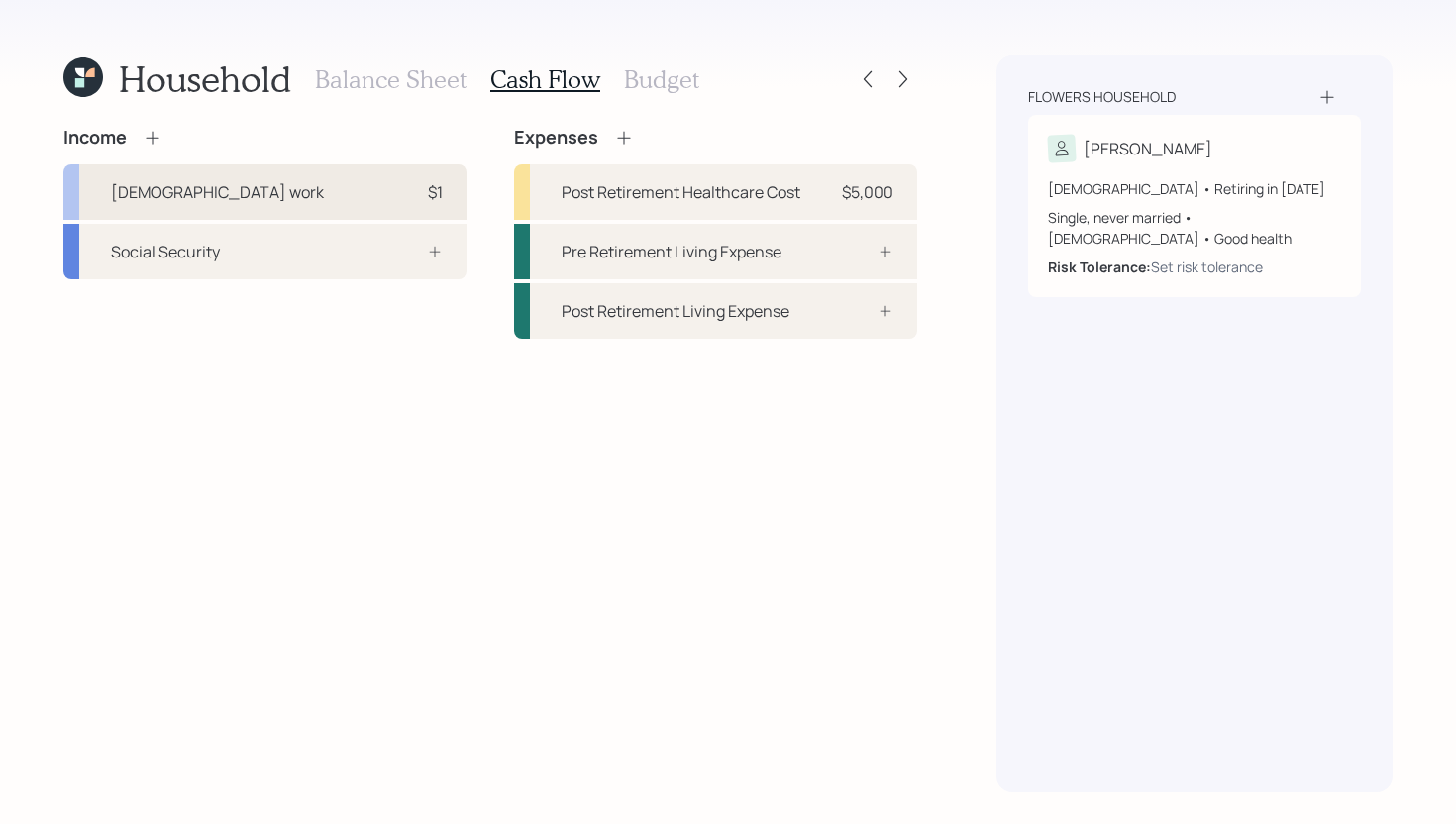 click on "[DEMOGRAPHIC_DATA] work $1" at bounding box center [264, 192] 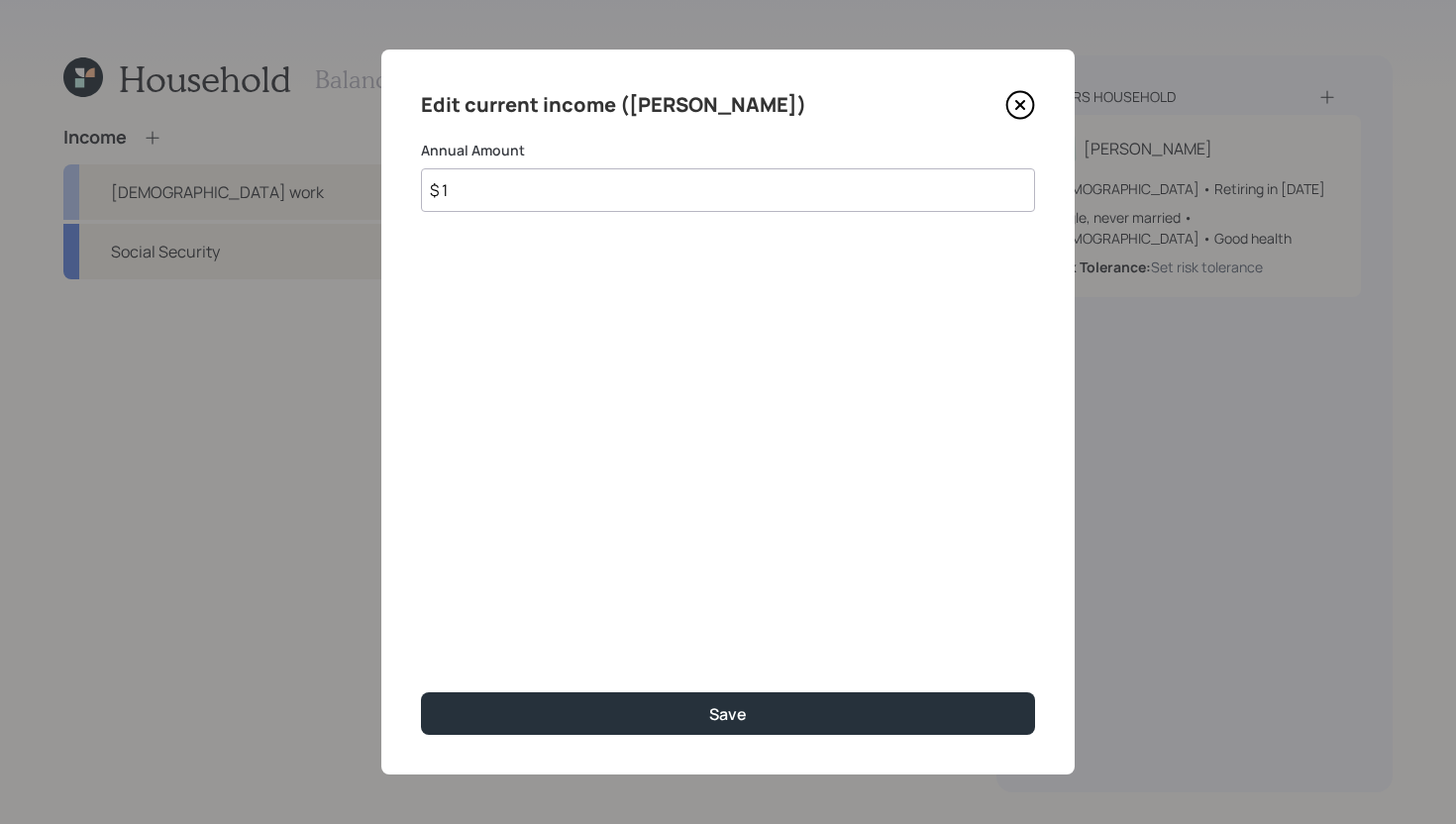 click on "$ 1" at bounding box center [728, 190] 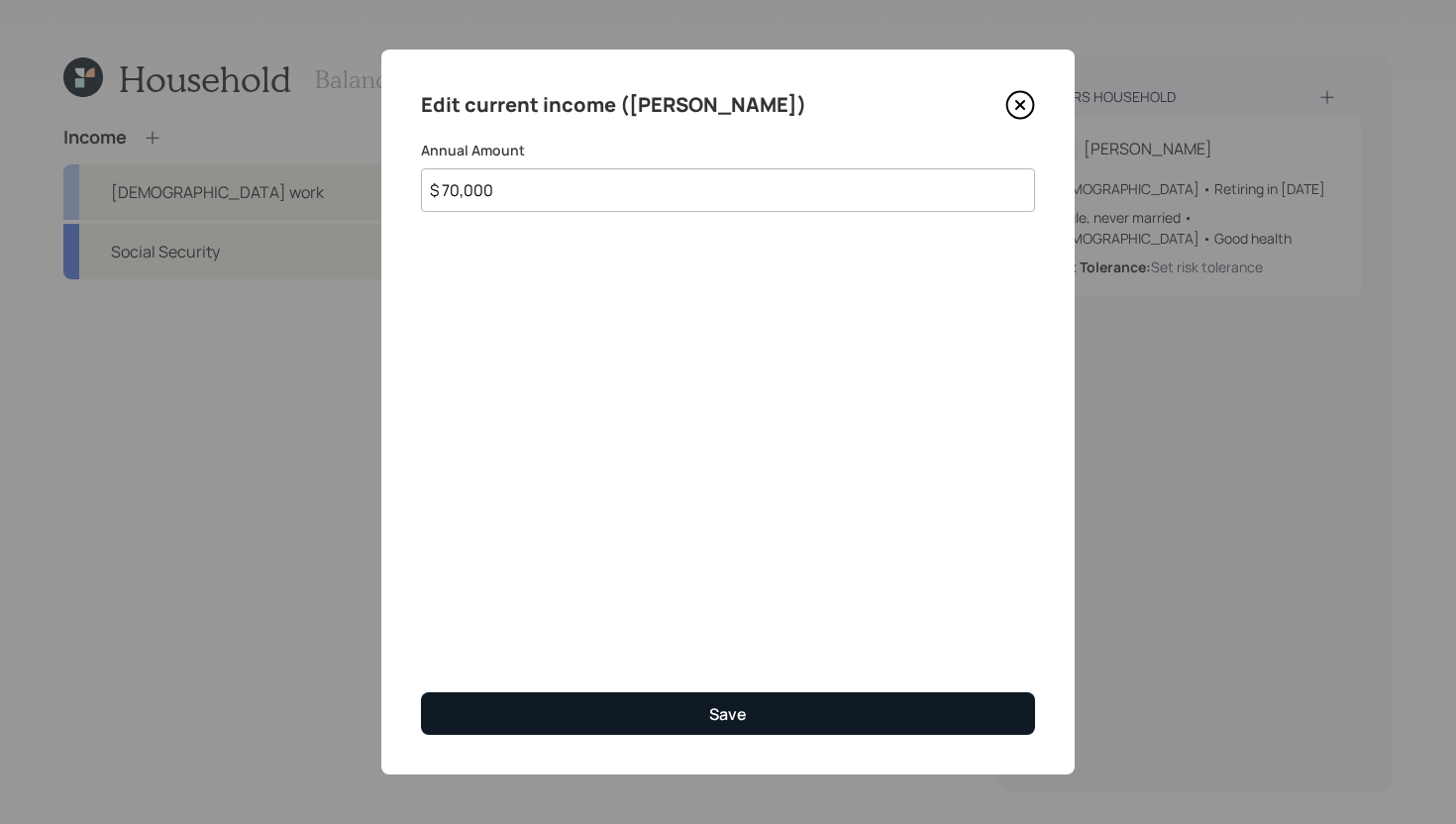 type on "$ 70,000" 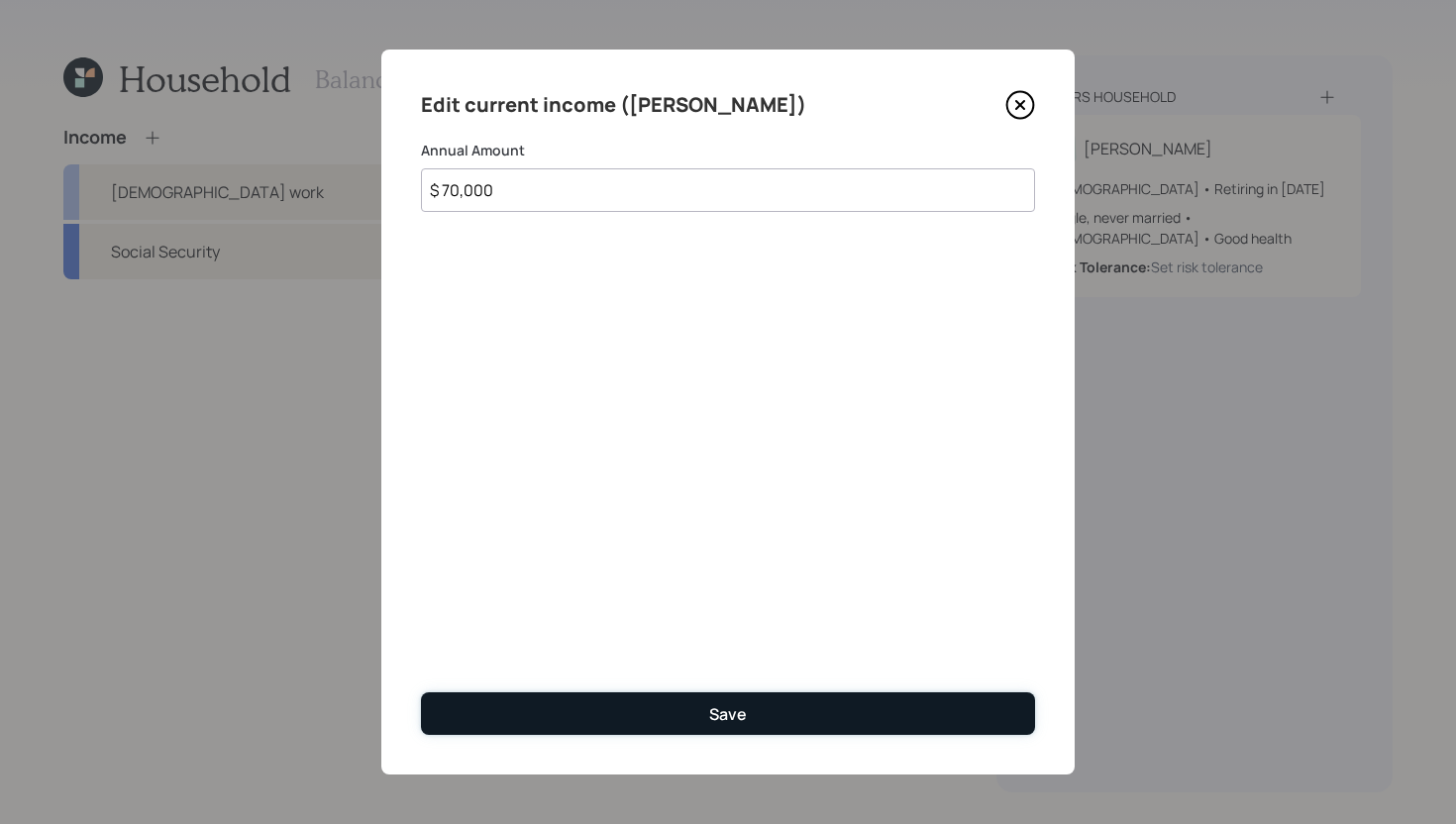 click on "Save" at bounding box center [728, 713] 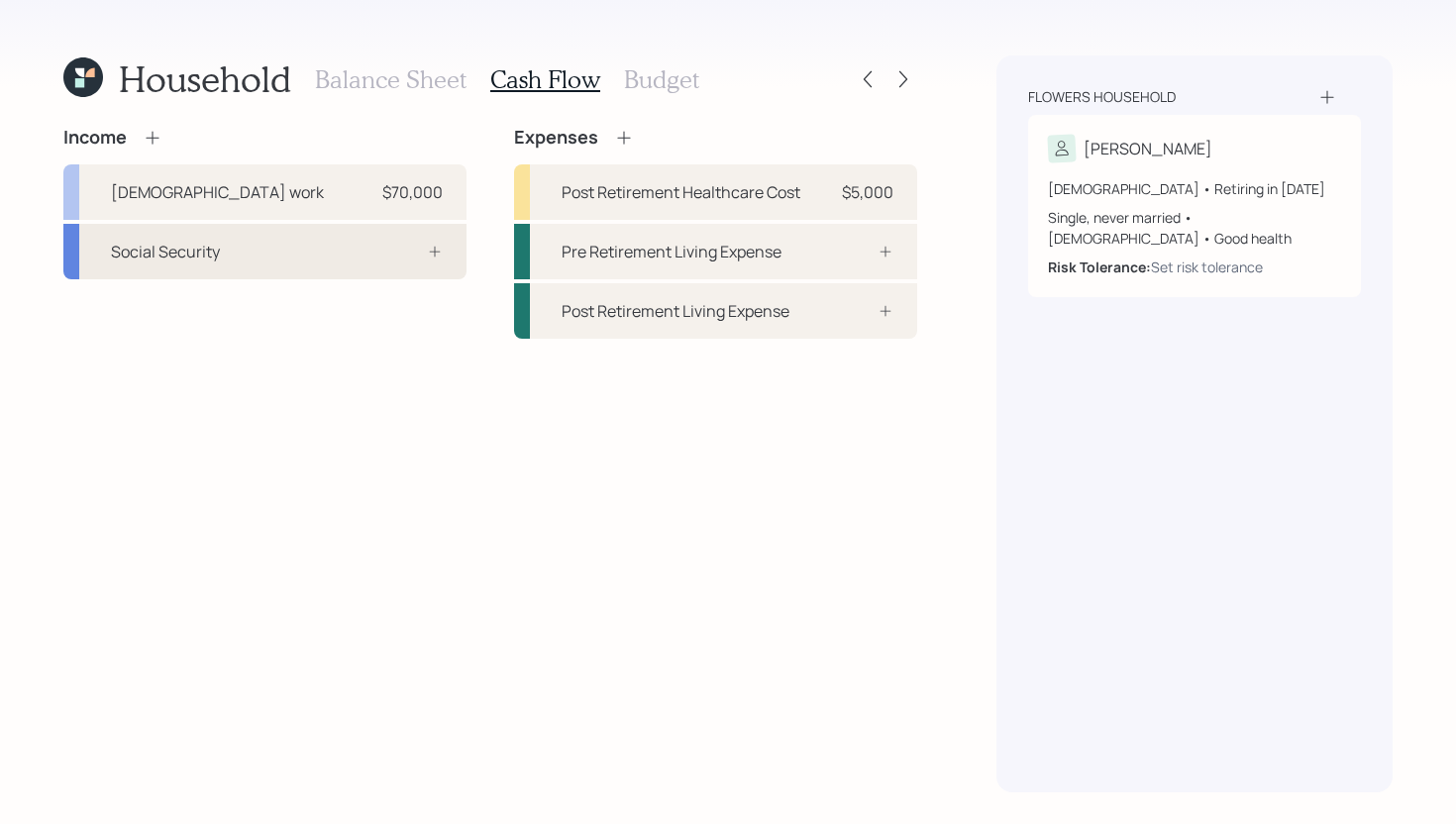 click at bounding box center [413, 252] 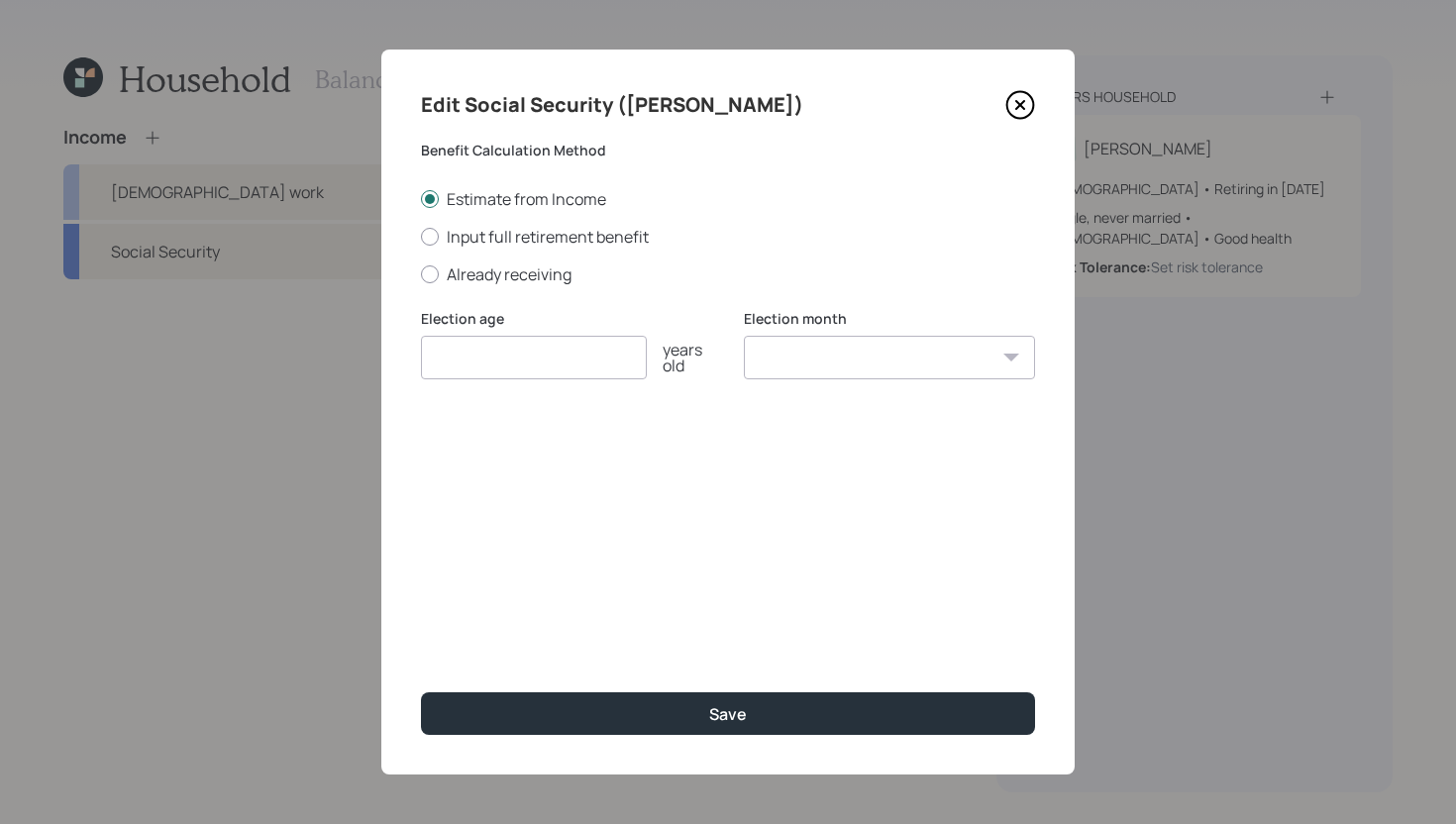 click at bounding box center [534, 358] 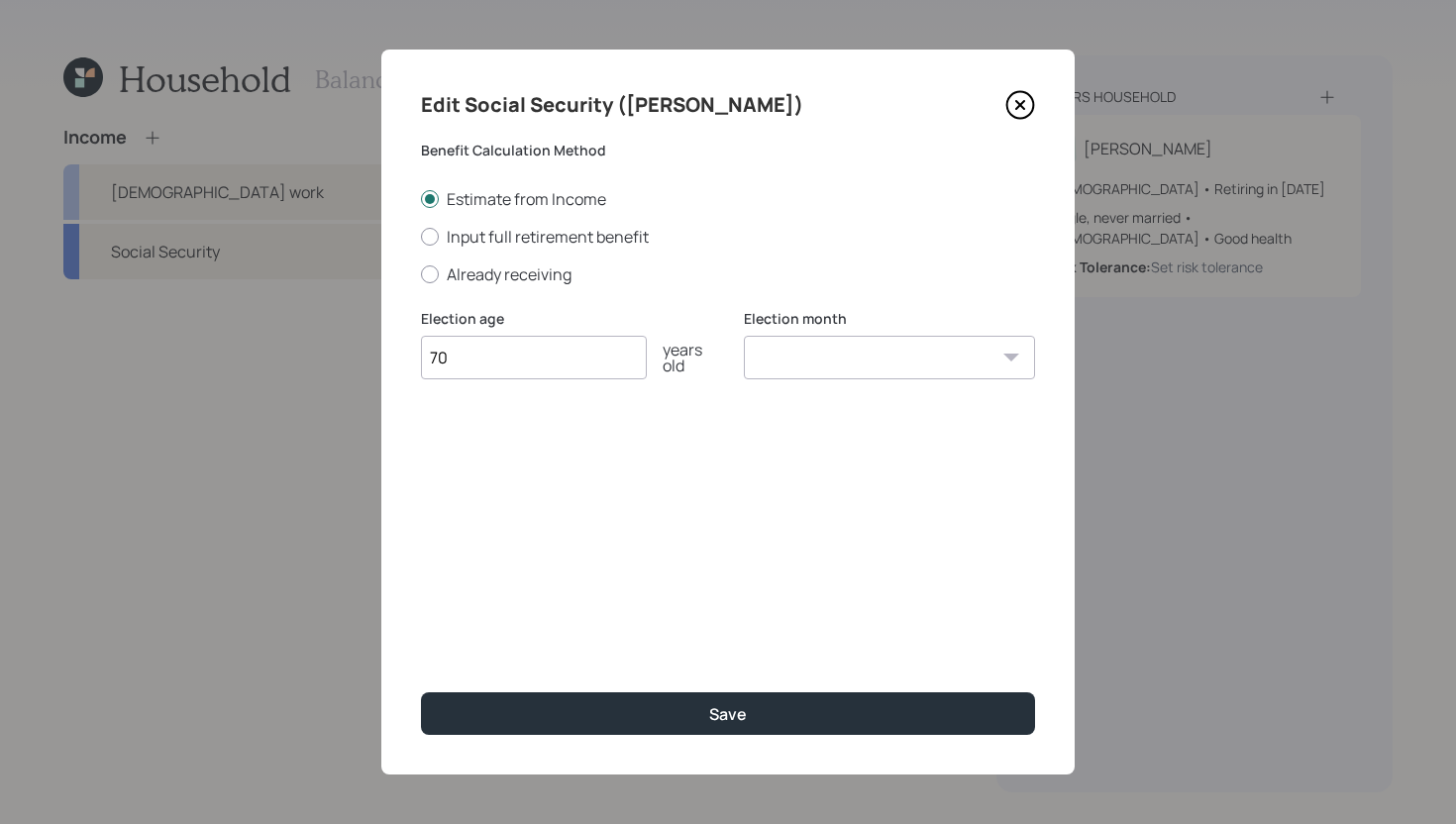 type on "70" 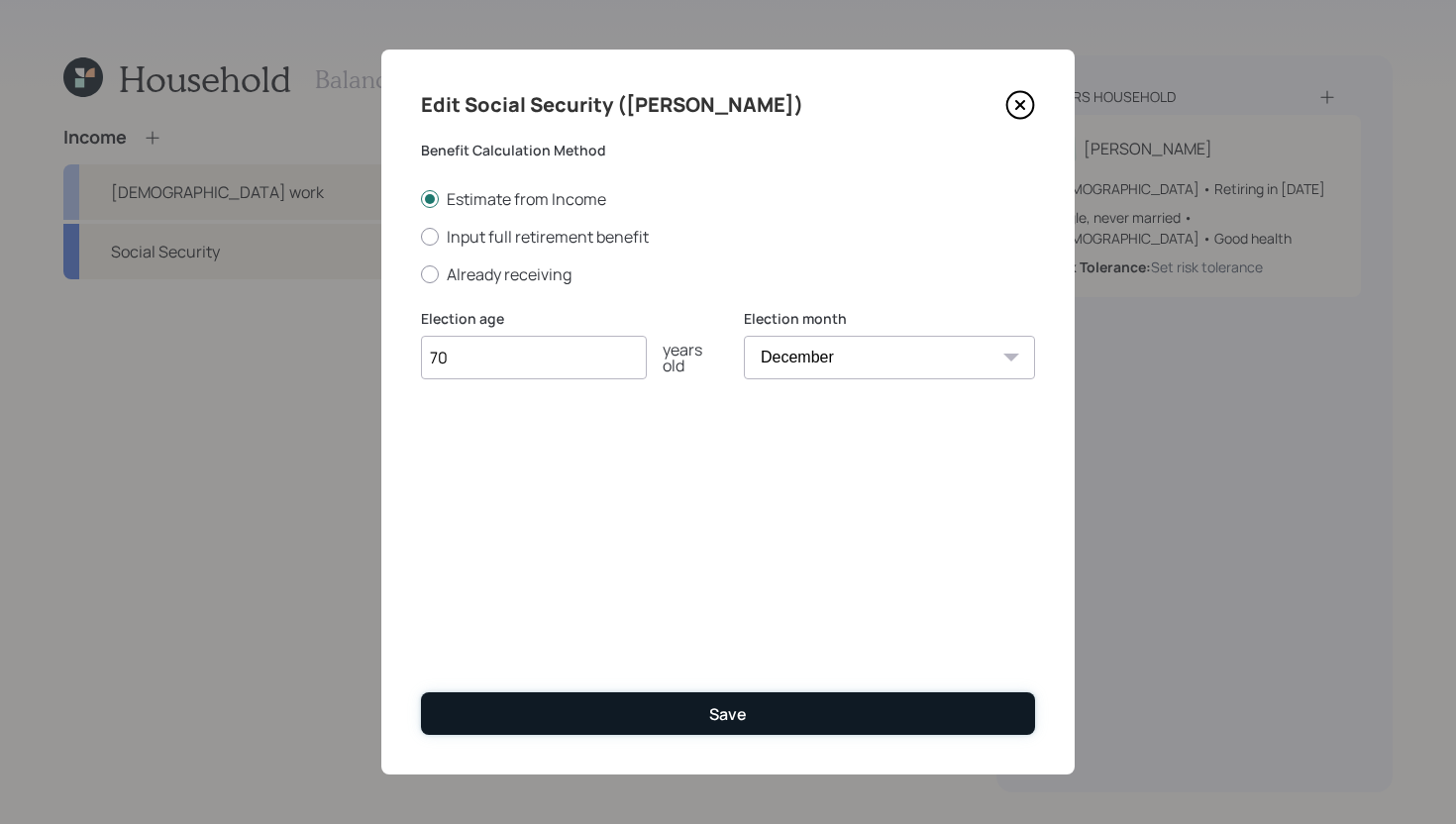 click on "Save" at bounding box center [728, 713] 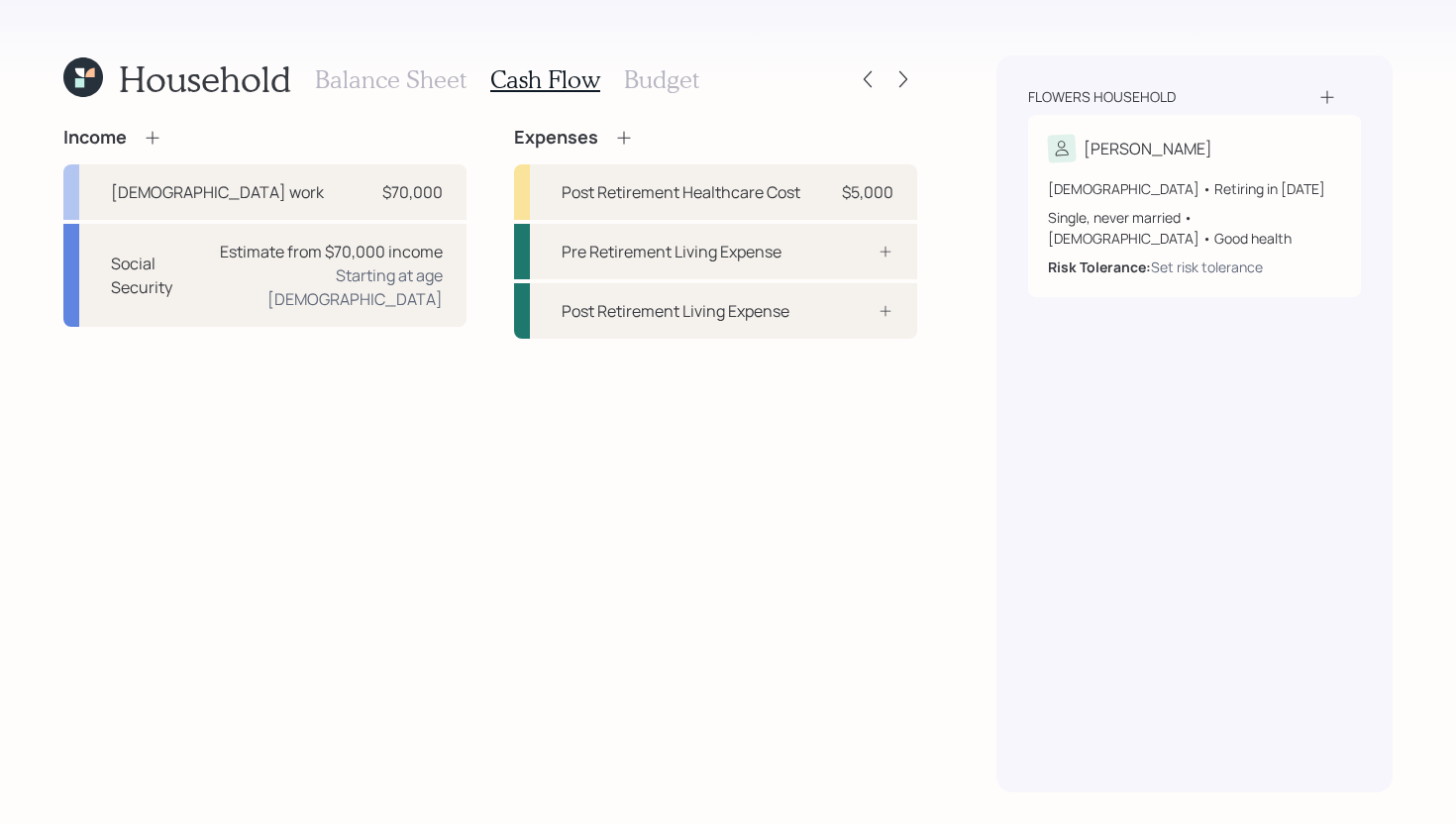 click 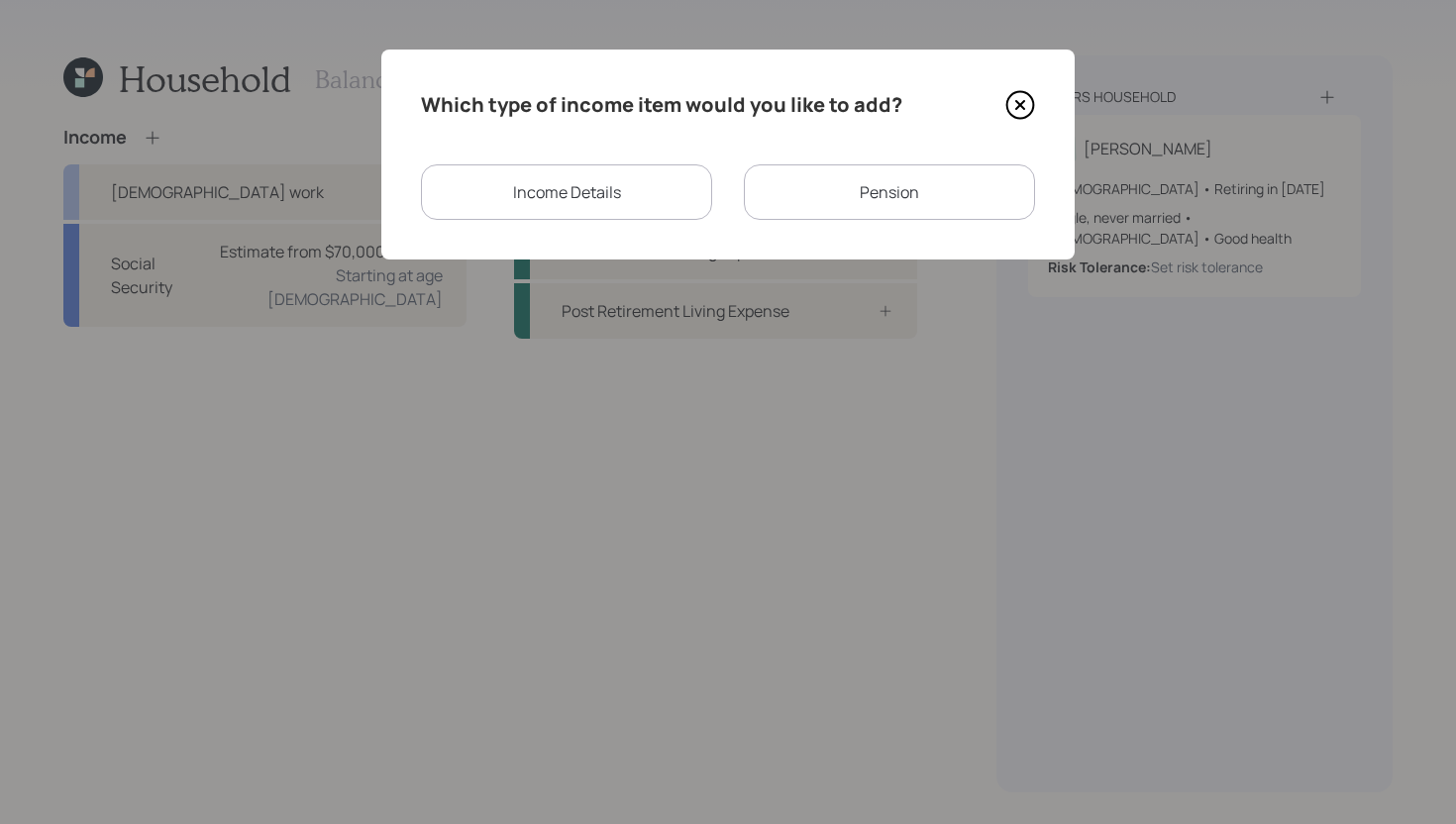 click on "Income Details" at bounding box center [567, 192] 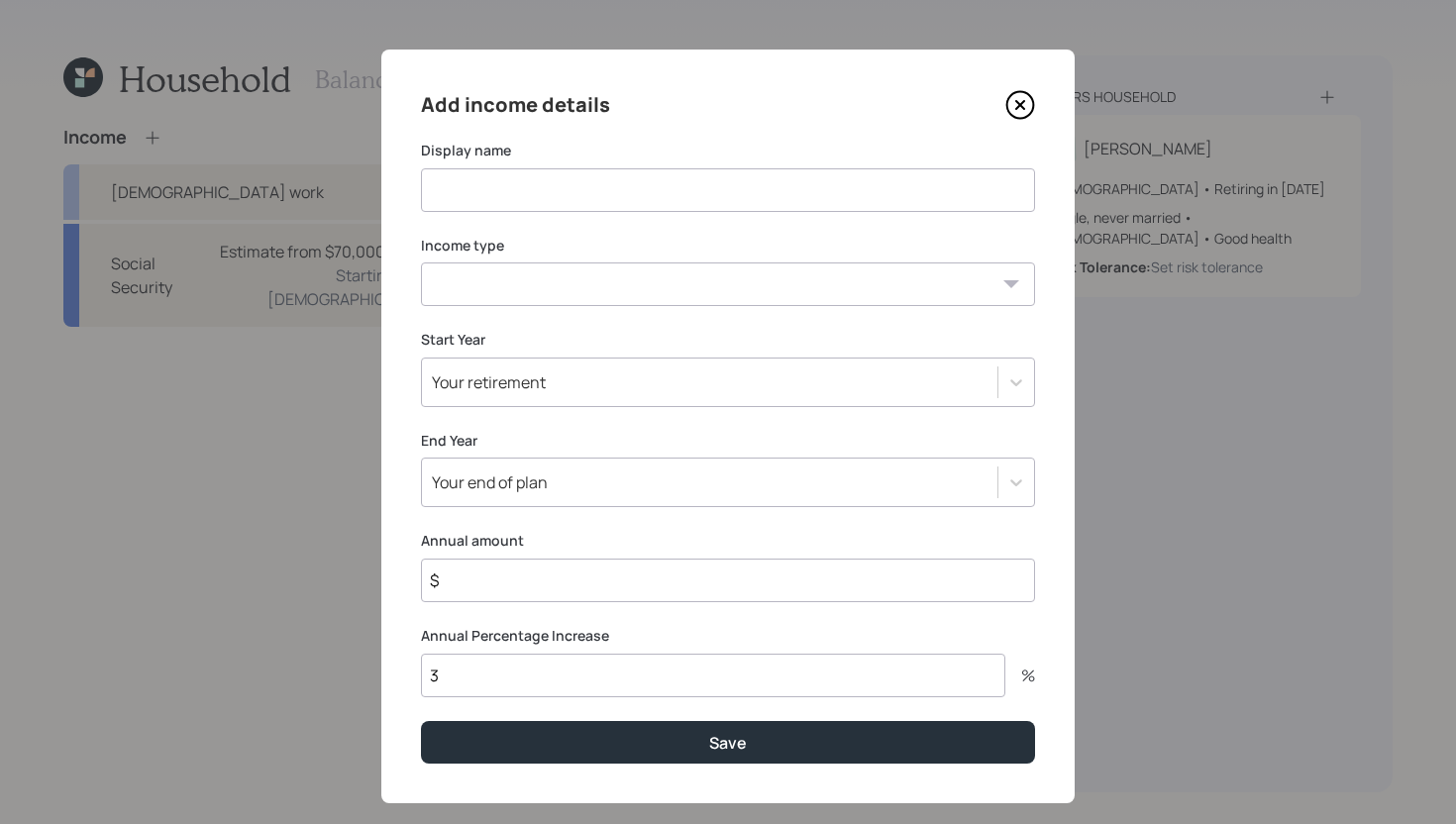 click at bounding box center (728, 190) 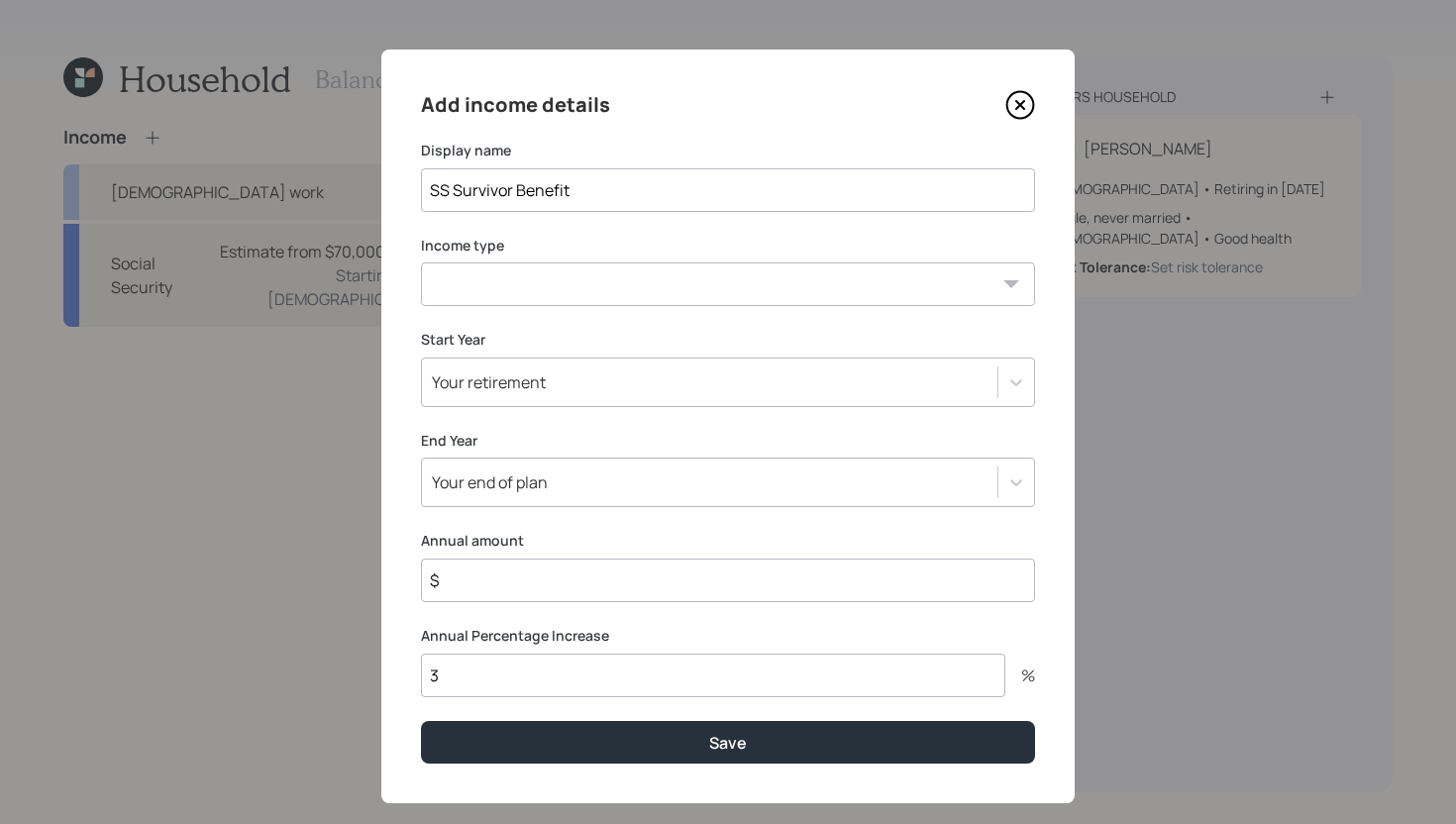 type on "SS Survivor Benefit" 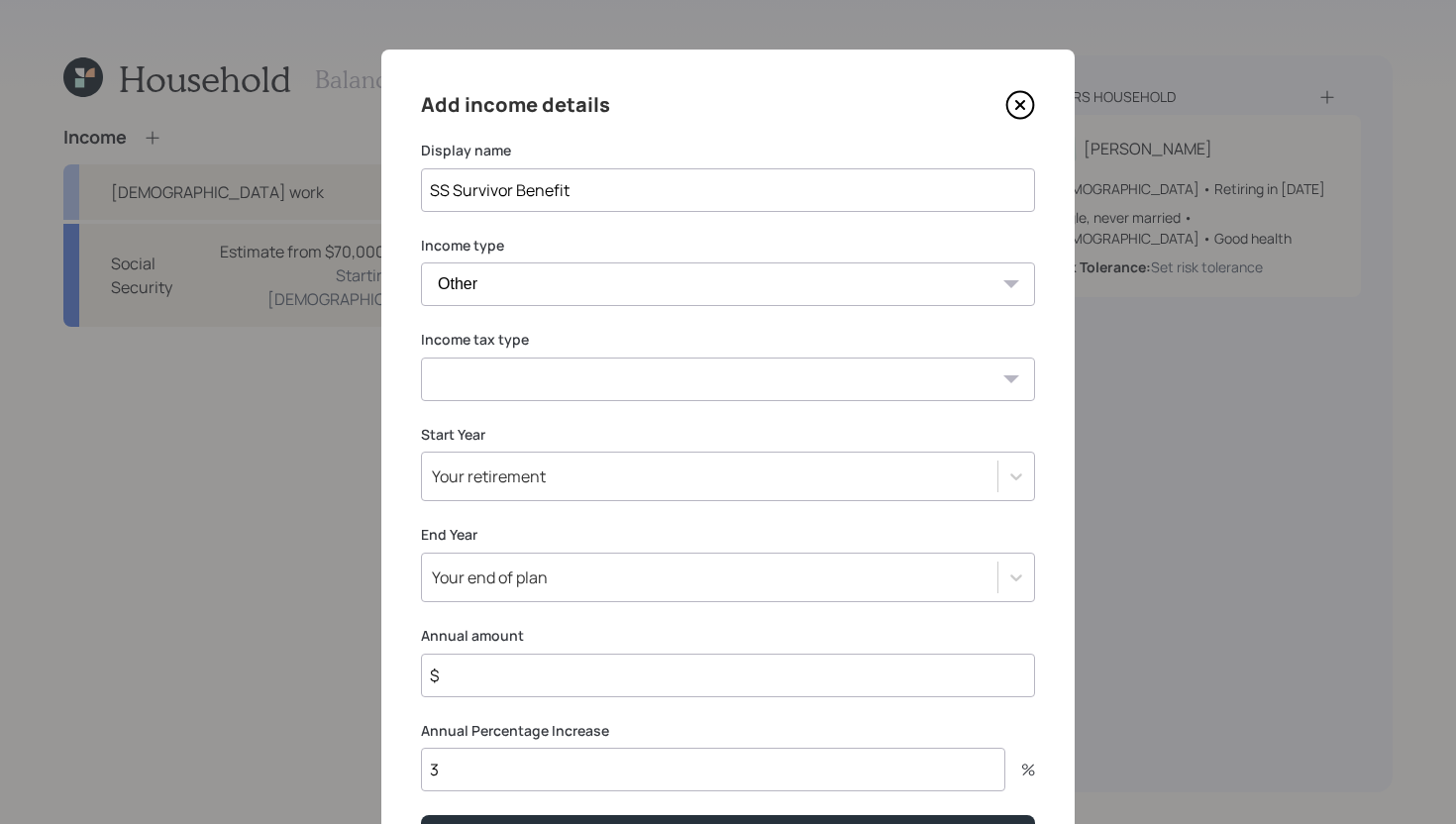 click on "Tax-free Earned Self Employment Alimony Royalties Pension / Annuity Interest Dividend Short-Term Gain Long-Term Gain Social Security" at bounding box center (728, 379) 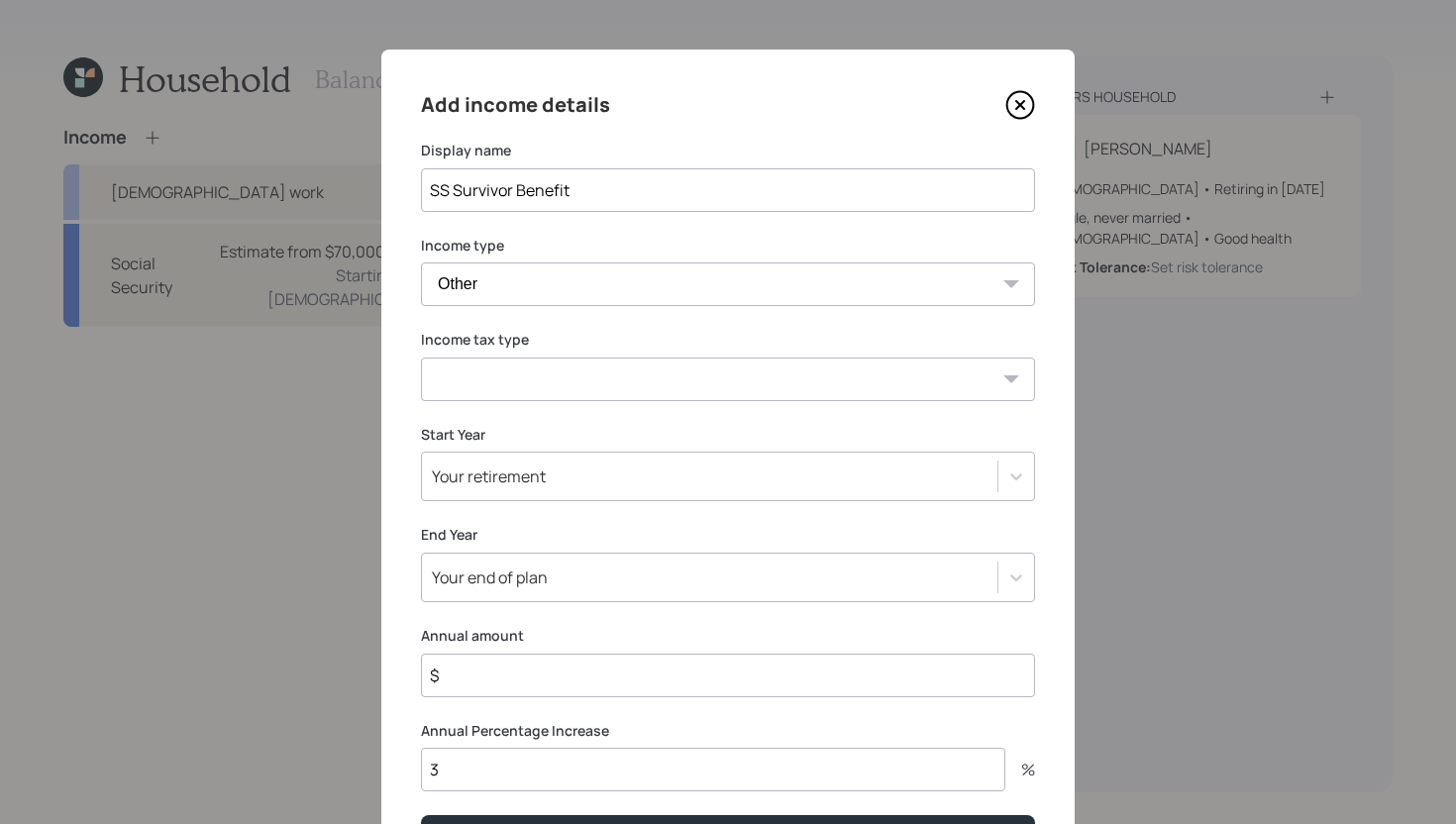 select on "social_security" 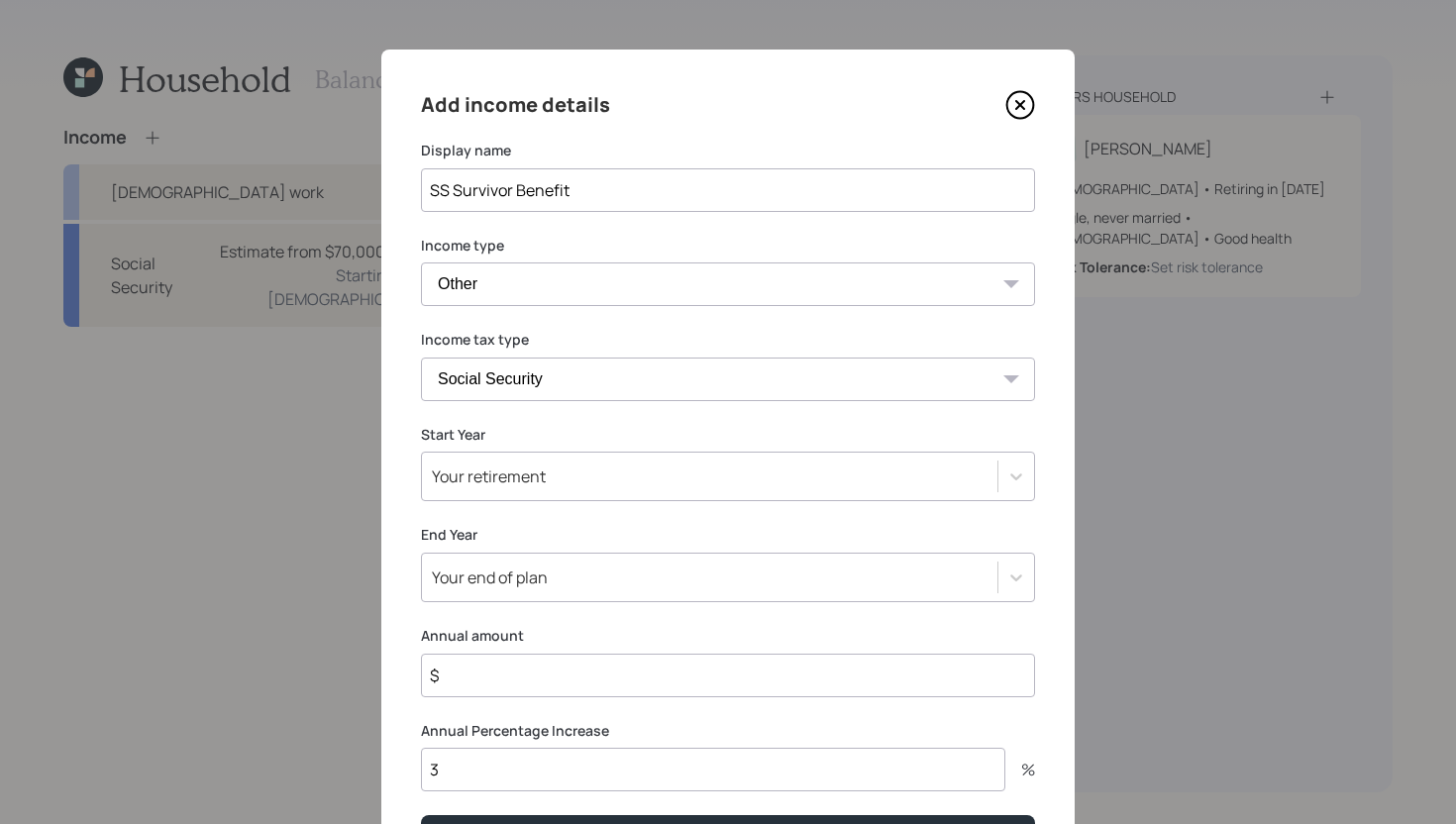 click on "Your retirement" at bounding box center (488, 476) 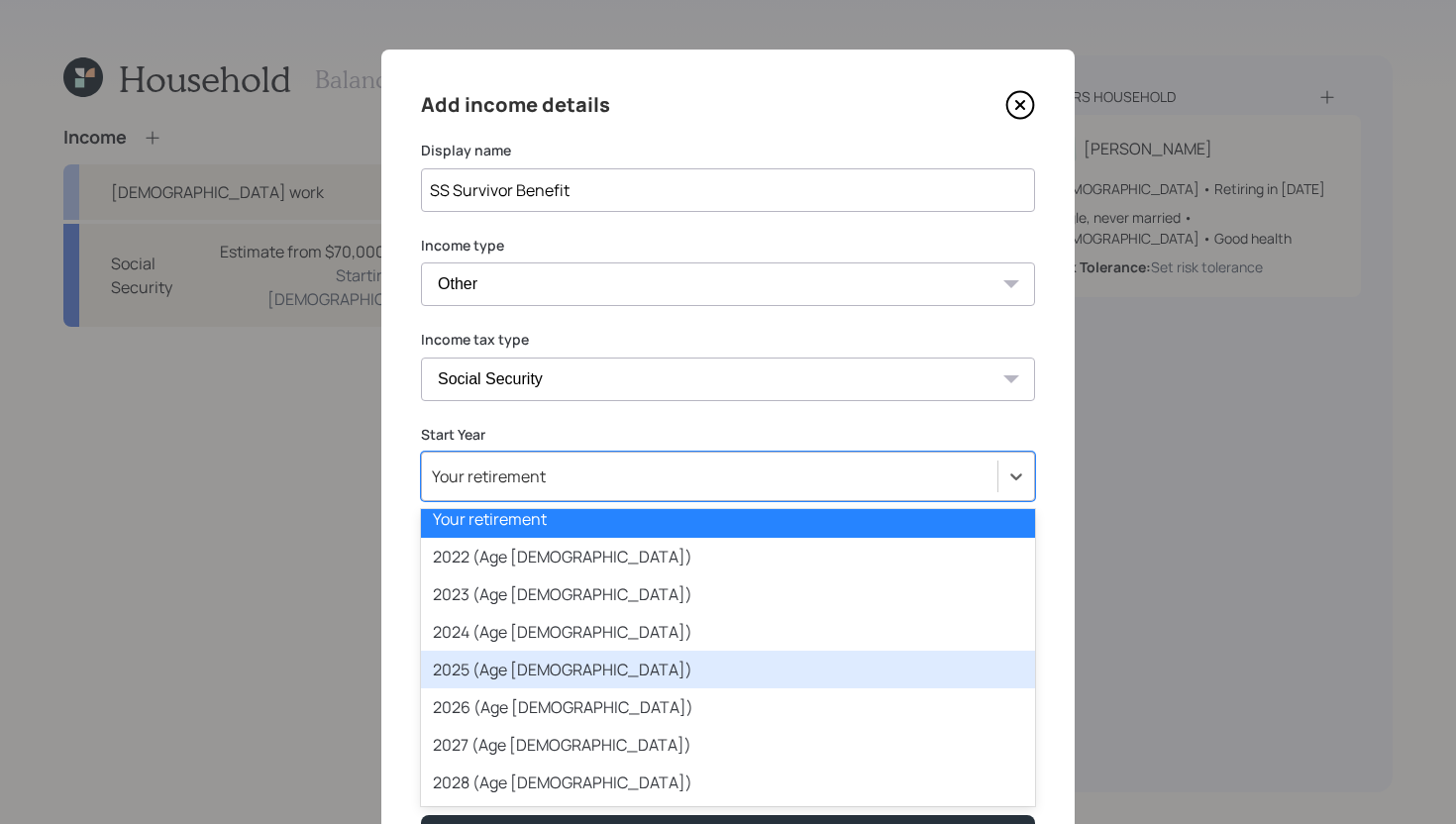 scroll, scrollTop: 11, scrollLeft: 0, axis: vertical 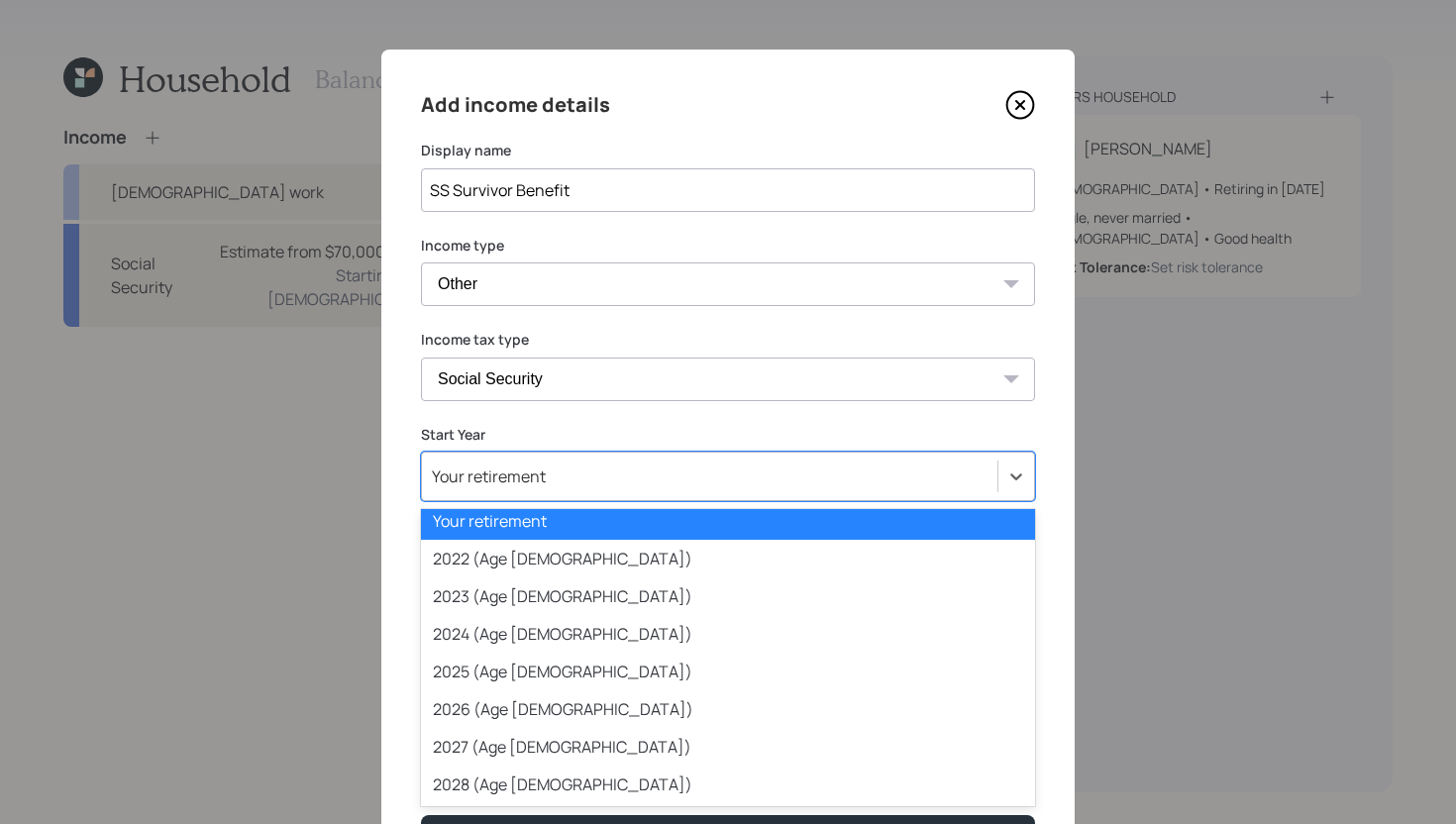 click on "Your retirement" at bounding box center [728, 521] 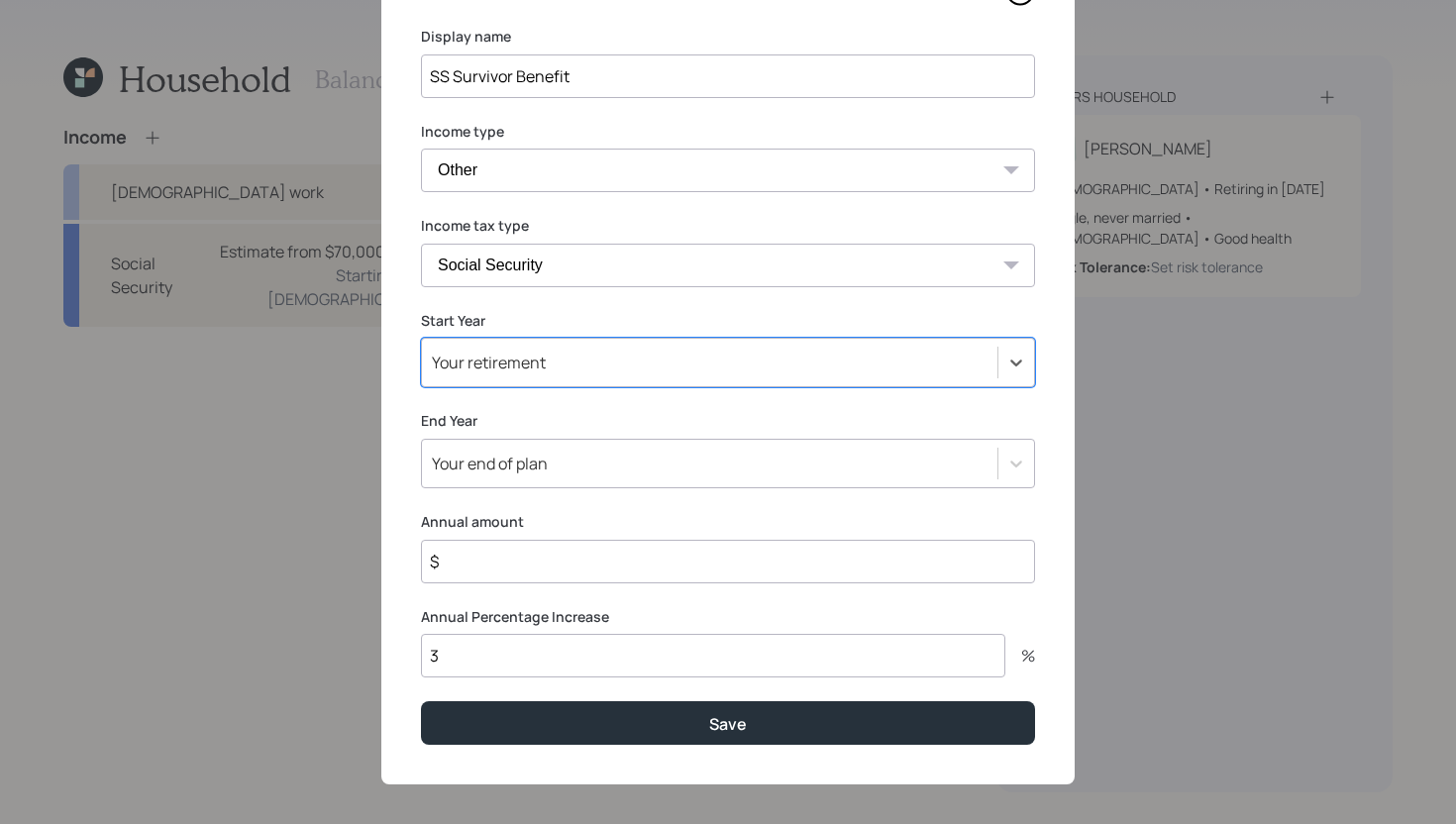 scroll, scrollTop: 112, scrollLeft: 0, axis: vertical 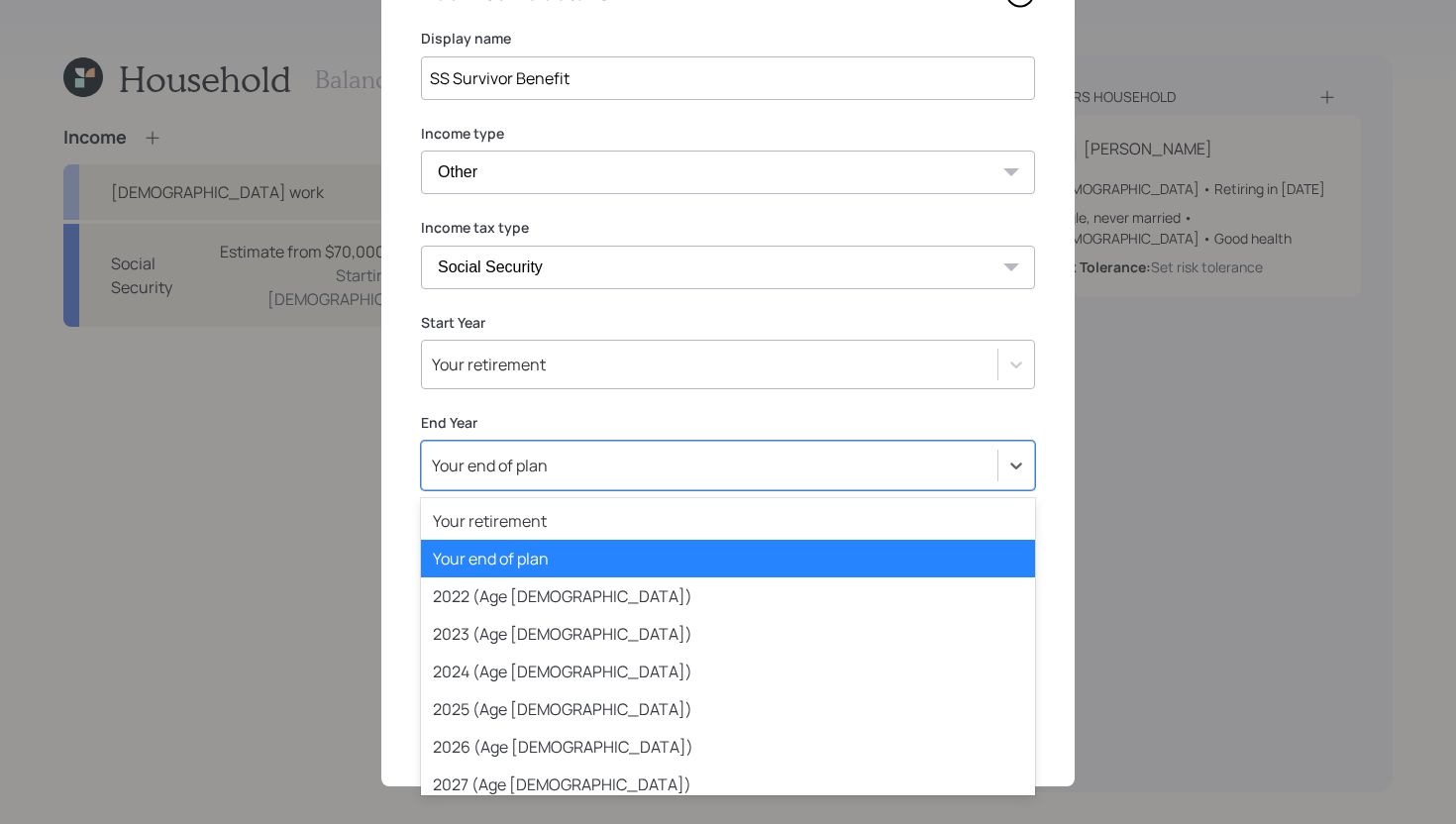 click on "Your end of plan" at bounding box center (709, 465) 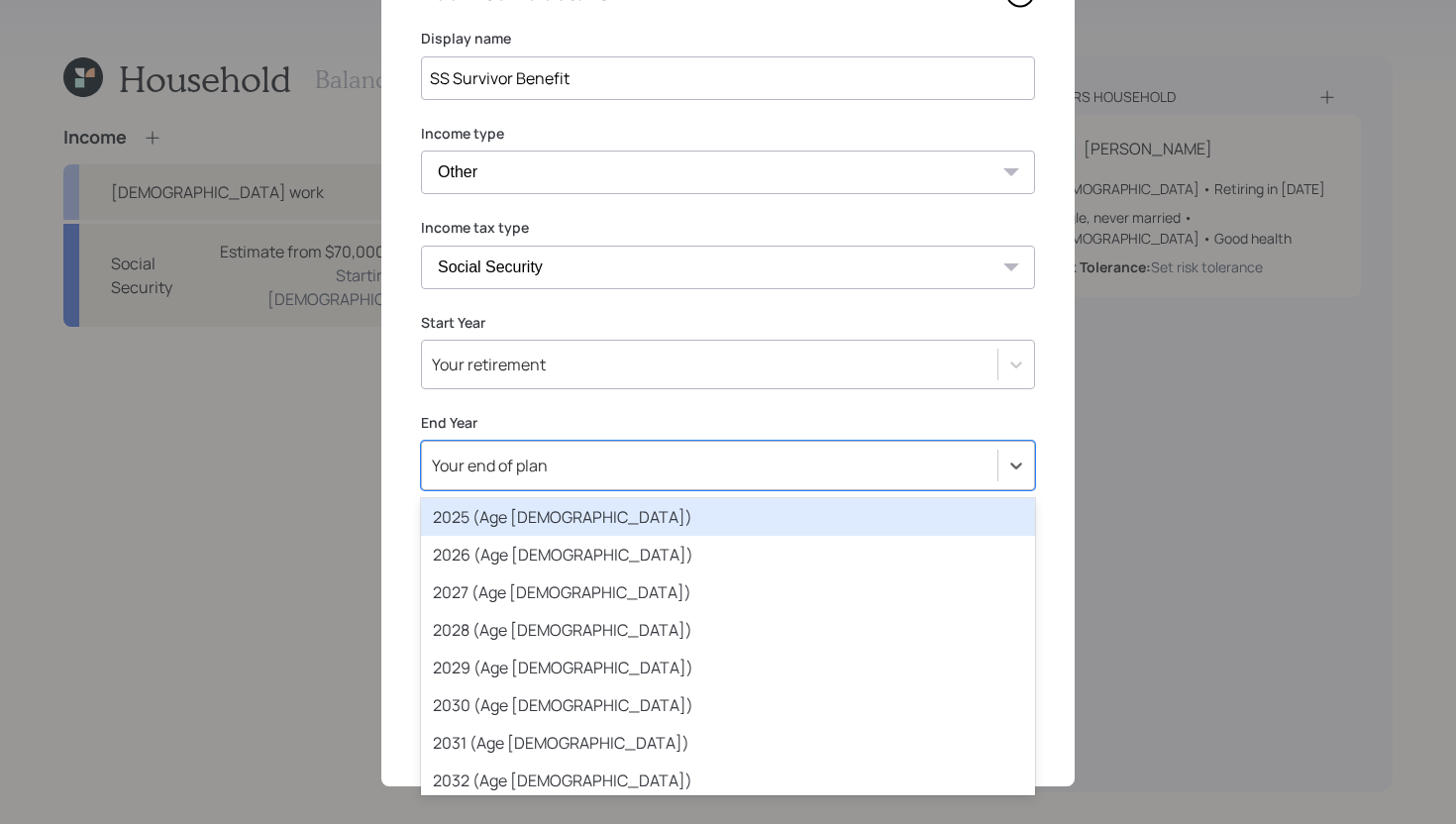 scroll, scrollTop: 195, scrollLeft: 0, axis: vertical 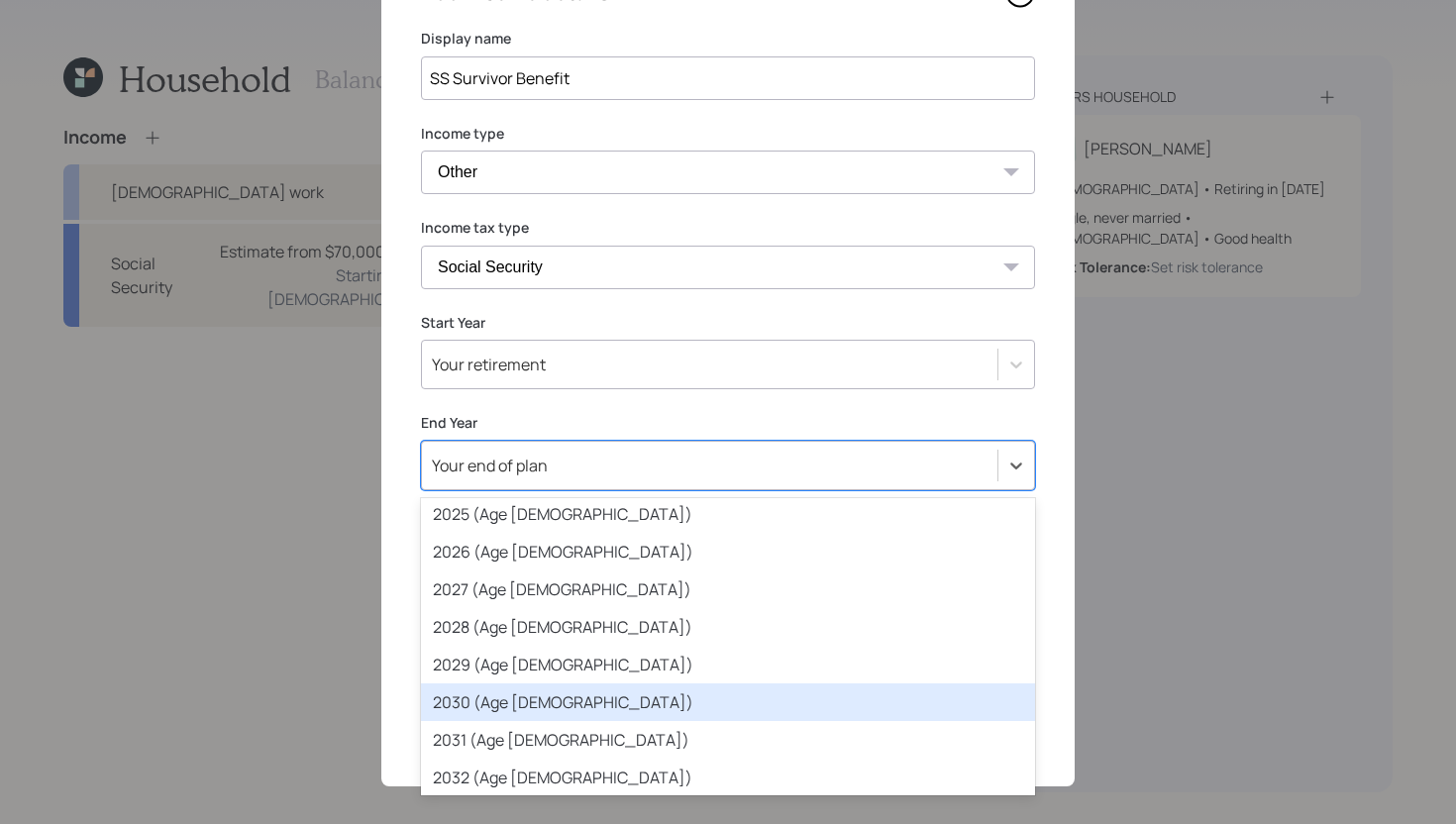 click on "2030 (Age [DEMOGRAPHIC_DATA])" at bounding box center (728, 702) 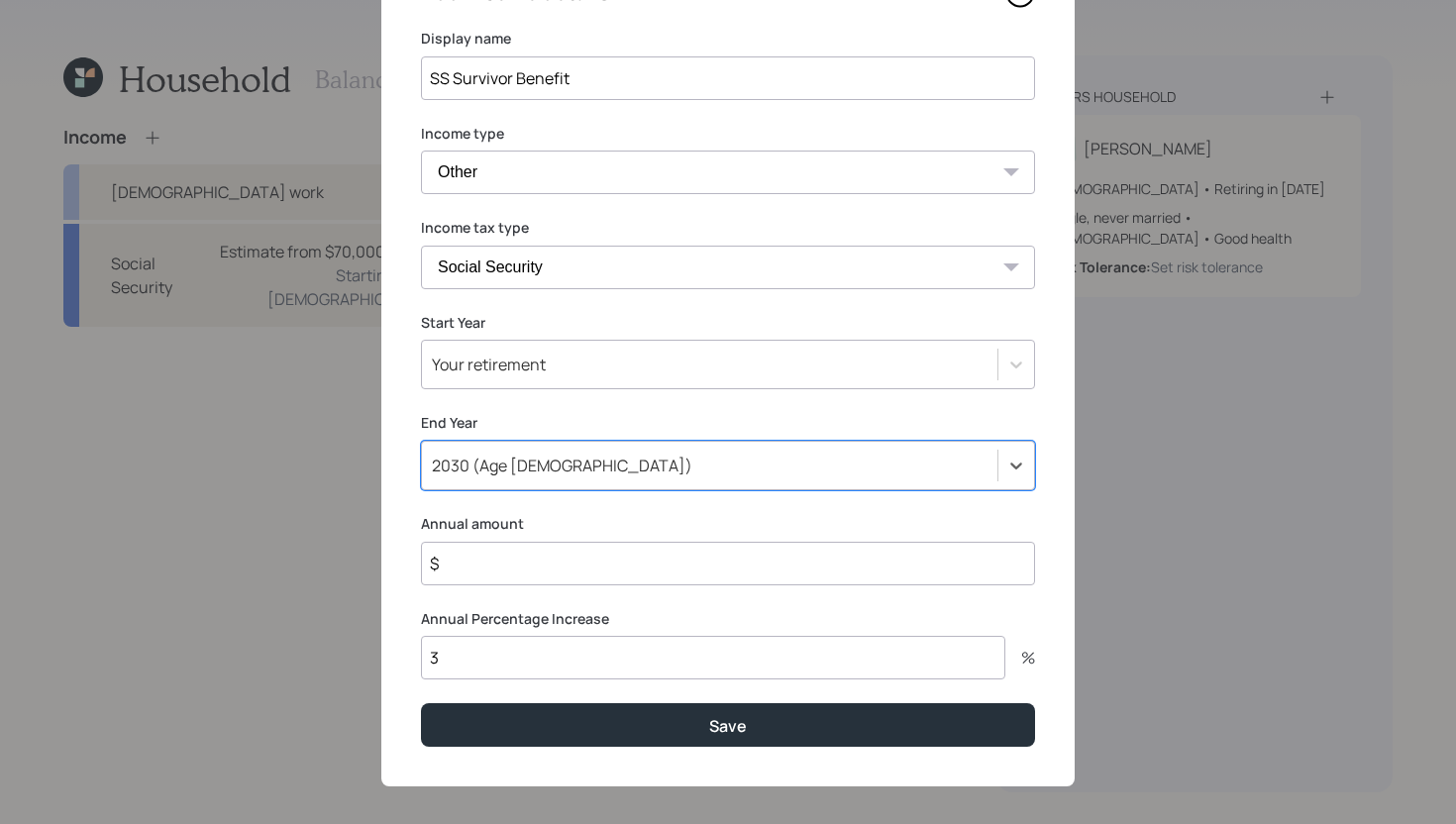 click on "3" at bounding box center (713, 658) 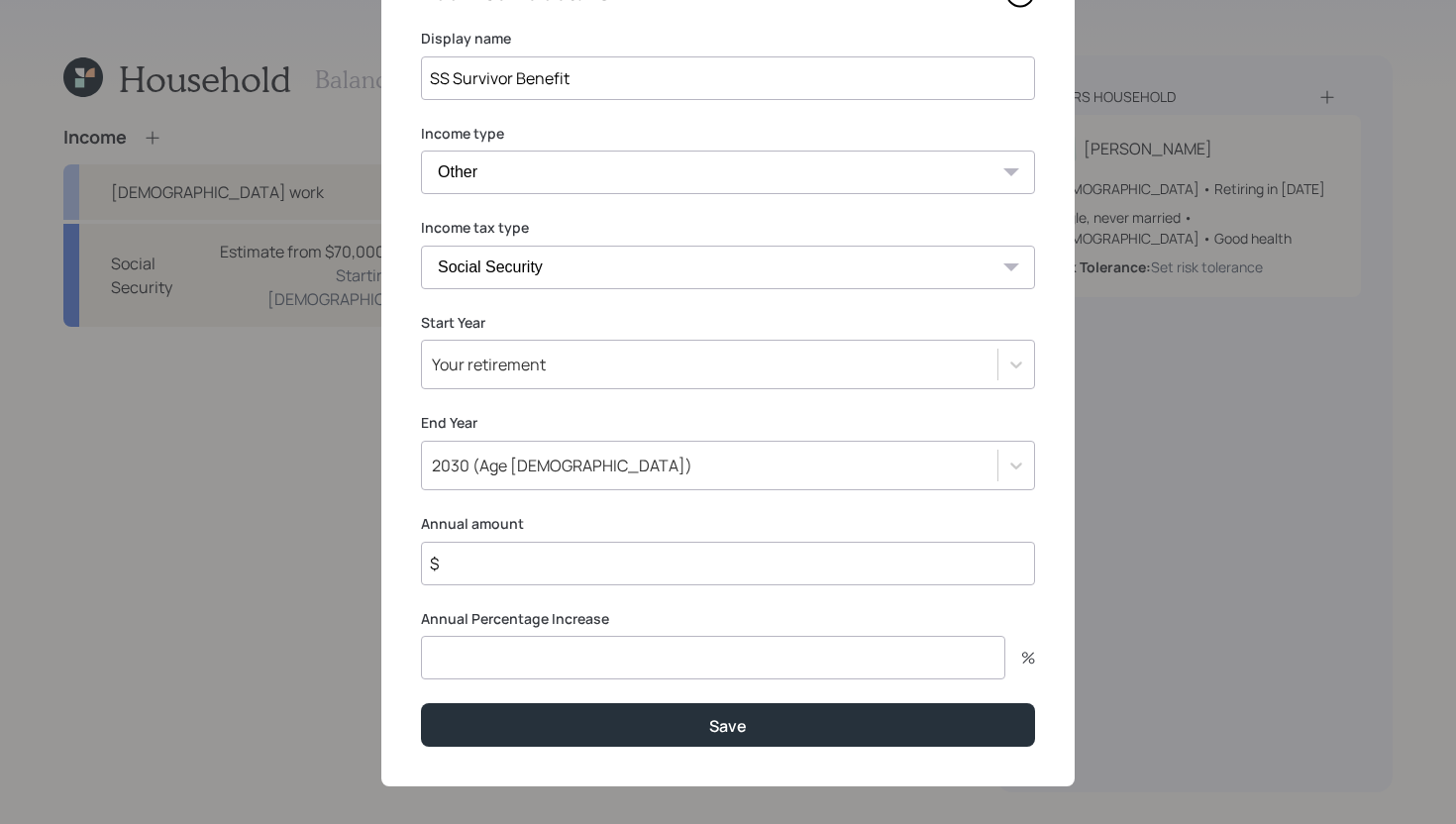type on "3" 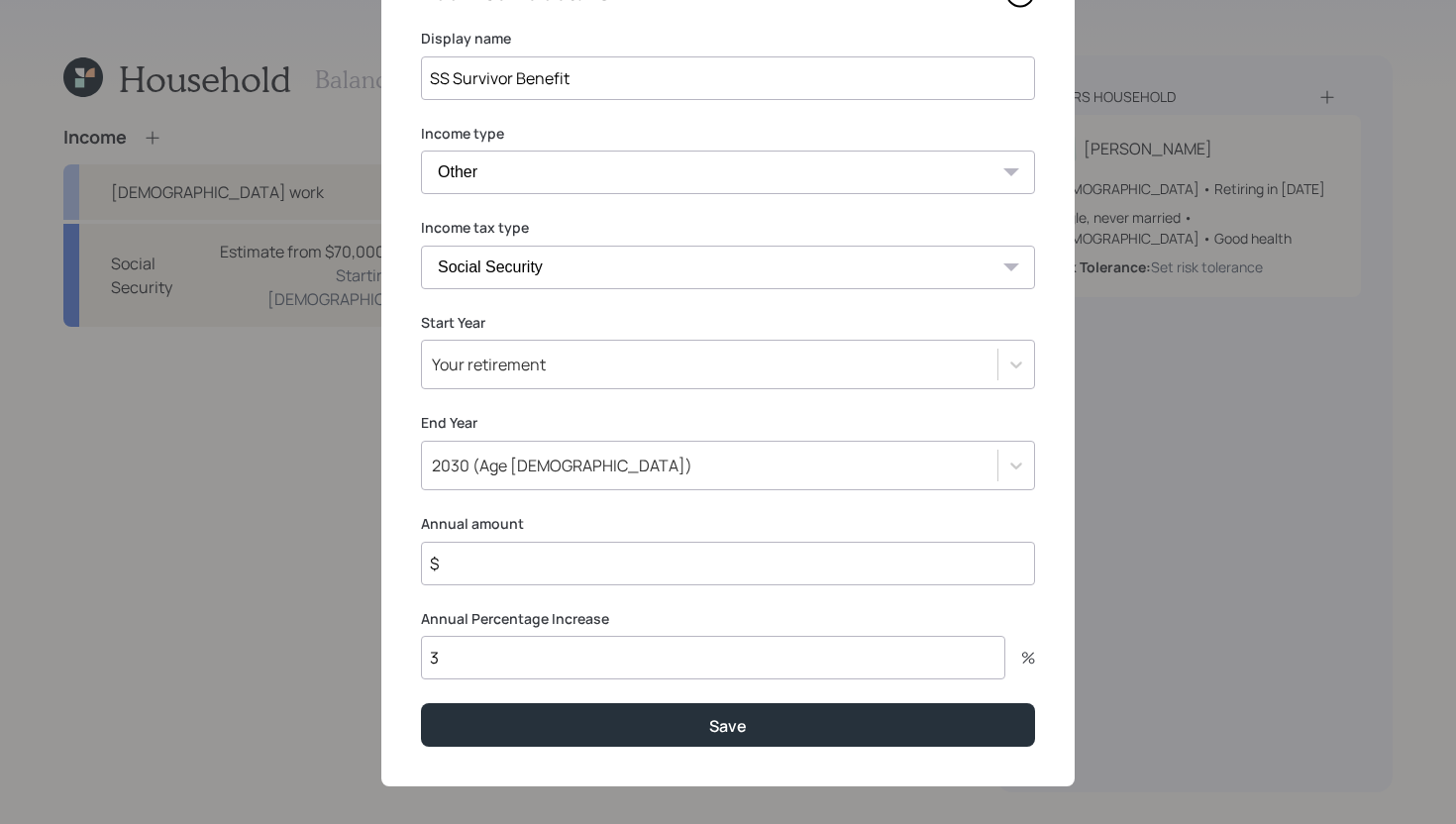 click on "$" at bounding box center (728, 564) 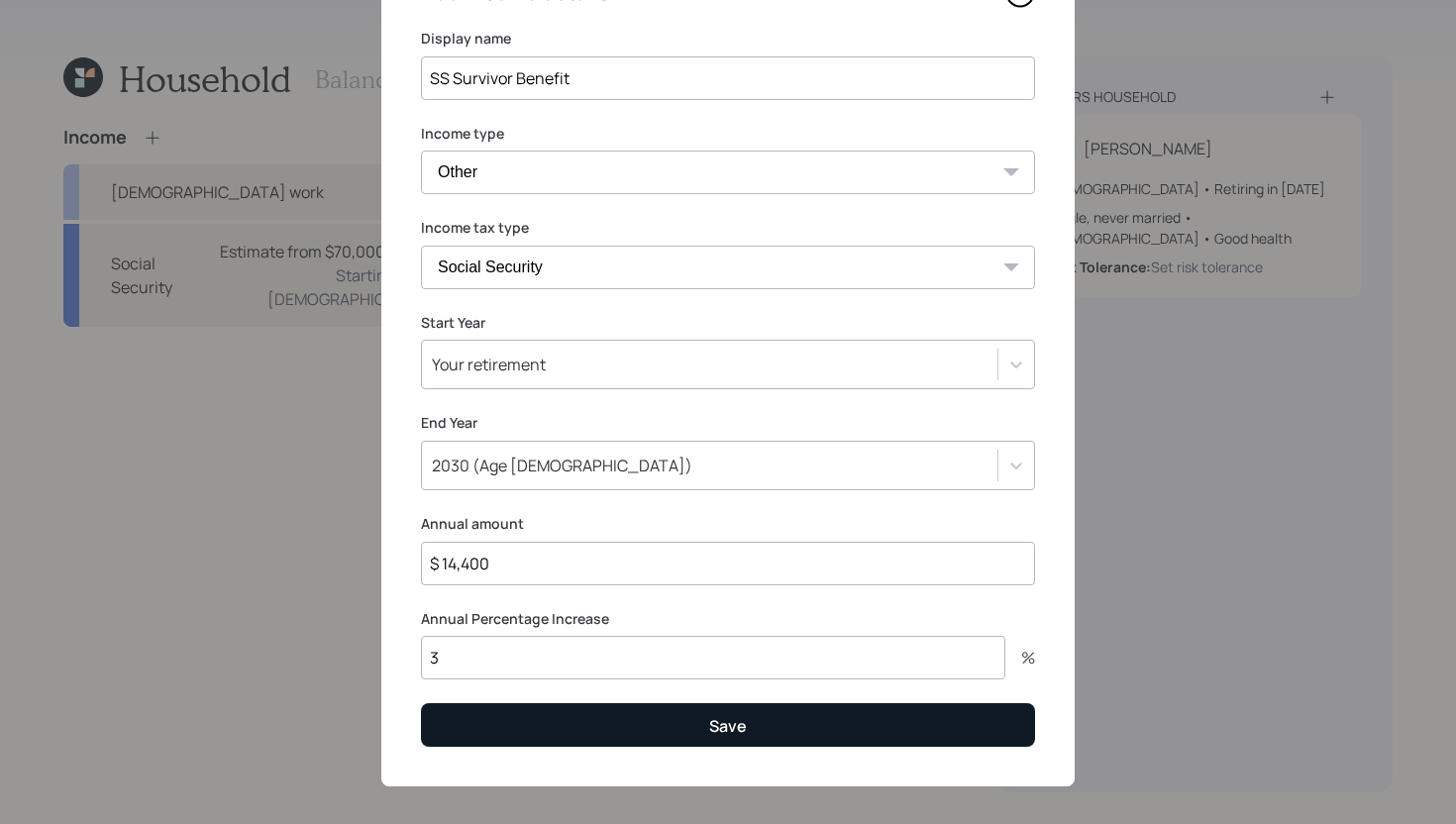 type on "$ 14,400" 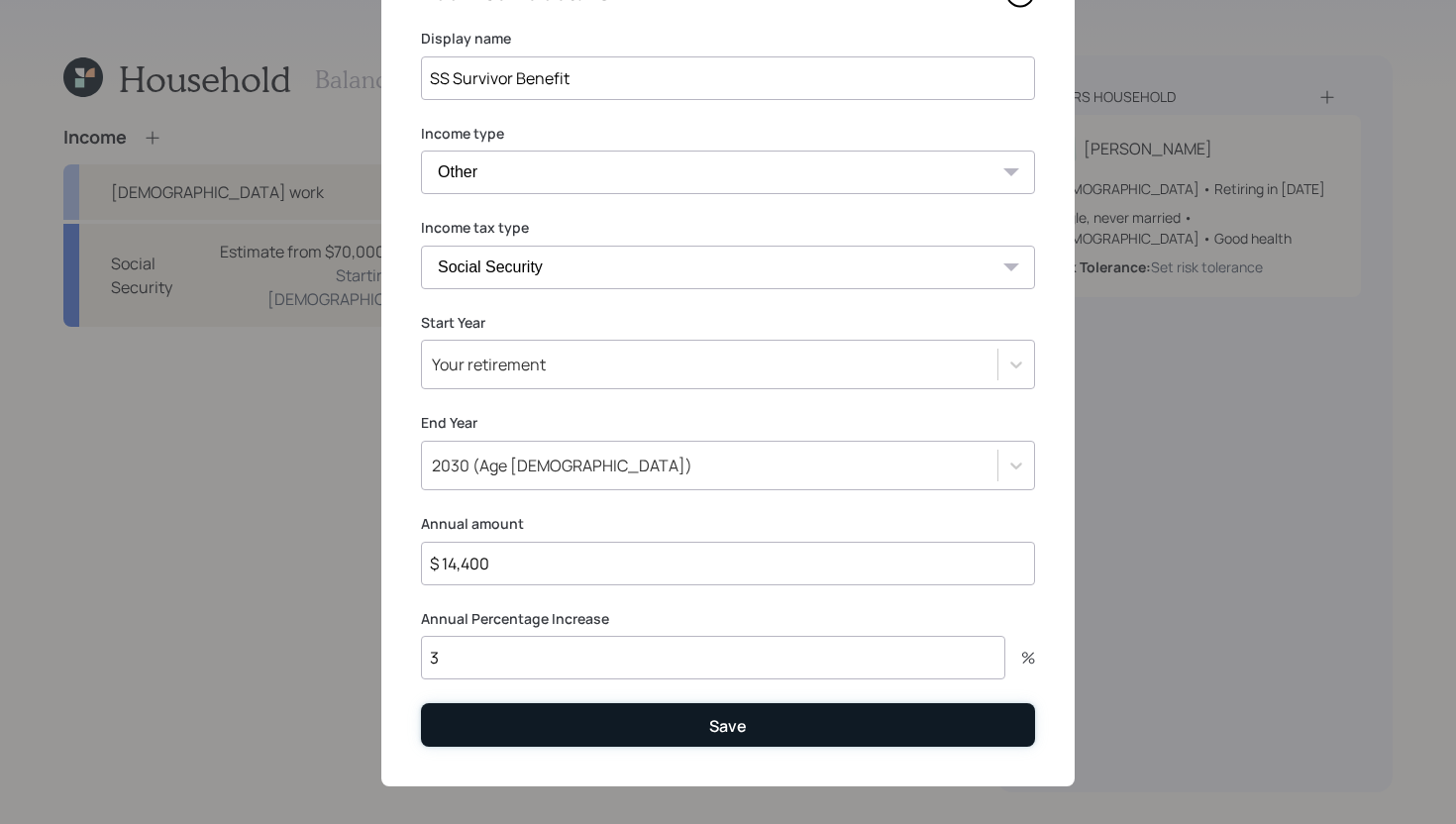 click on "Save" at bounding box center (728, 724) 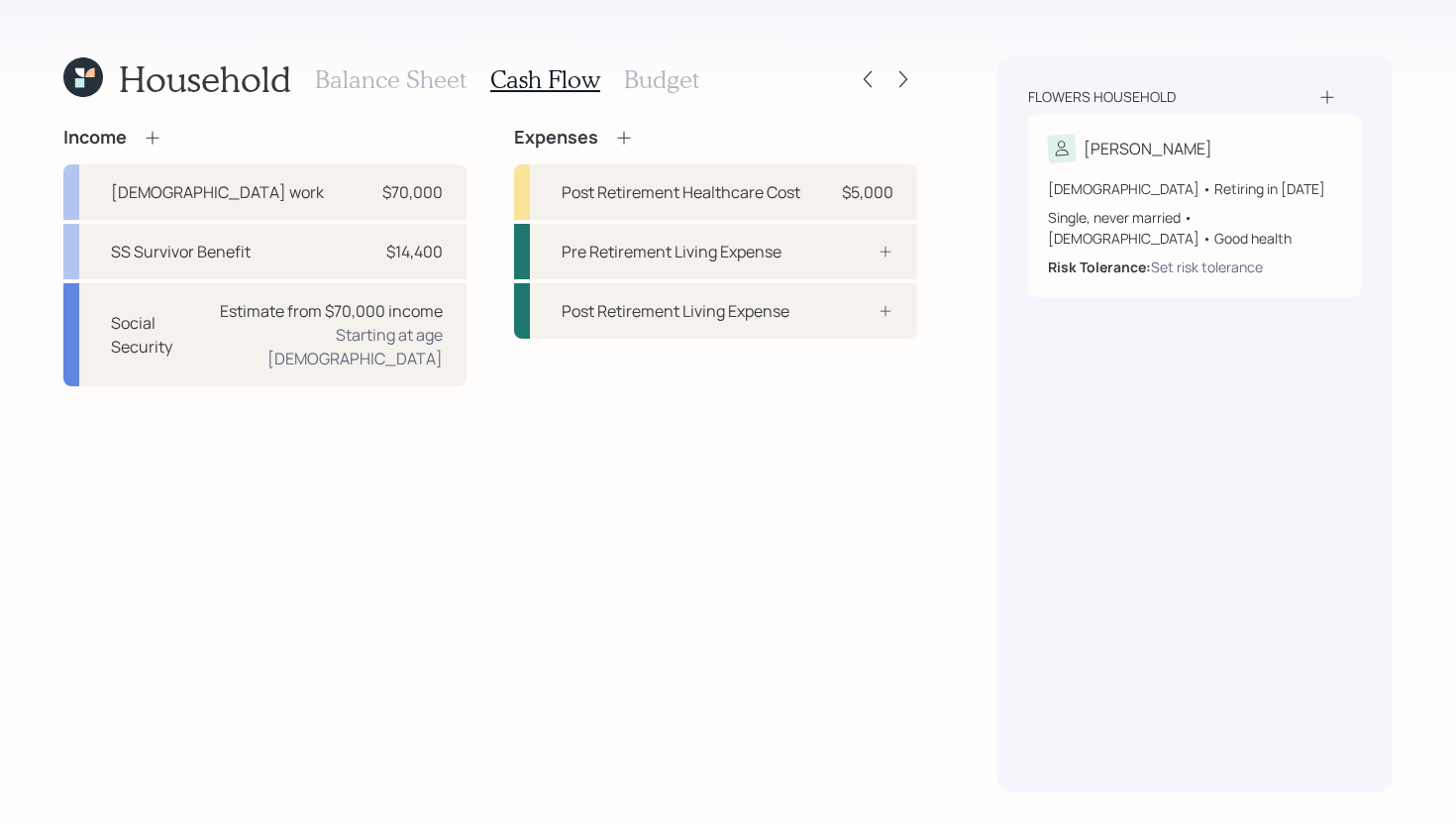click on "Balance Sheet" at bounding box center [390, 79] 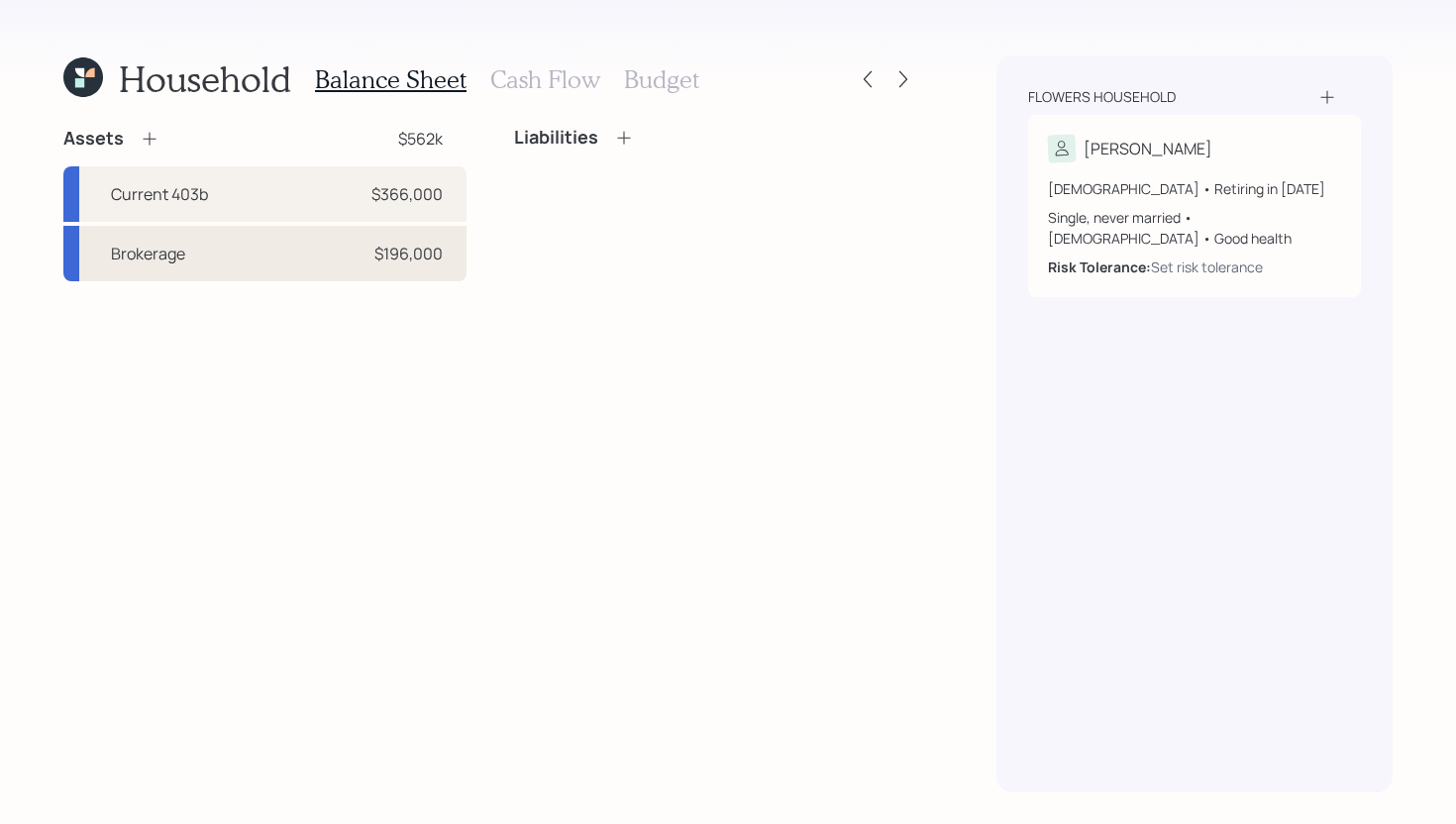 click on "Brokerage $196,000" at bounding box center [264, 254] 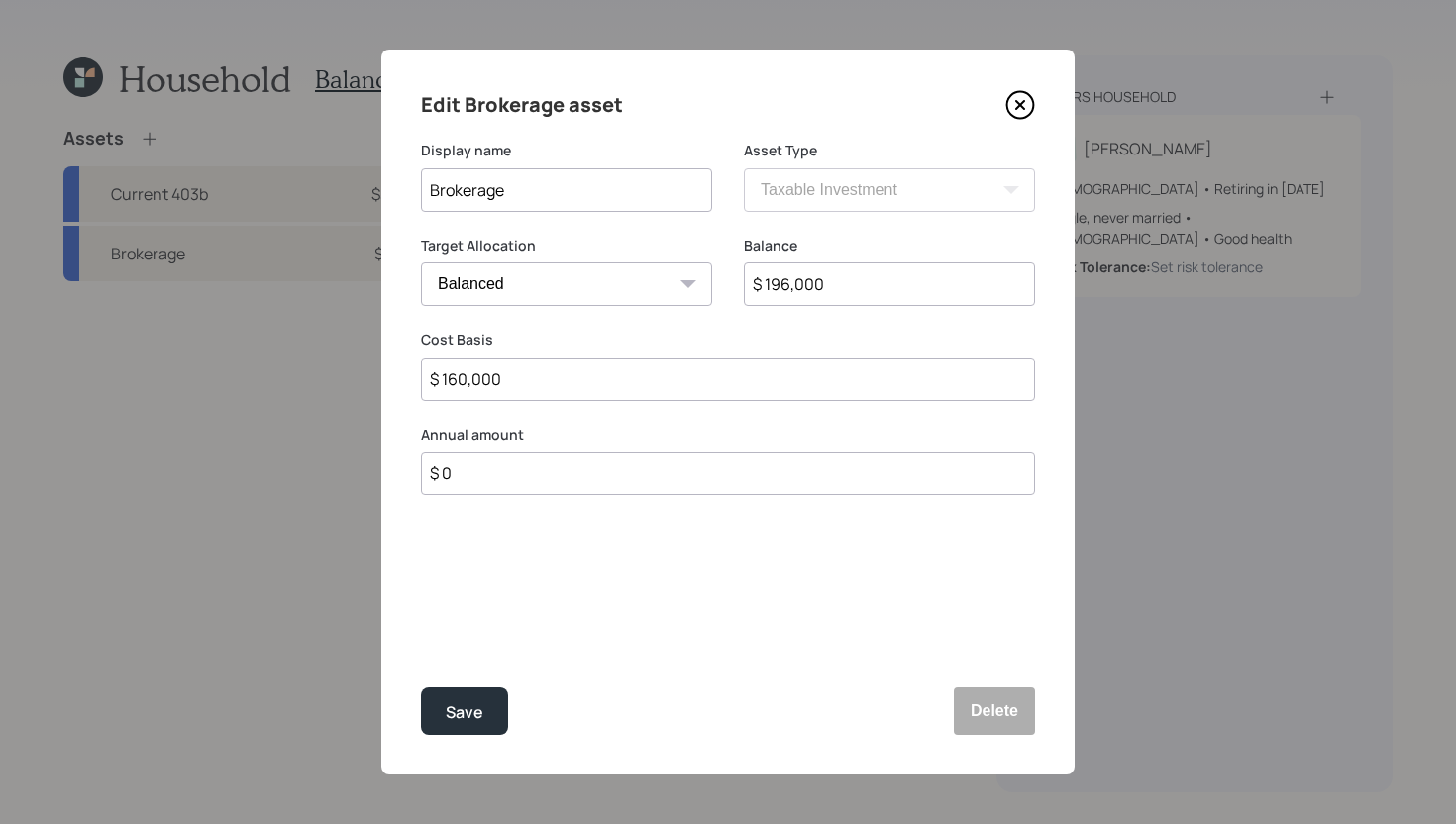 click on "$ 0" at bounding box center (728, 473) 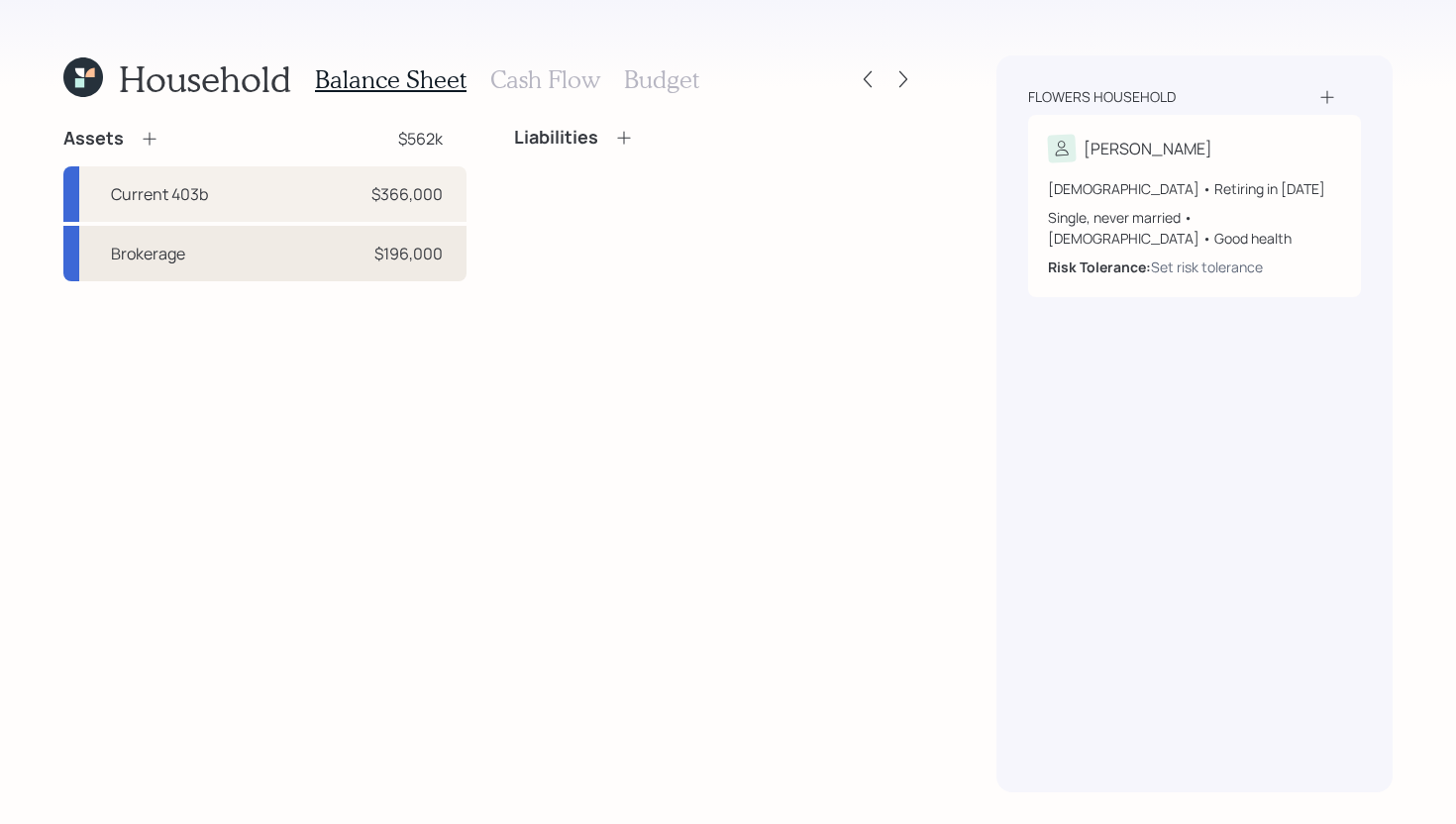 click on "Brokerage $196,000" at bounding box center [264, 254] 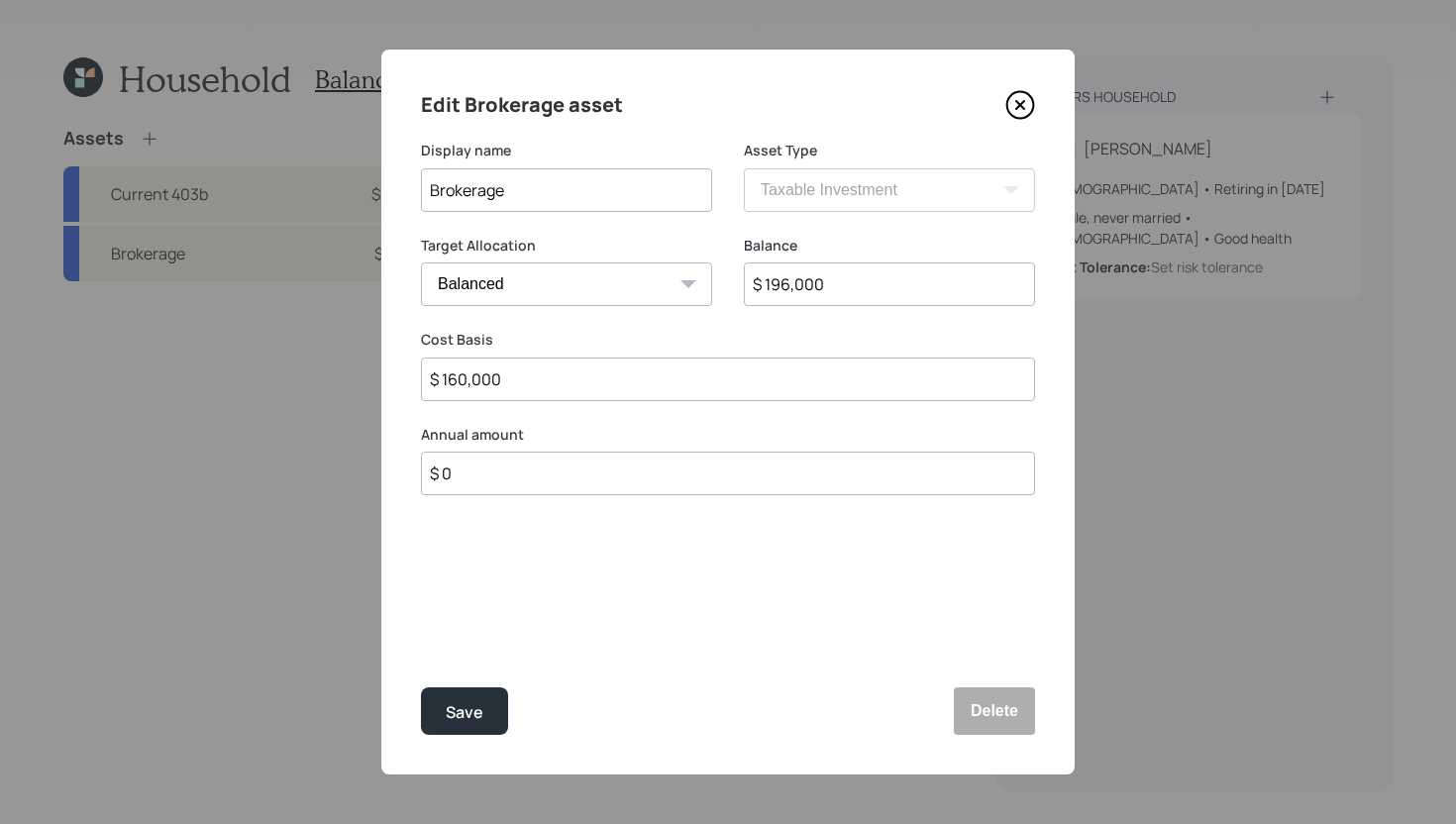 click on "$ 0" at bounding box center [728, 473] 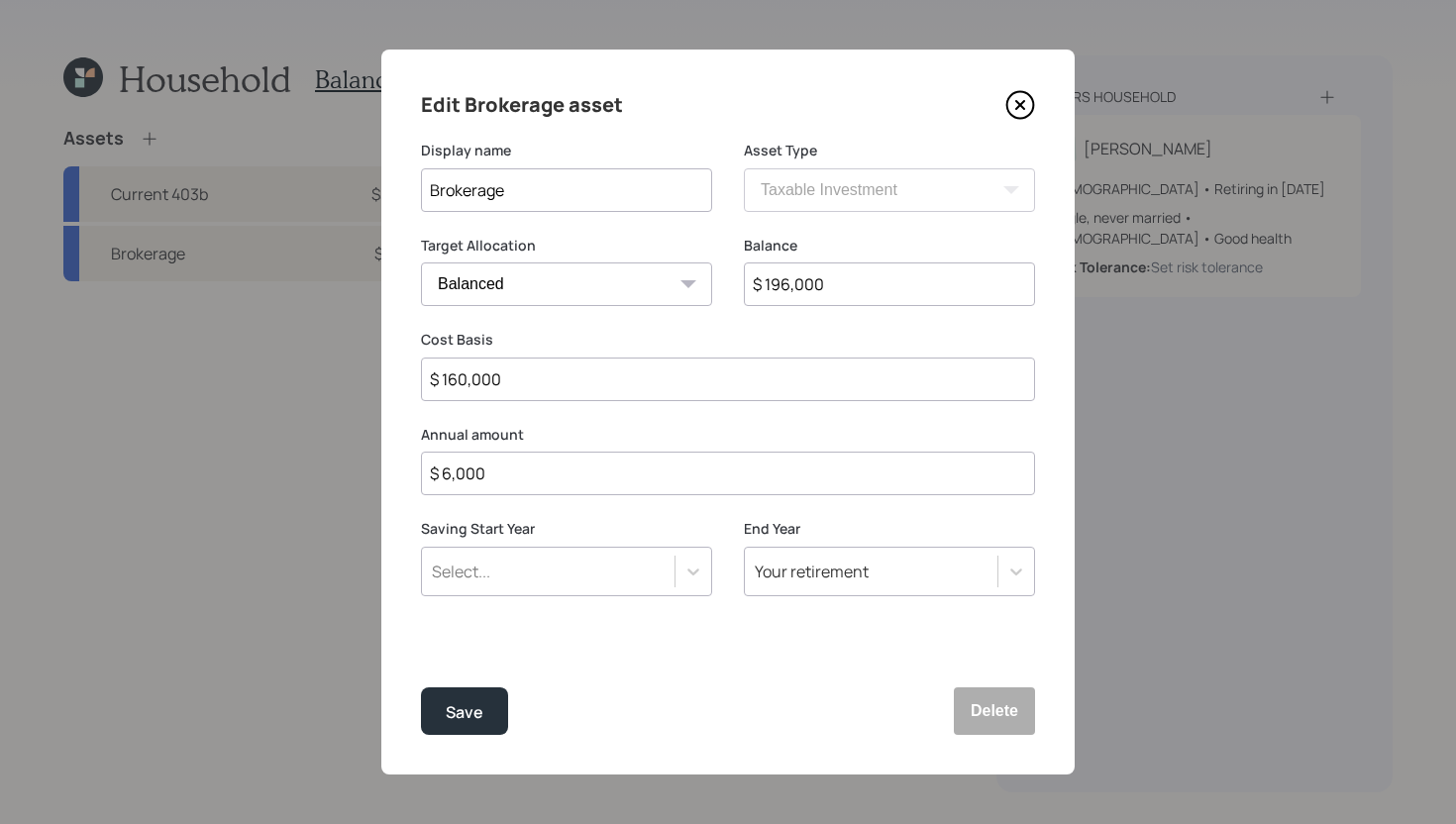 type on "$ 6,000" 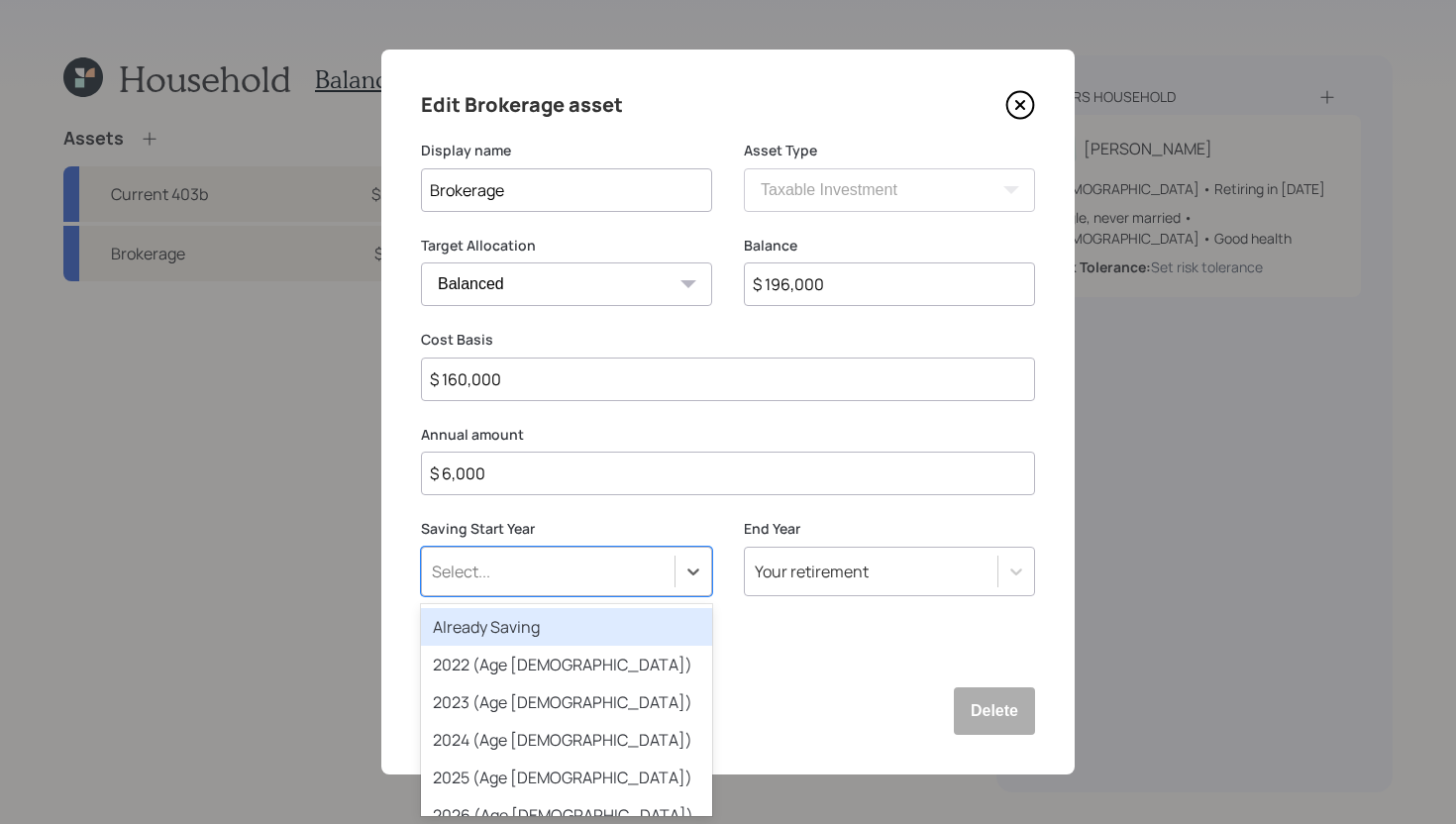 click on "Already Saving" at bounding box center (567, 627) 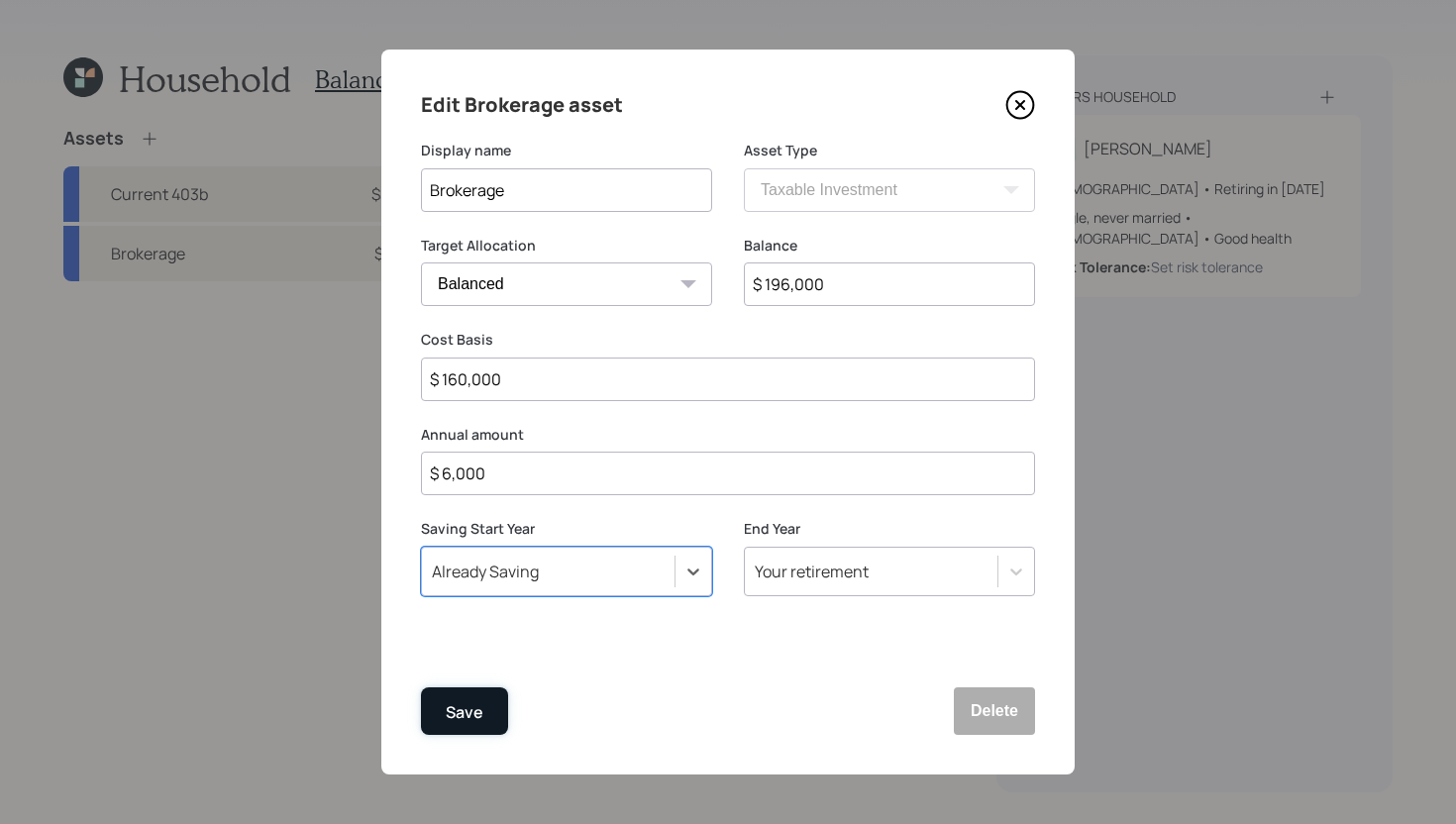 click on "Save" at bounding box center [465, 711] 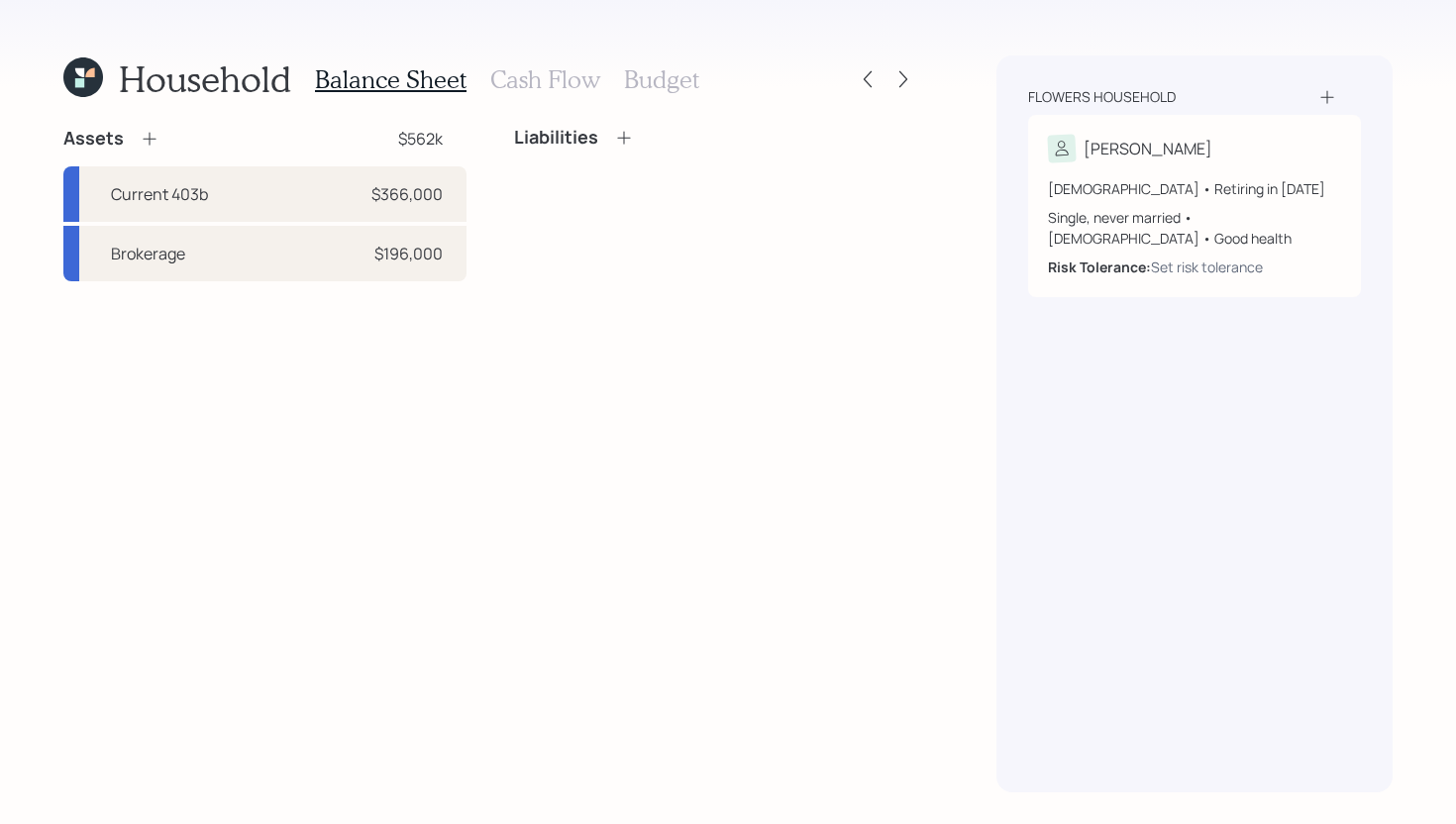 click on "Cash Flow" at bounding box center (545, 79) 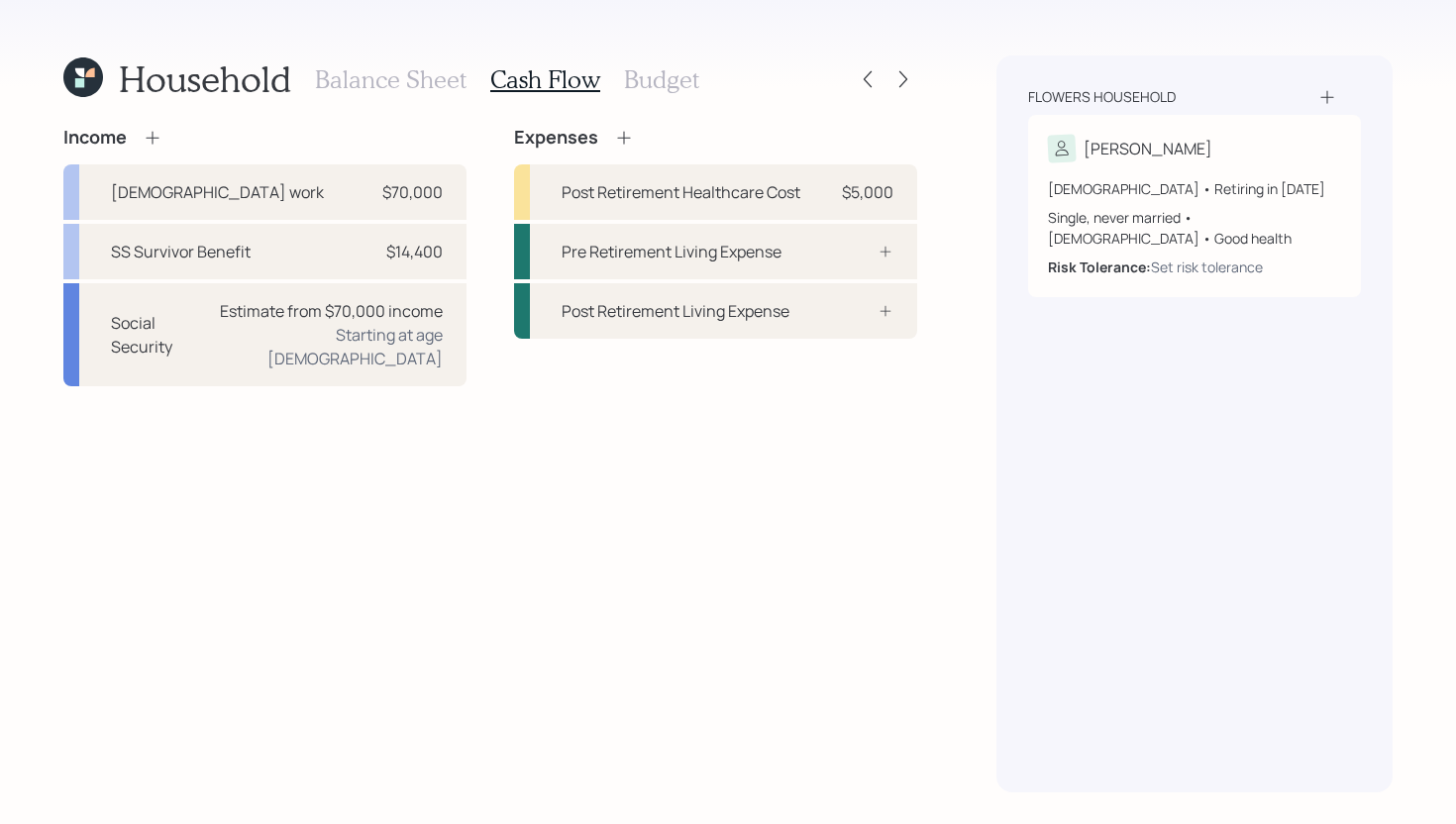 click on "Budget" at bounding box center (662, 79) 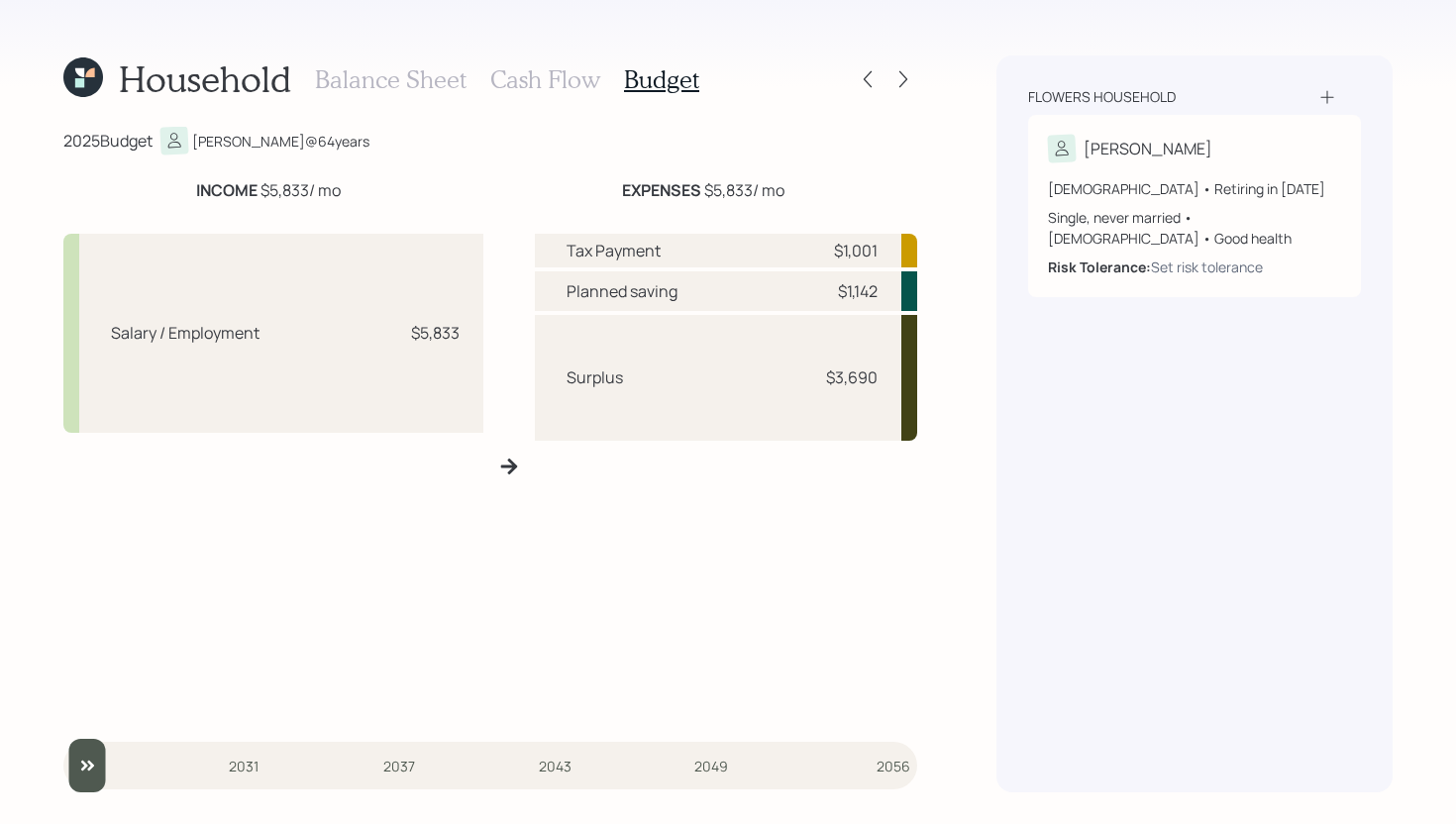 drag, startPoint x: 261, startPoint y: 189, endPoint x: 355, endPoint y: 187, distance: 94.02127 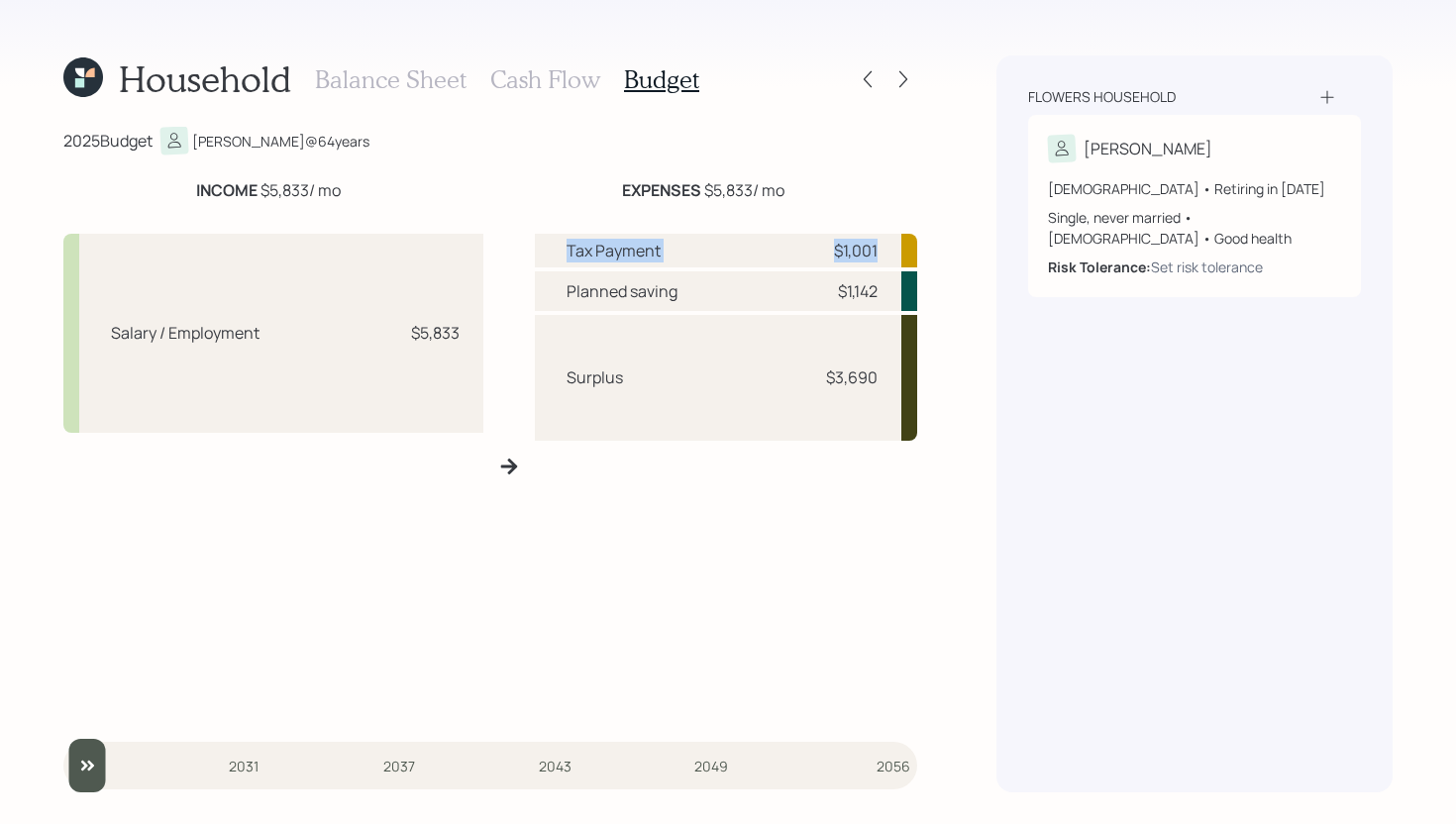 drag, startPoint x: 567, startPoint y: 249, endPoint x: 883, endPoint y: 252, distance: 316.0142 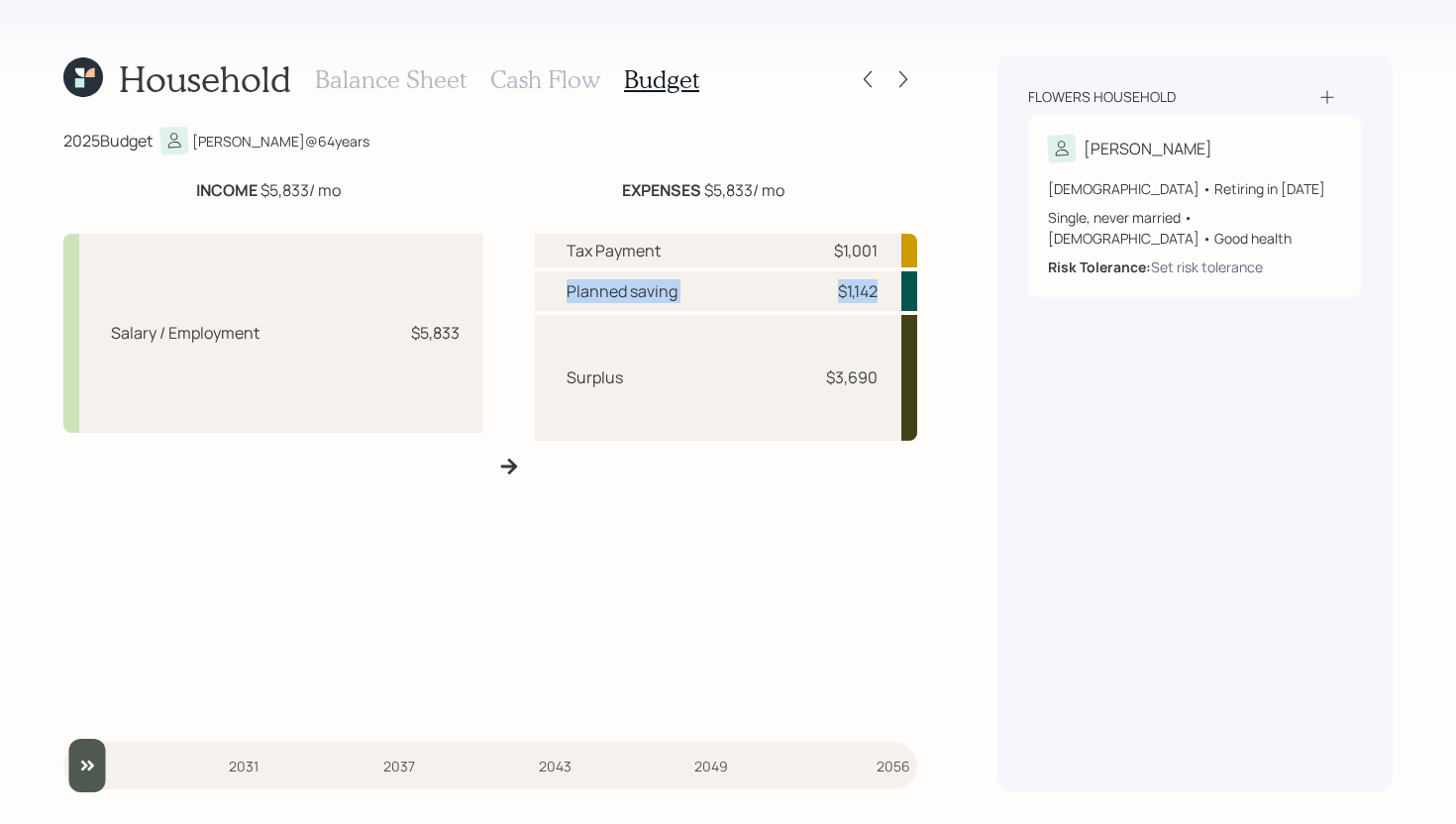 drag, startPoint x: 566, startPoint y: 289, endPoint x: 879, endPoint y: 295, distance: 313.0575 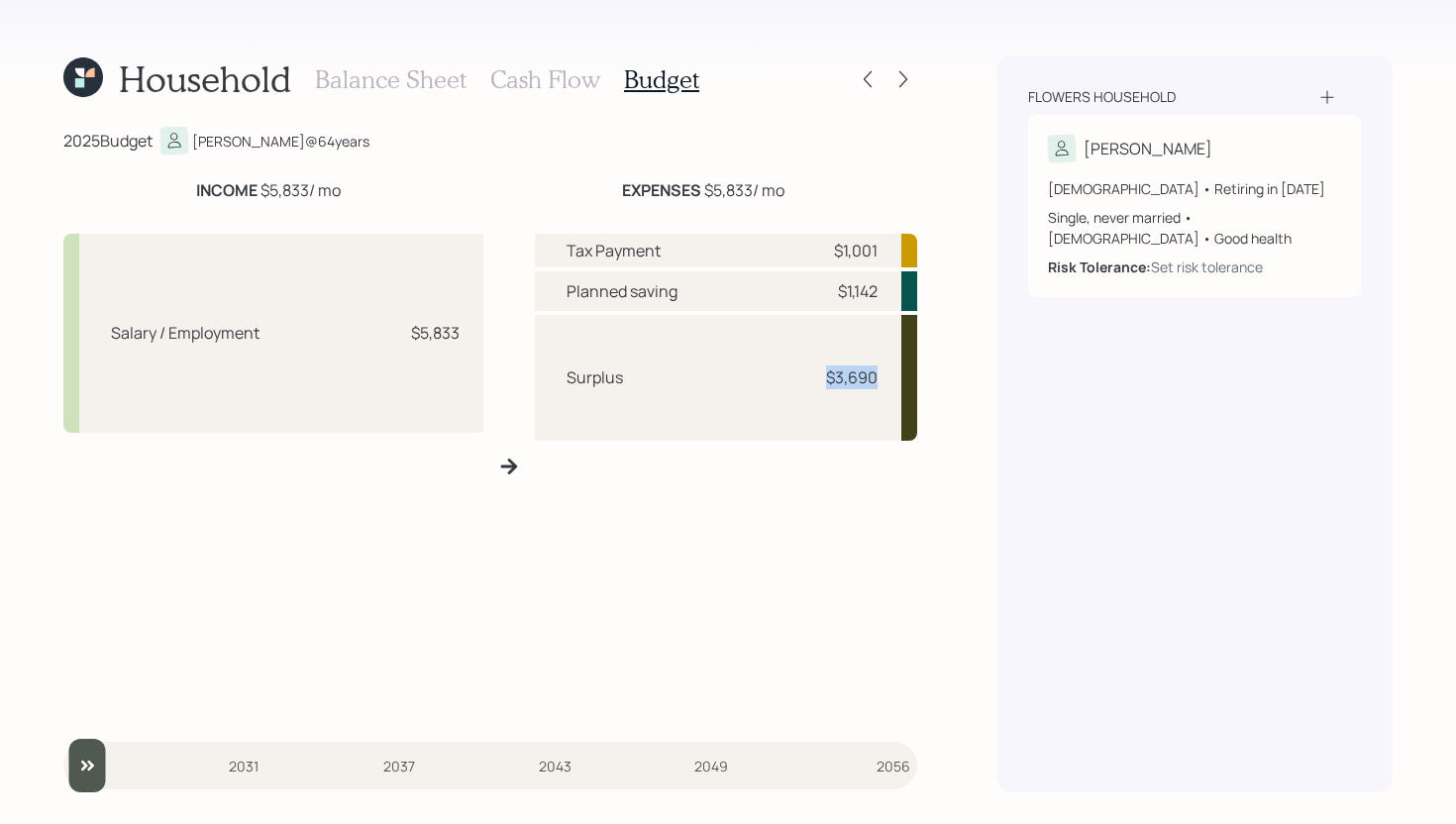 drag, startPoint x: 827, startPoint y: 378, endPoint x: 878, endPoint y: 378, distance: 51 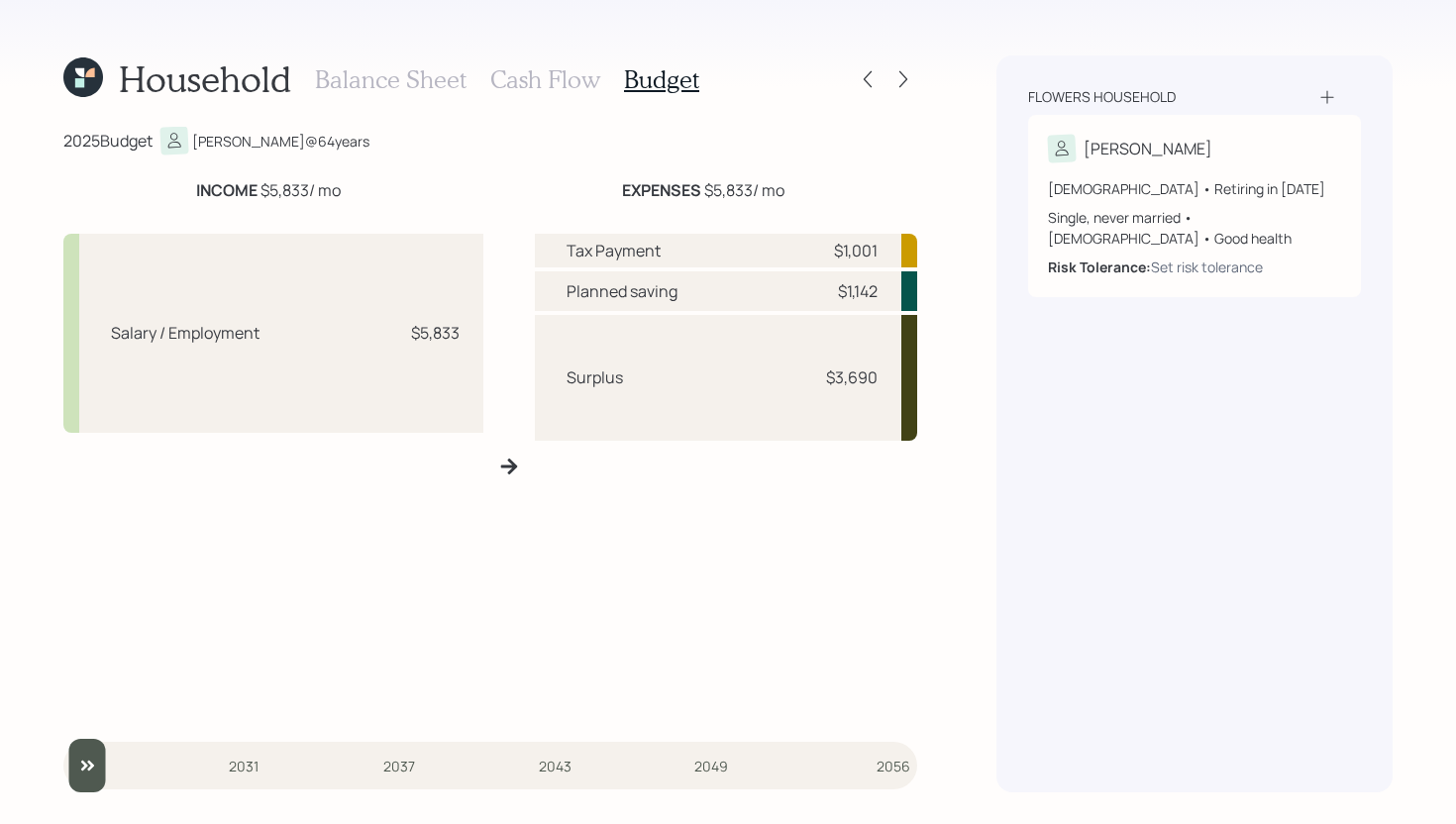 click on "Cash Flow" at bounding box center [545, 79] 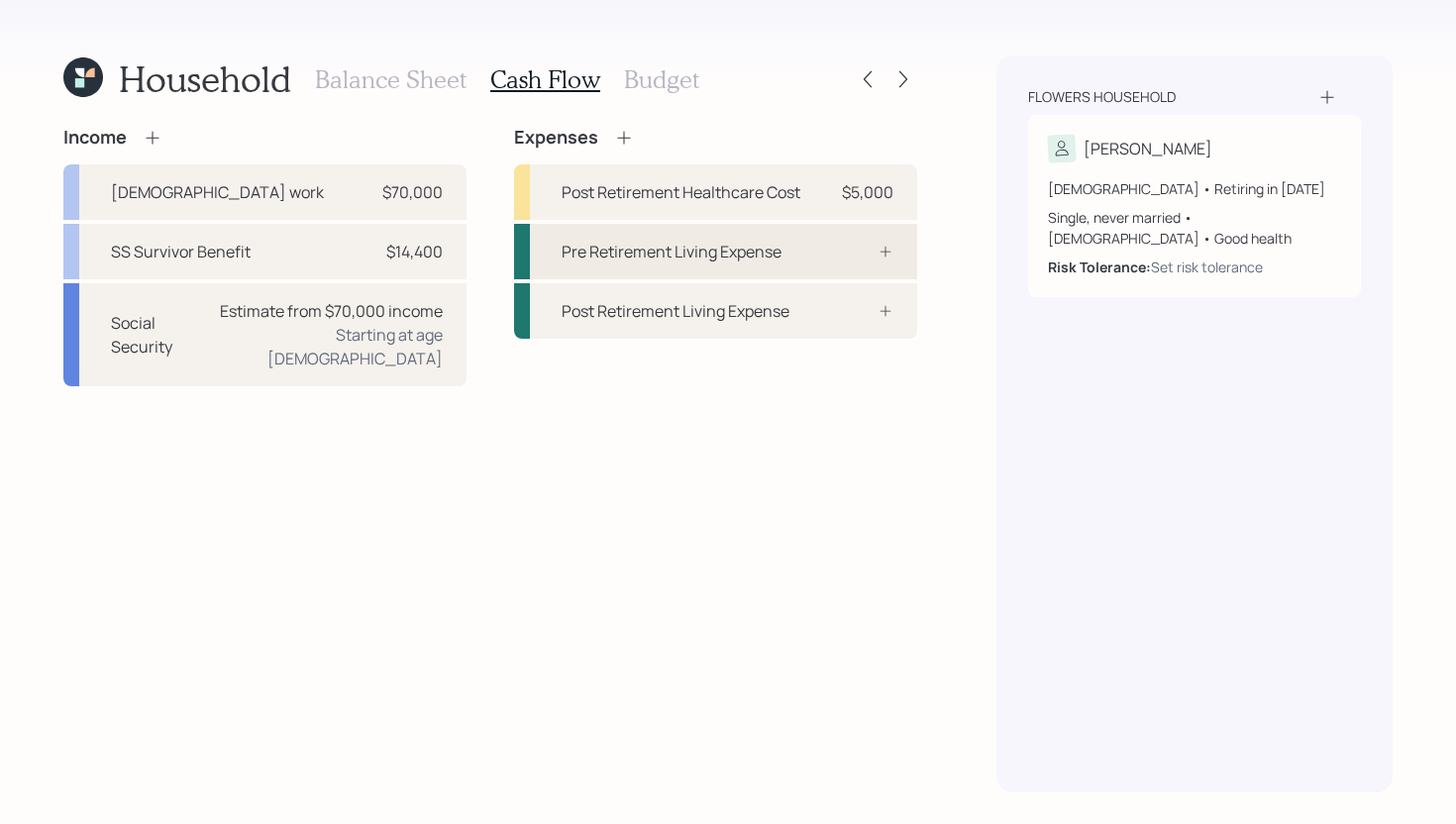click on "Pre Retirement Living Expense" at bounding box center (715, 252) 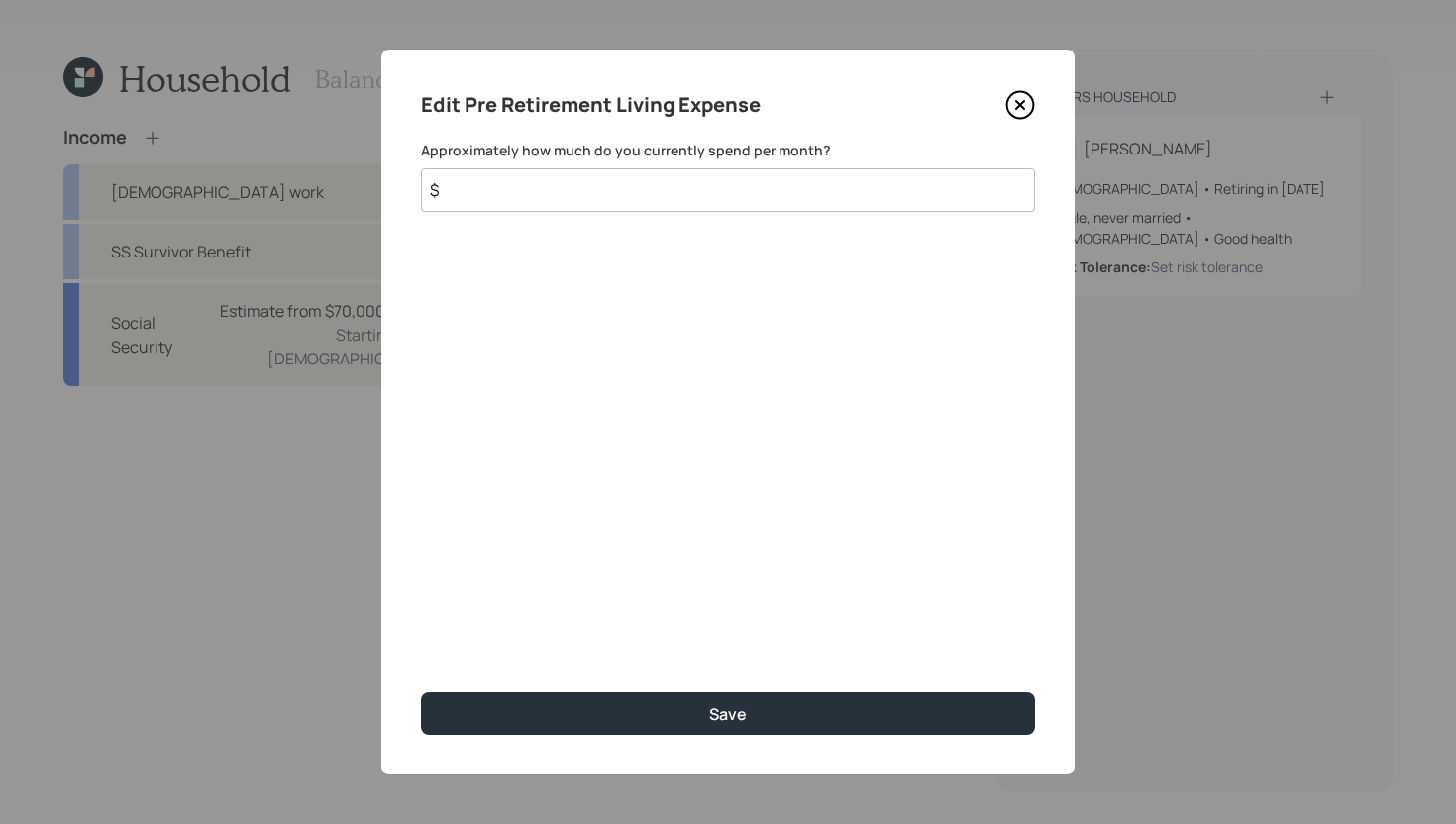 click on "$" at bounding box center (728, 190) 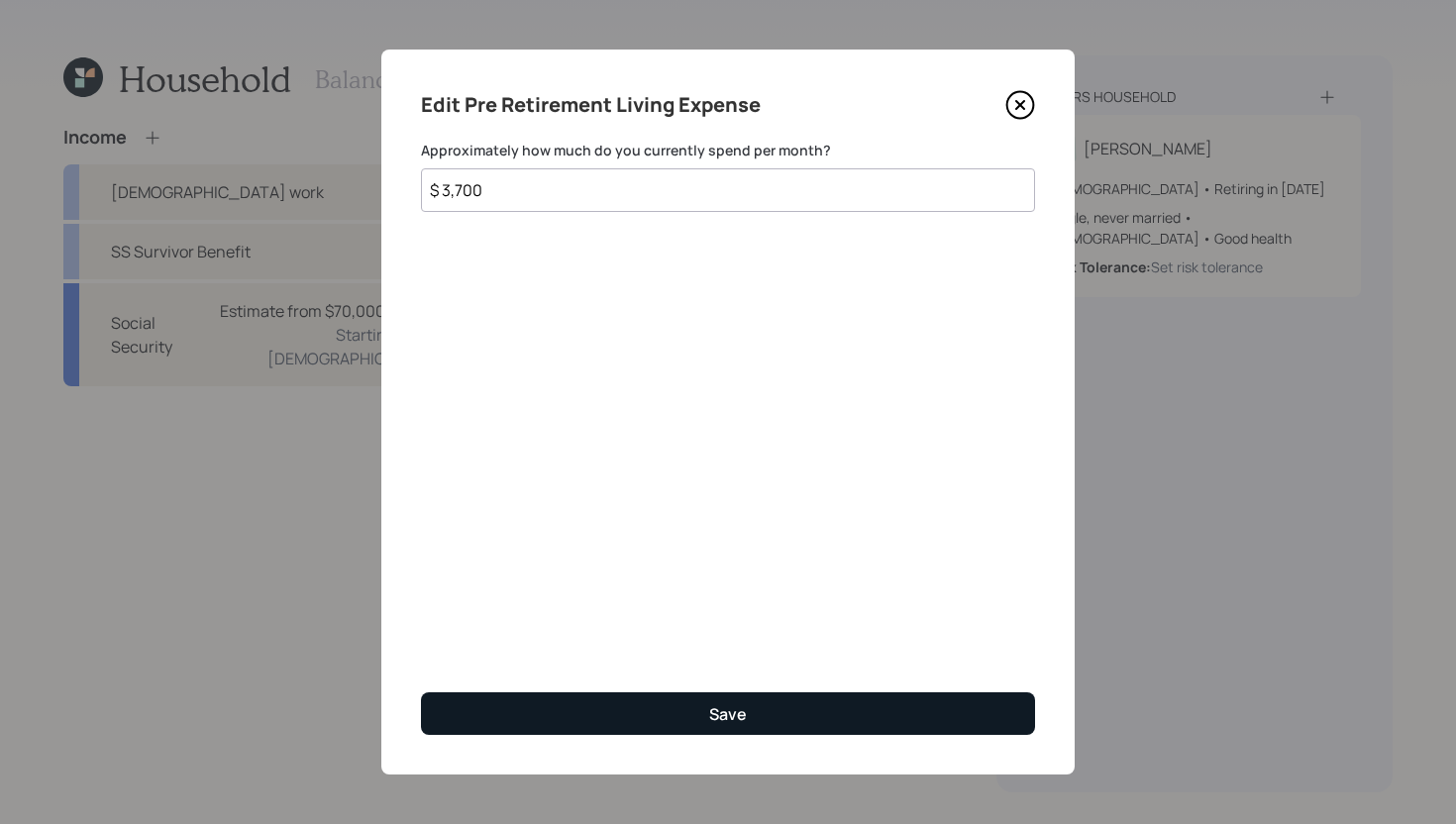 type on "$ 3,700" 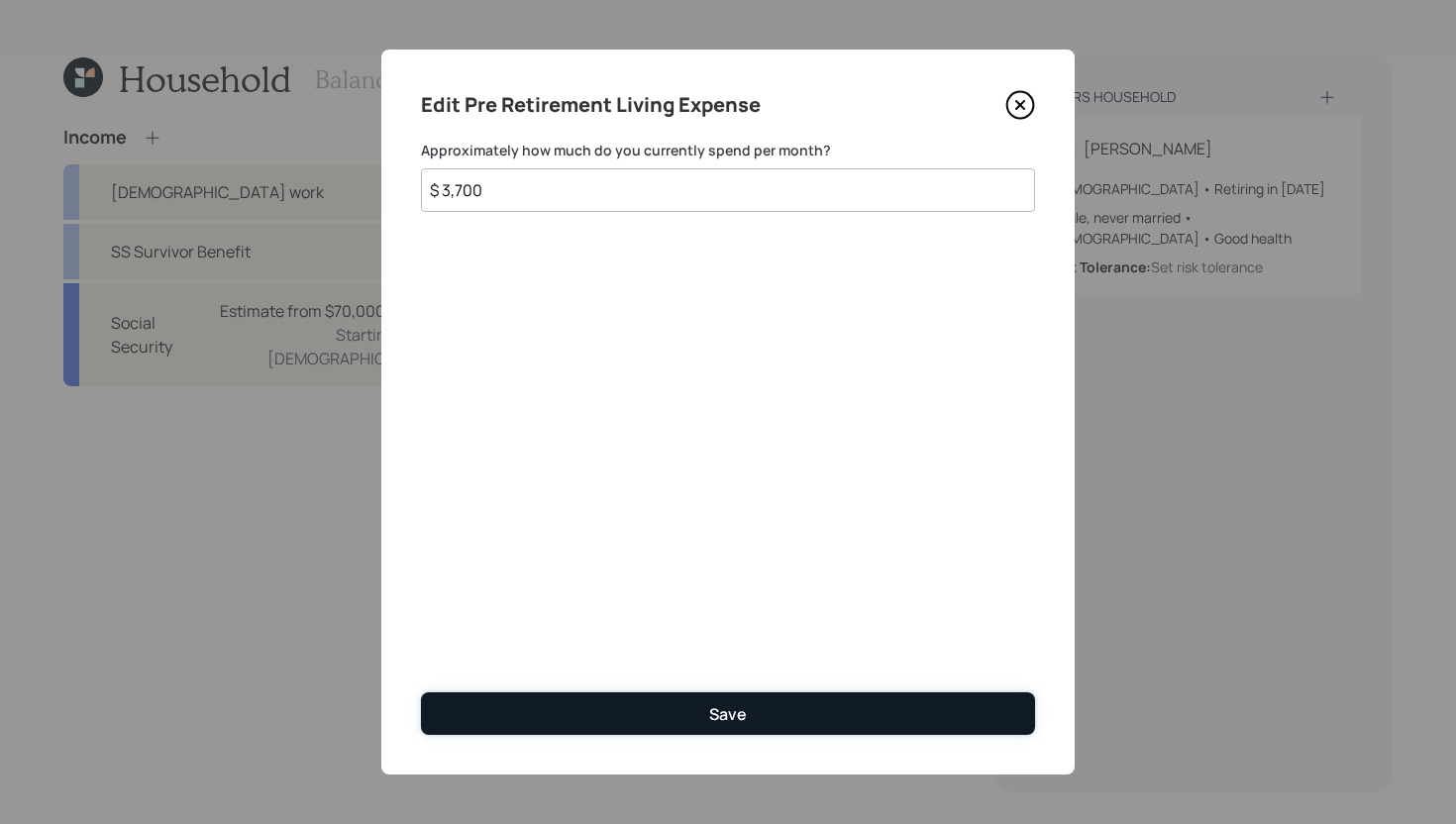 click on "Save" at bounding box center [728, 713] 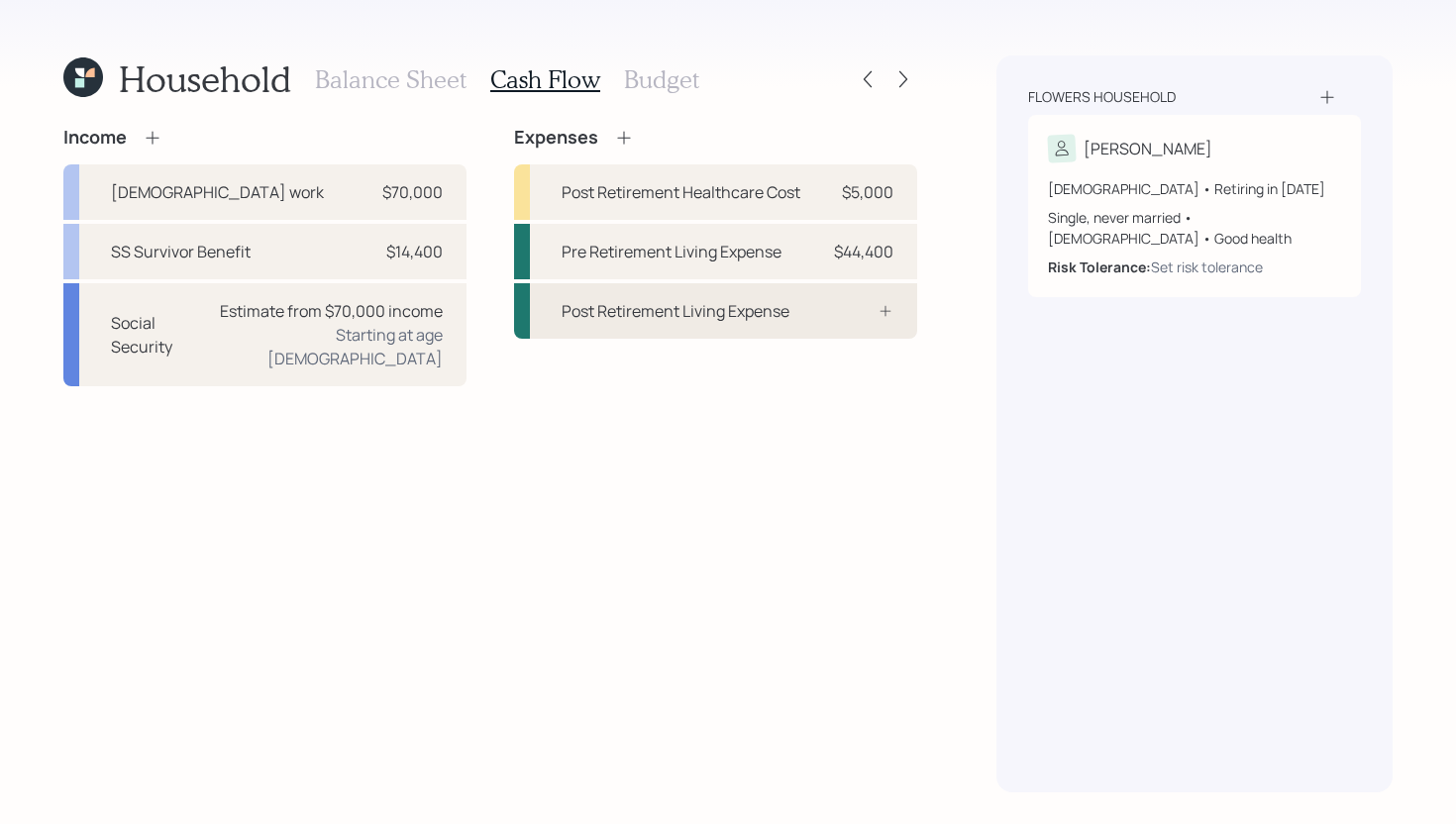 click on "Post Retirement Living Expense" at bounding box center [676, 311] 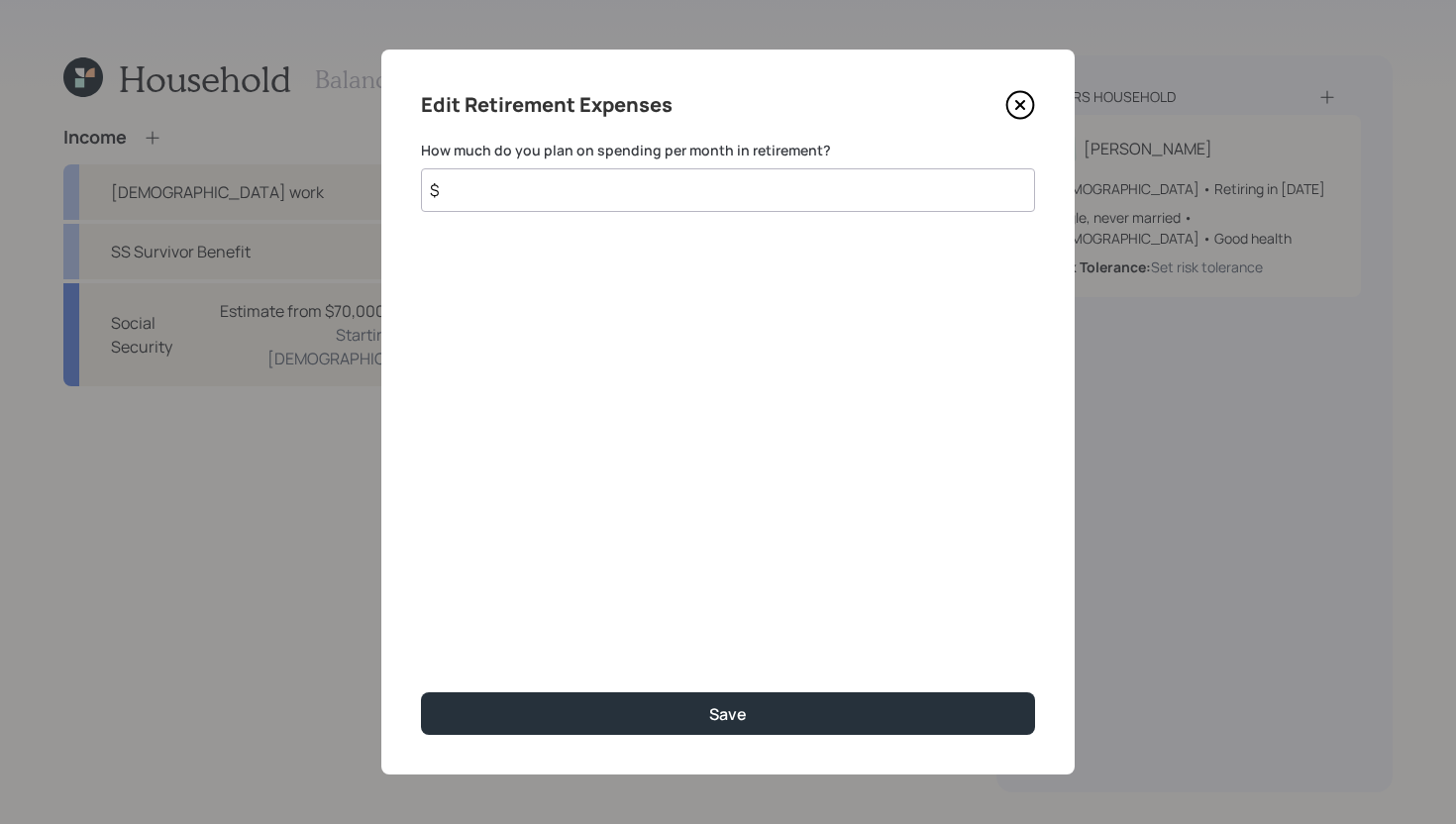 click on "$" at bounding box center (728, 190) 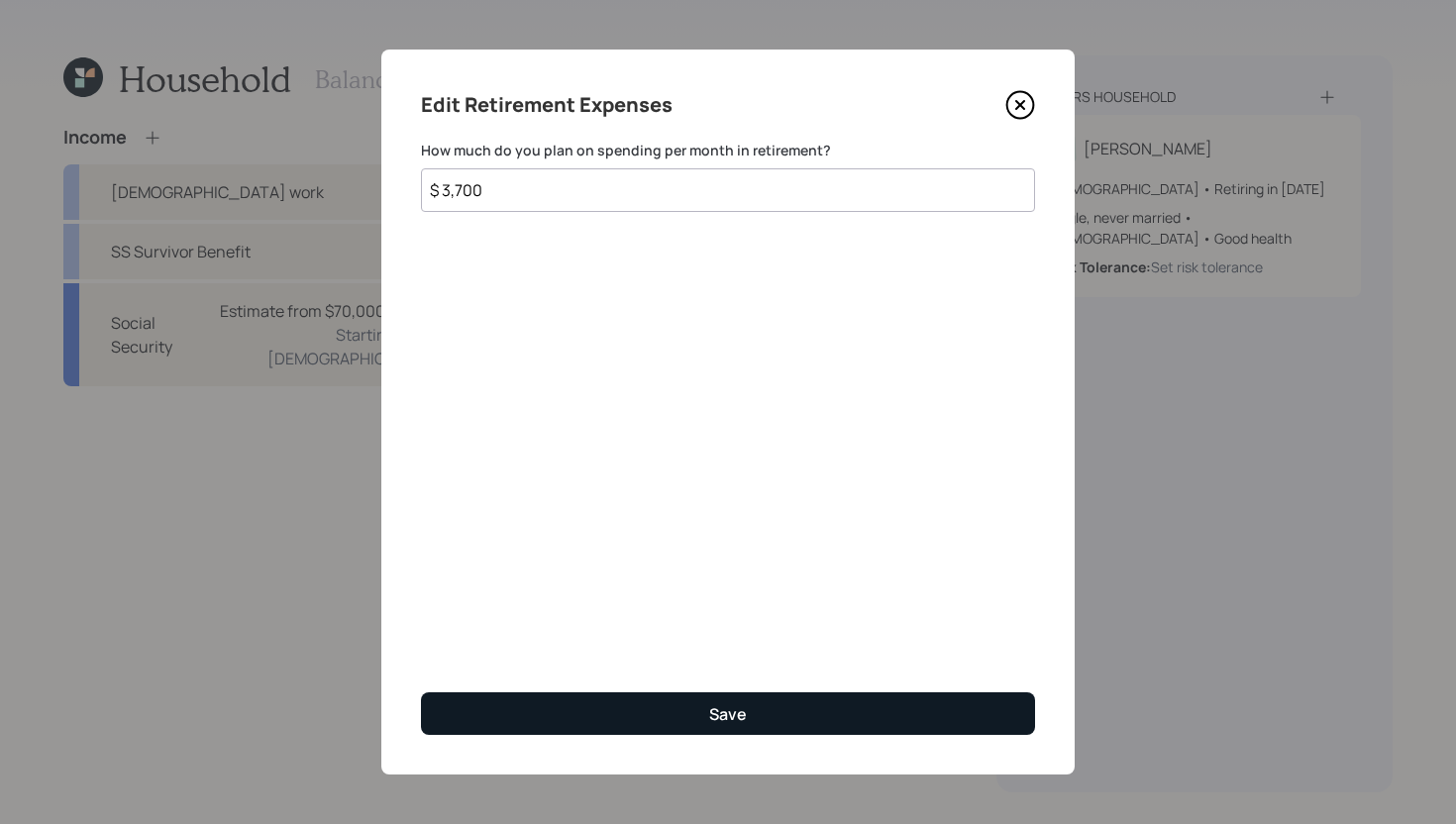 type on "$ 3,700" 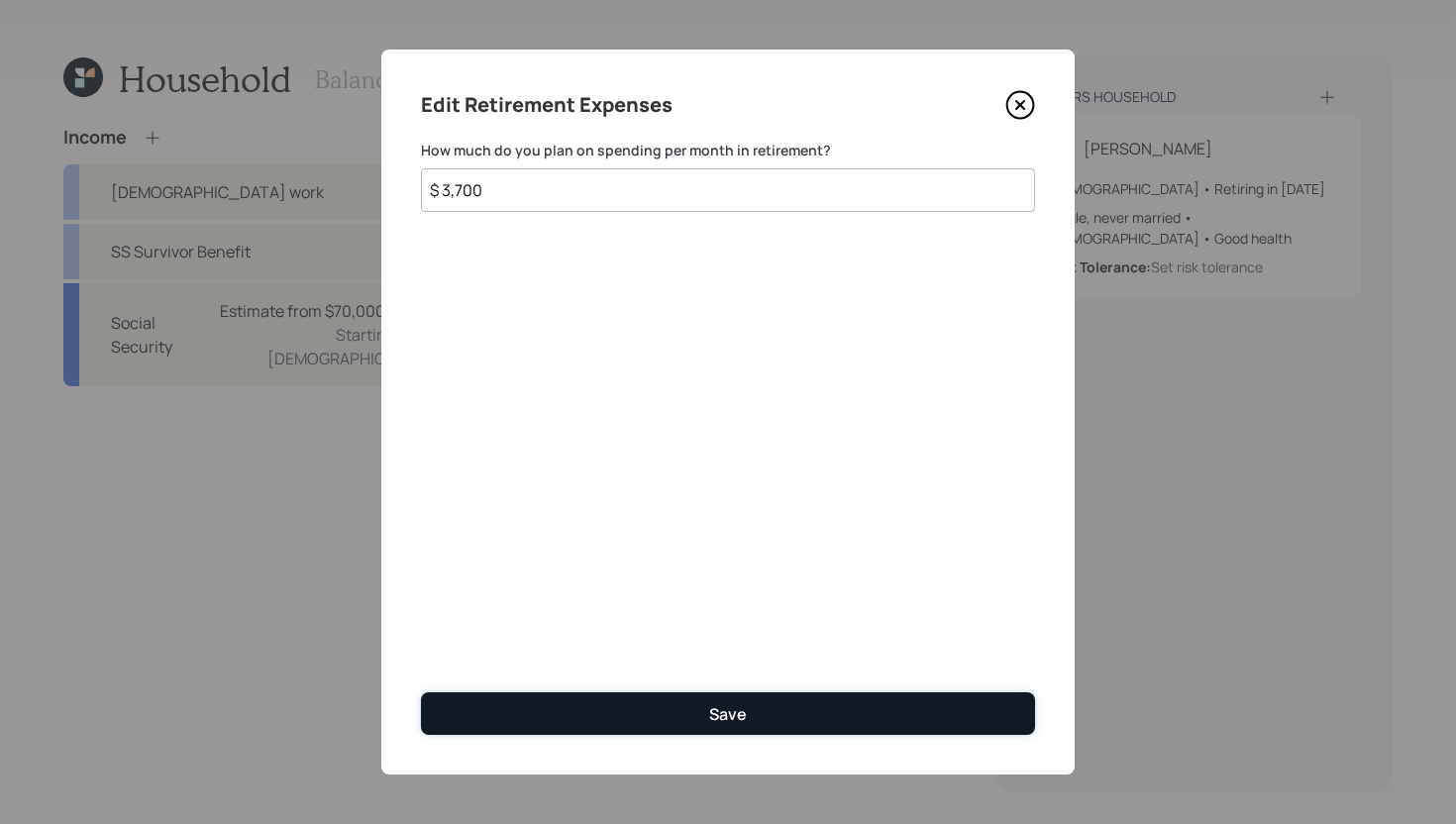 click on "Save" at bounding box center (728, 713) 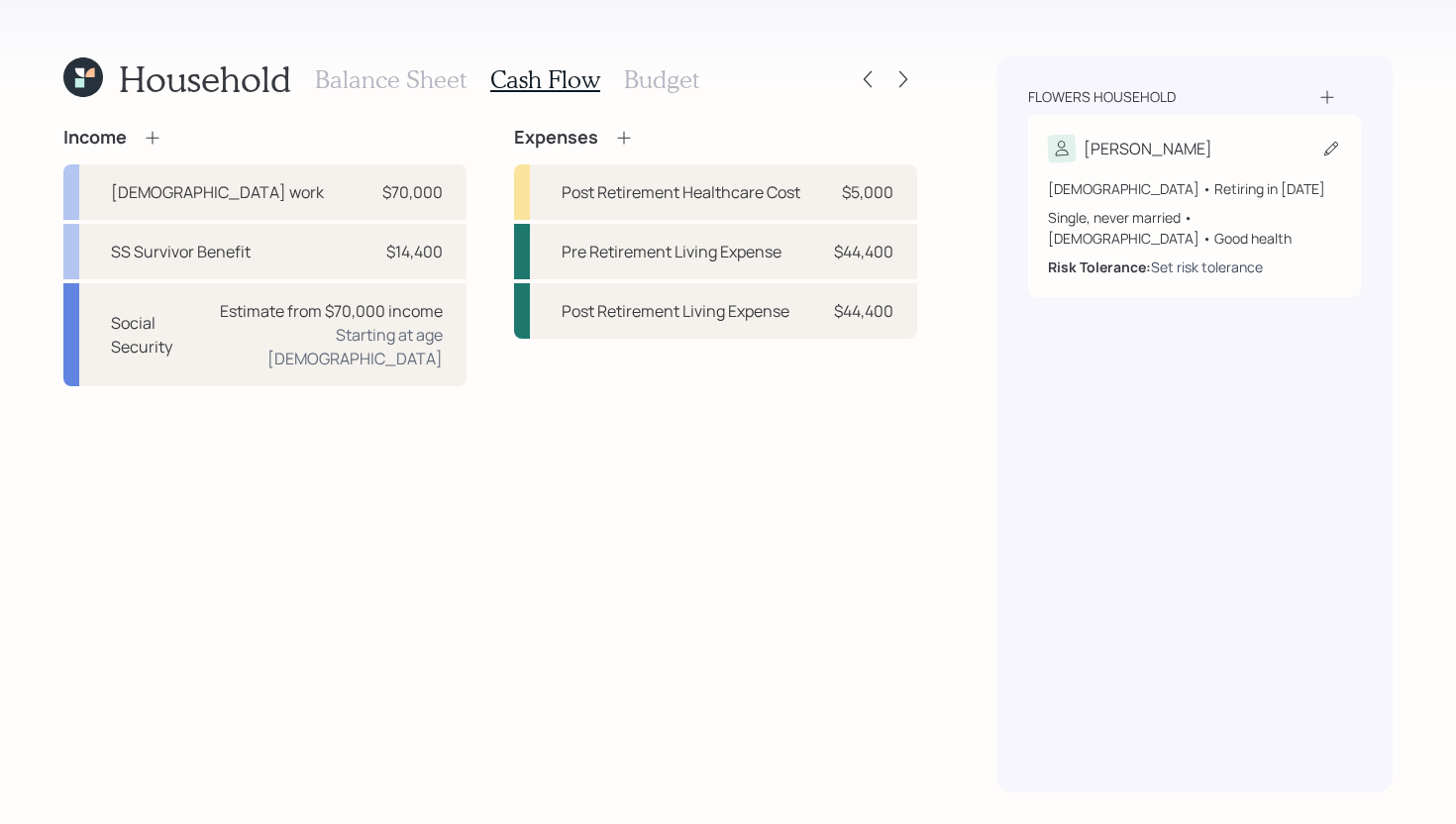 click on "Set risk tolerance" at bounding box center [1206, 266] 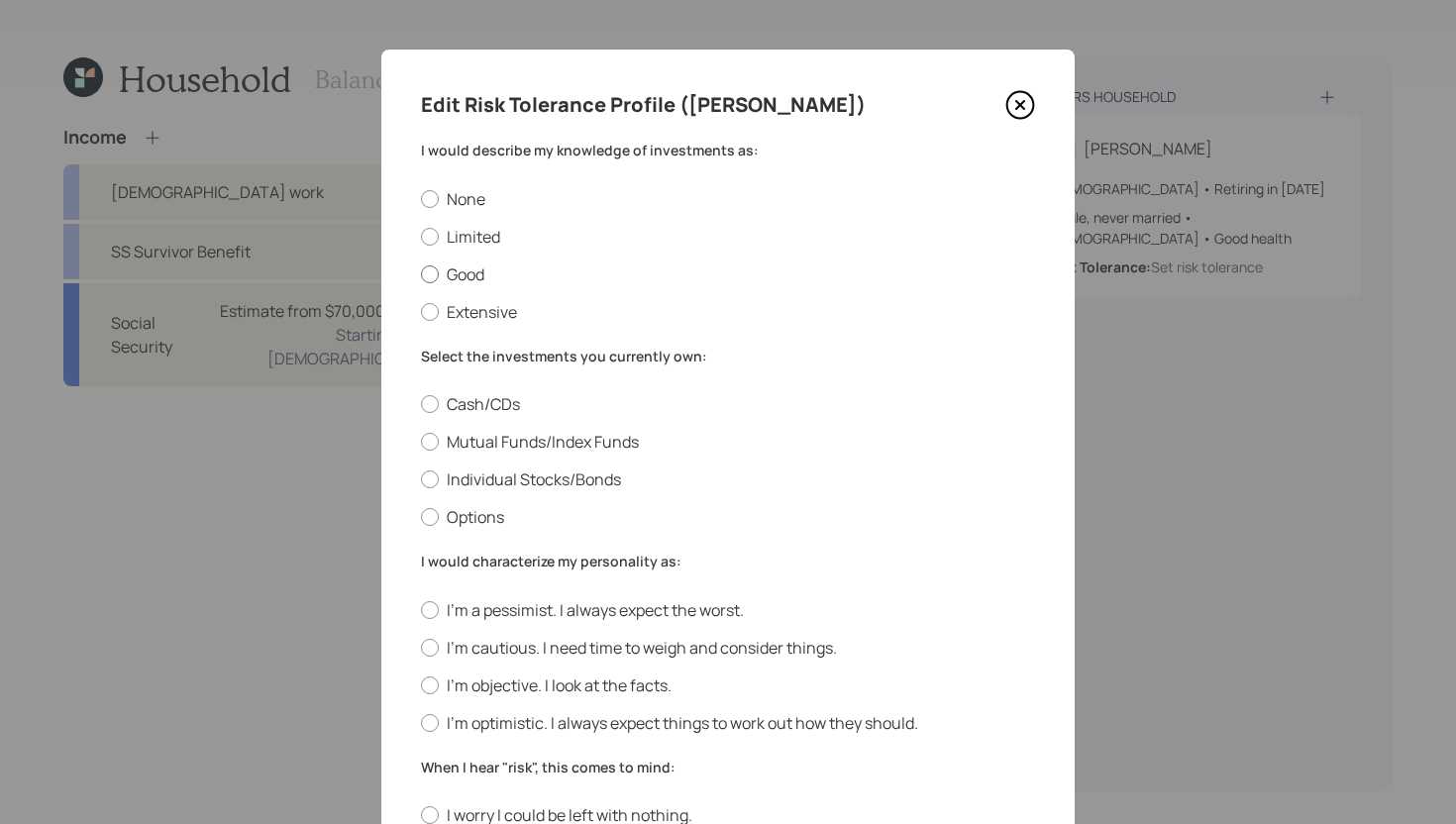 click on "Good" at bounding box center (728, 274) 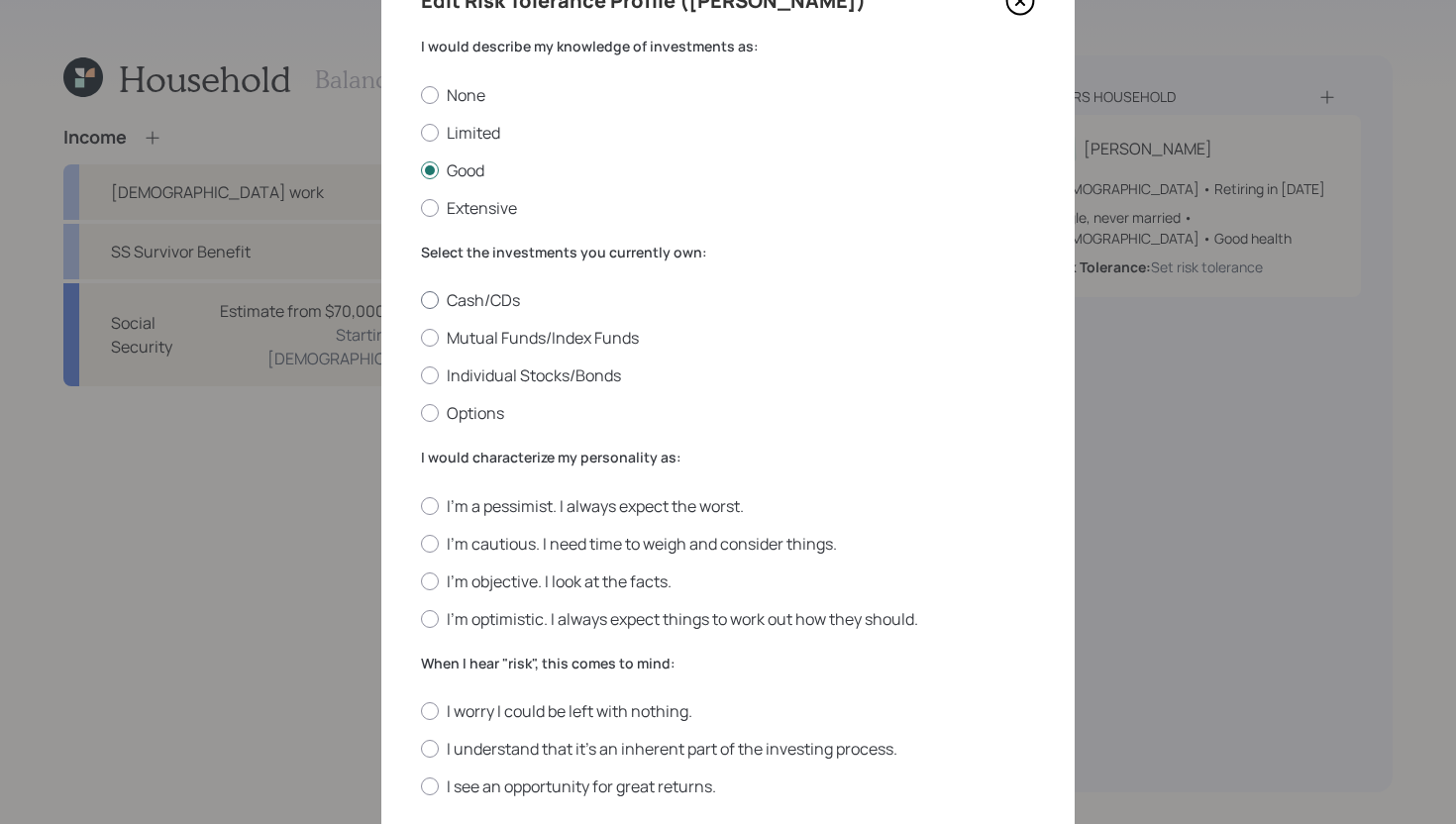 scroll, scrollTop: 108, scrollLeft: 0, axis: vertical 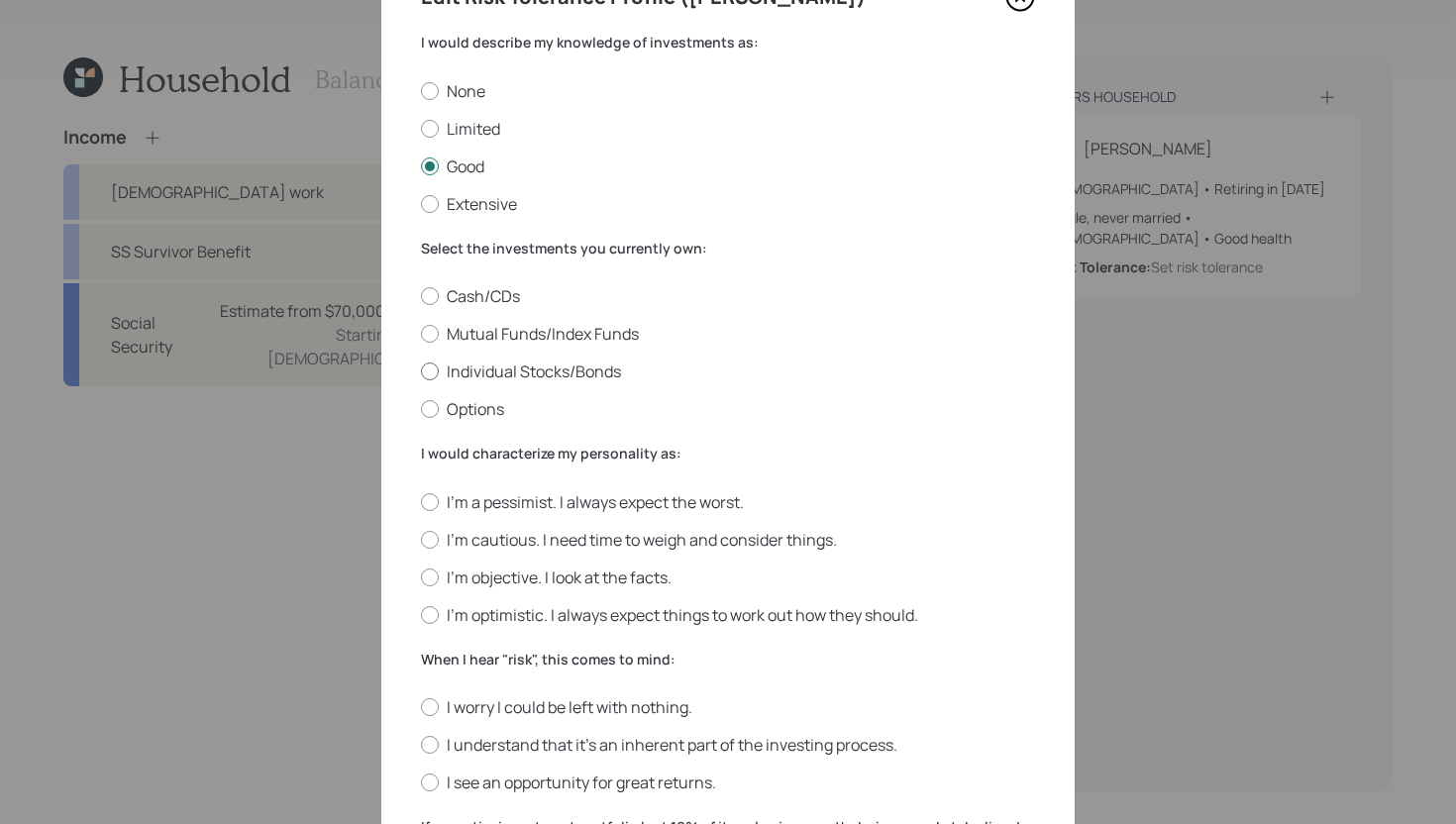 click on "Individual Stocks/Bonds" at bounding box center [728, 371] 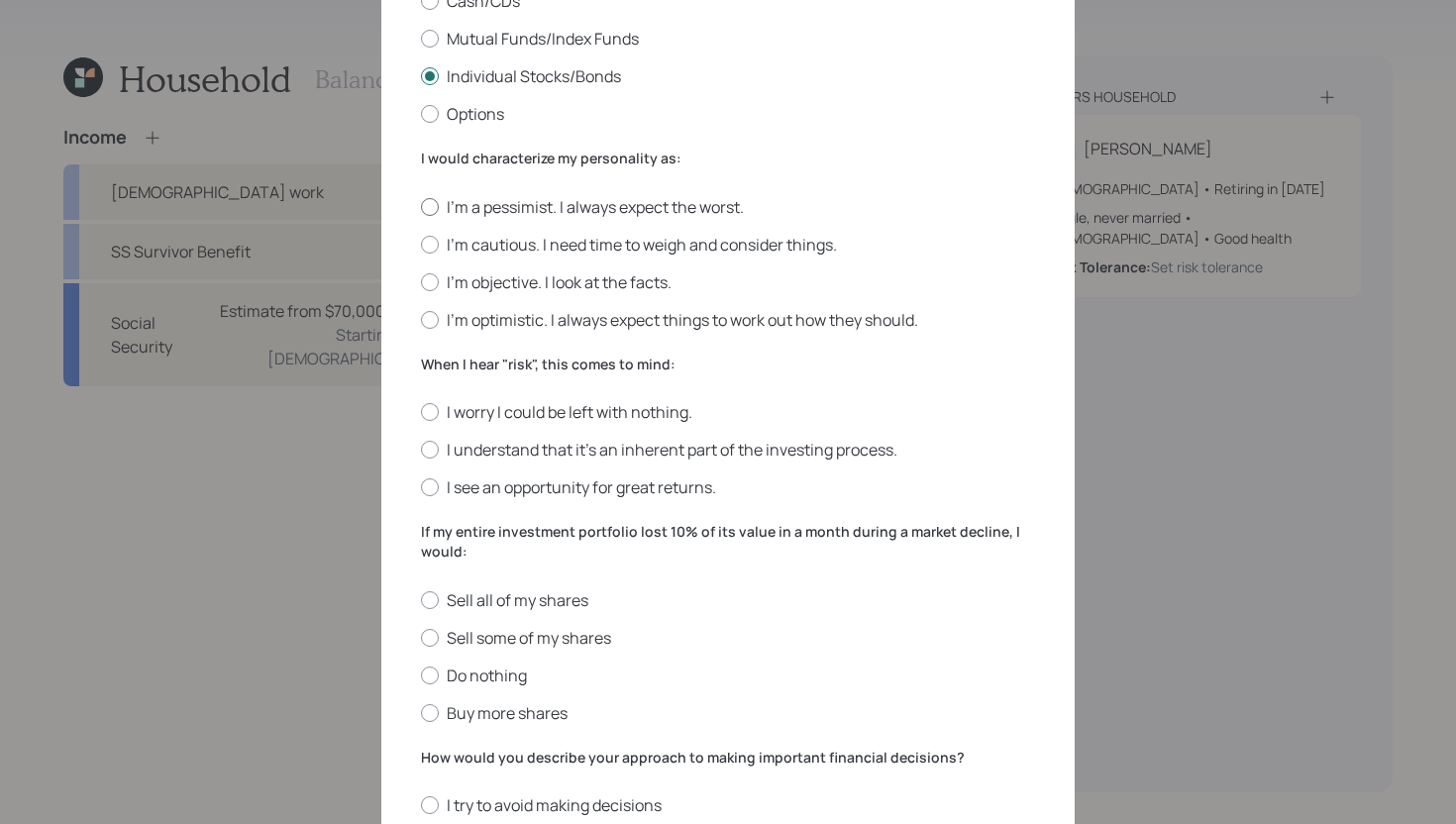 scroll, scrollTop: 408, scrollLeft: 0, axis: vertical 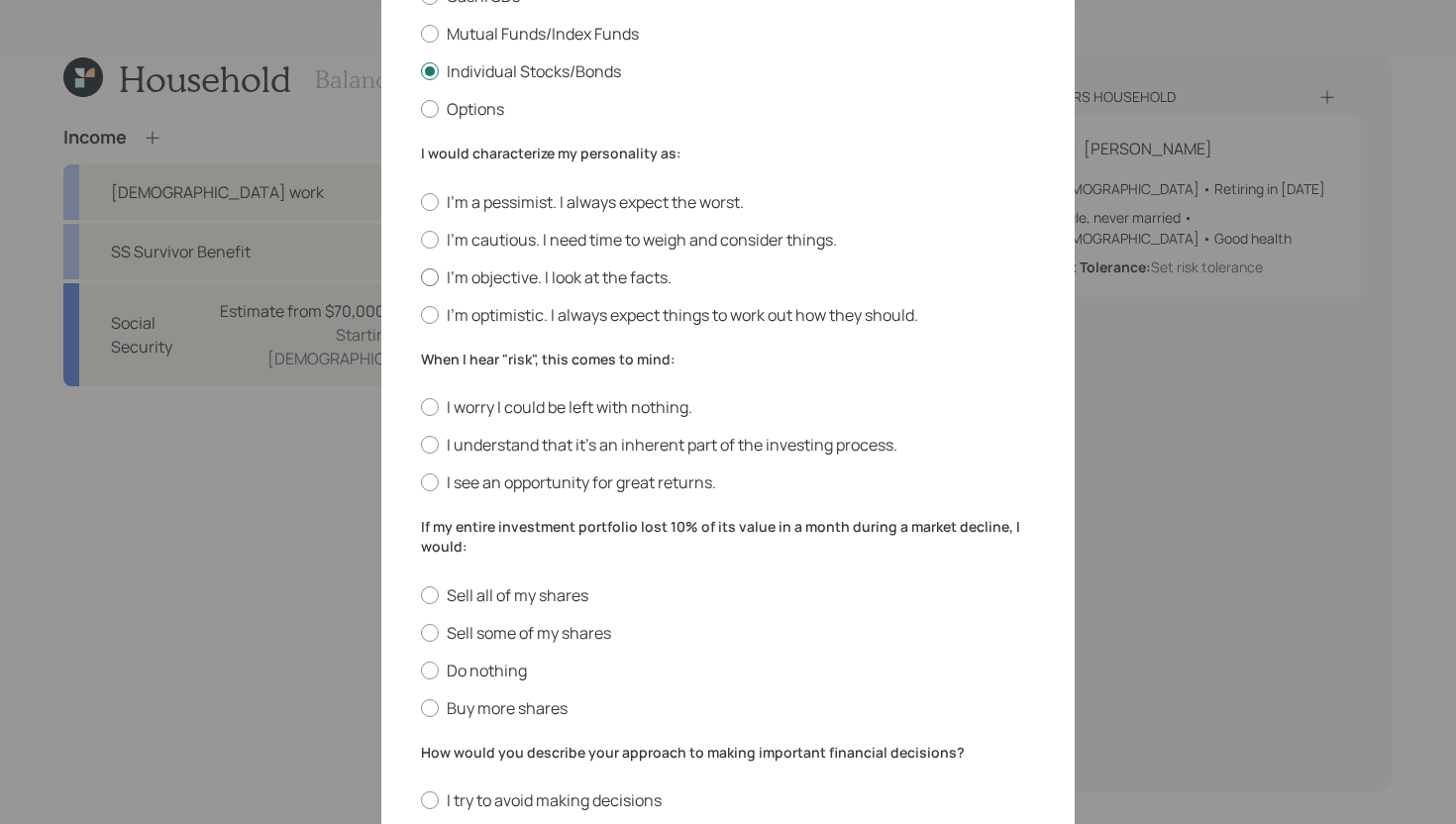click on "I'm objective. I look at the facts." at bounding box center [728, 277] 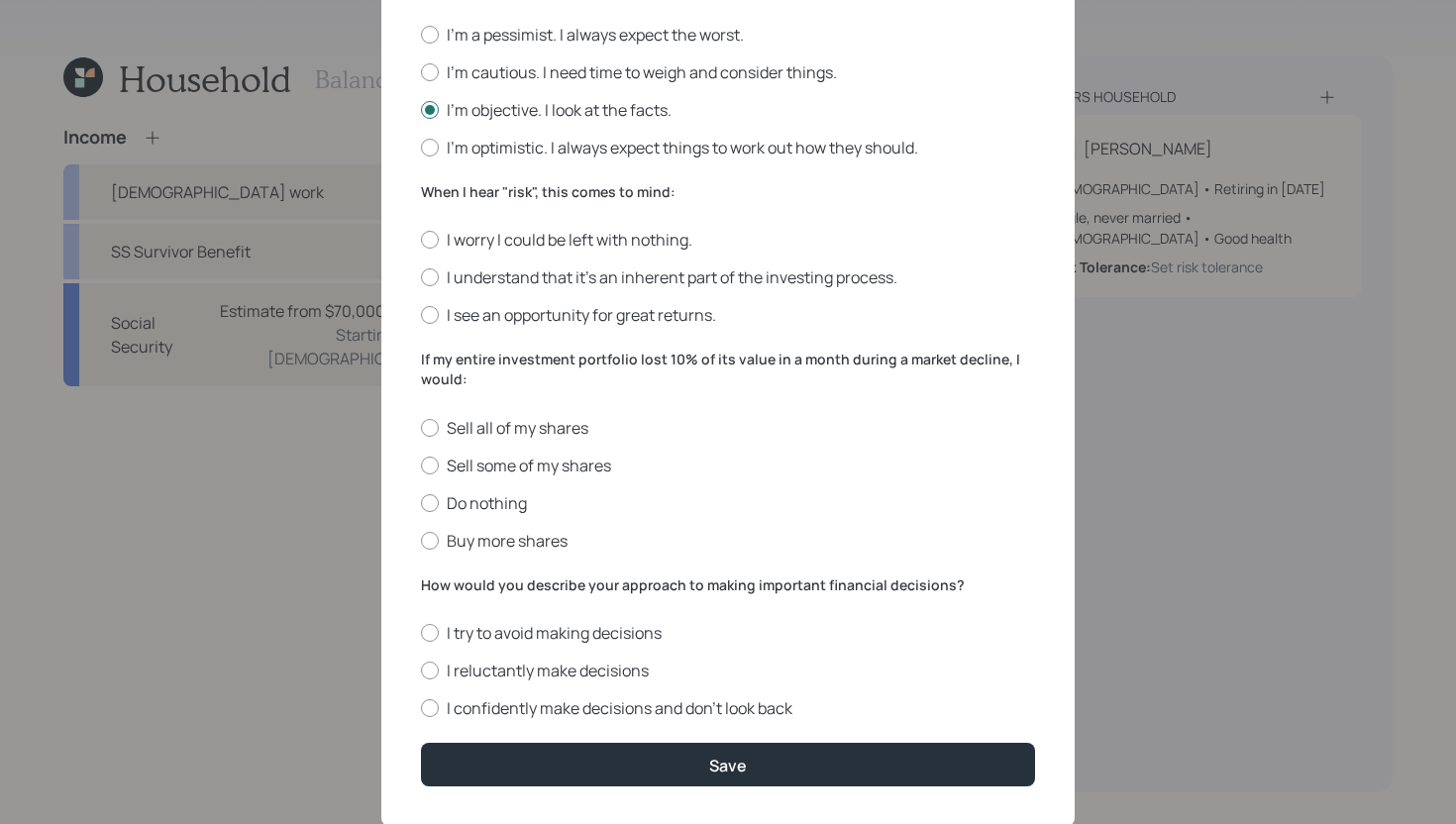 scroll, scrollTop: 601, scrollLeft: 0, axis: vertical 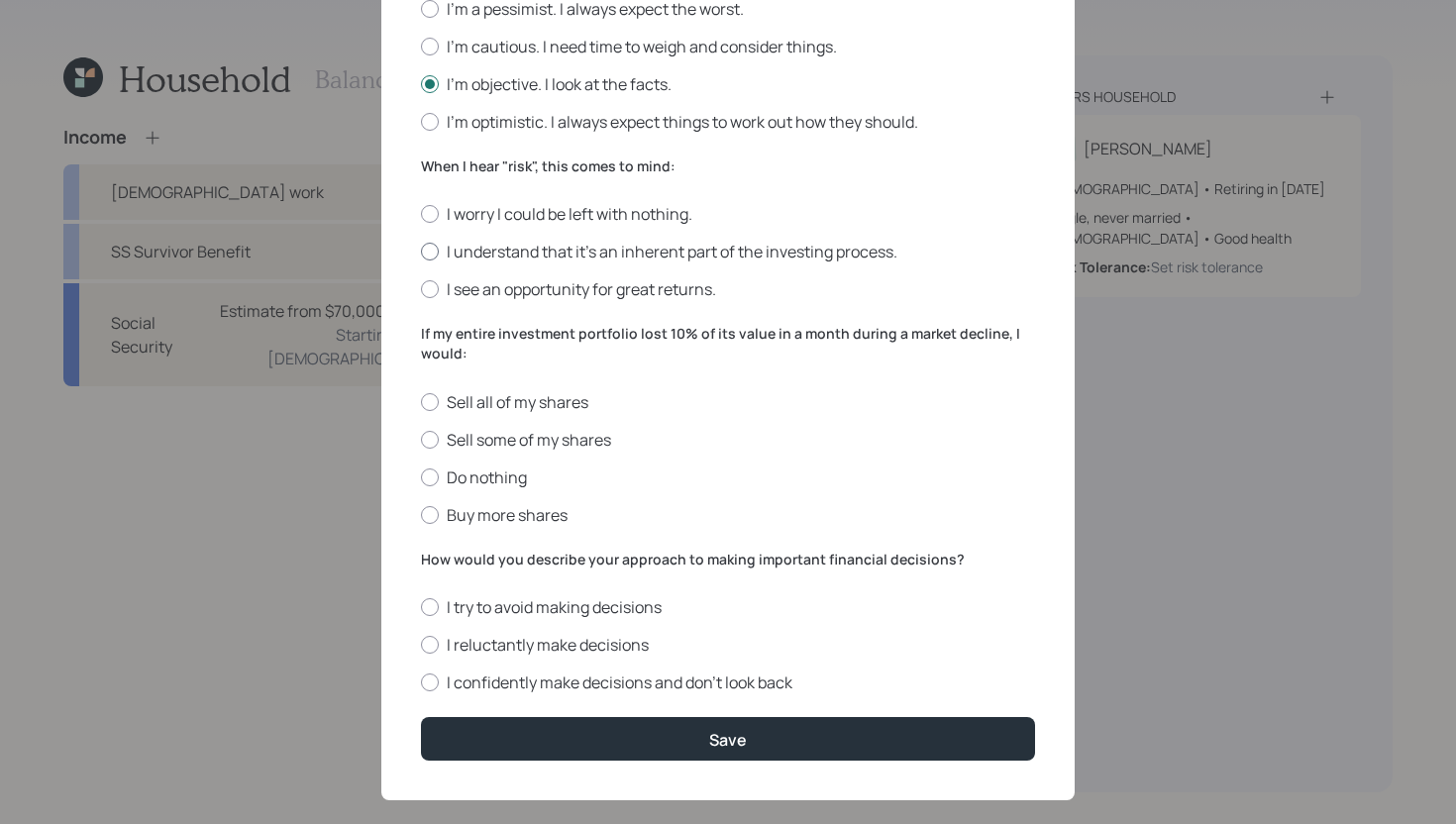 click on "I understand that it’s an inherent part of the investing process." at bounding box center [728, 252] 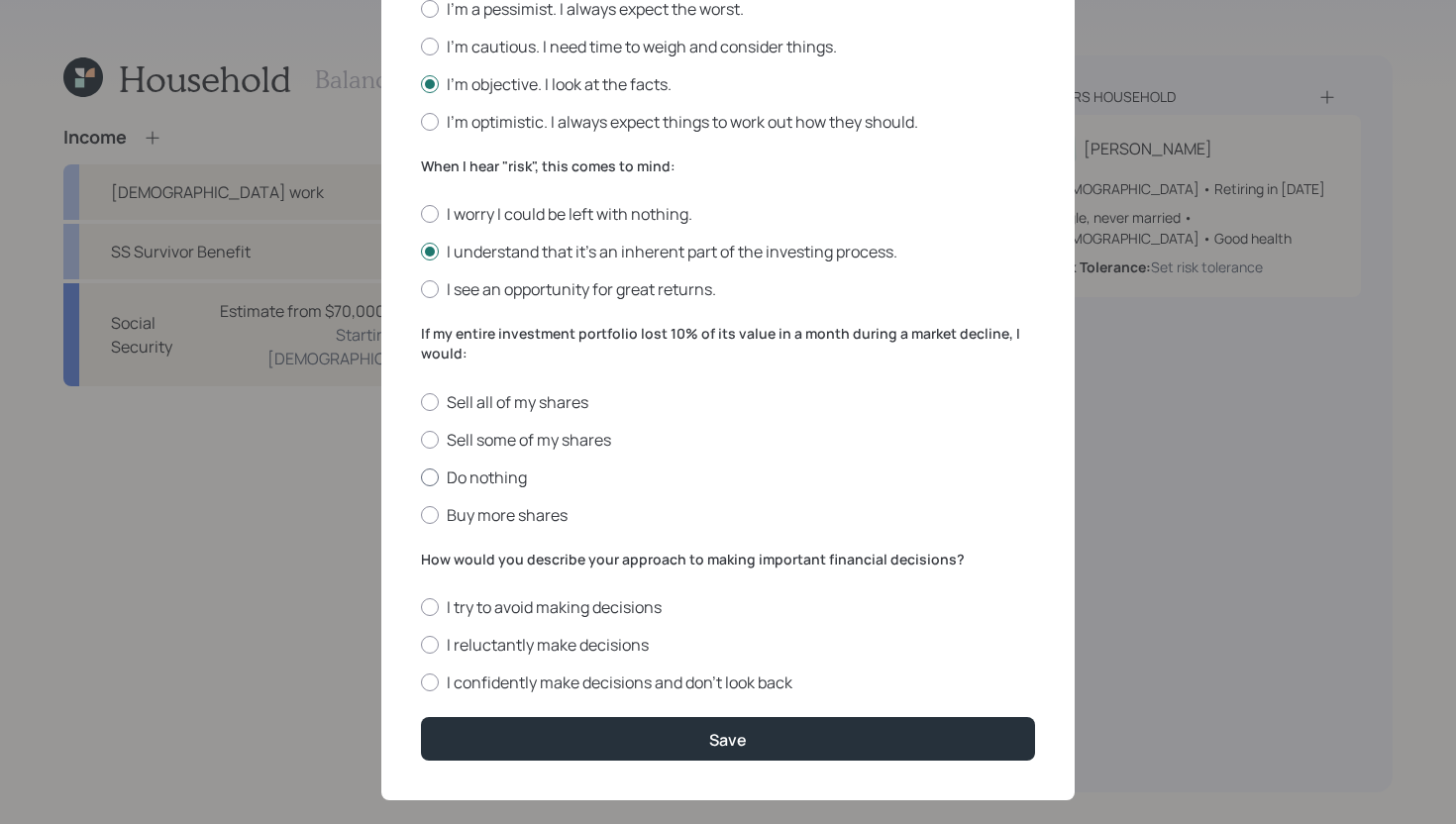 scroll, scrollTop: 627, scrollLeft: 0, axis: vertical 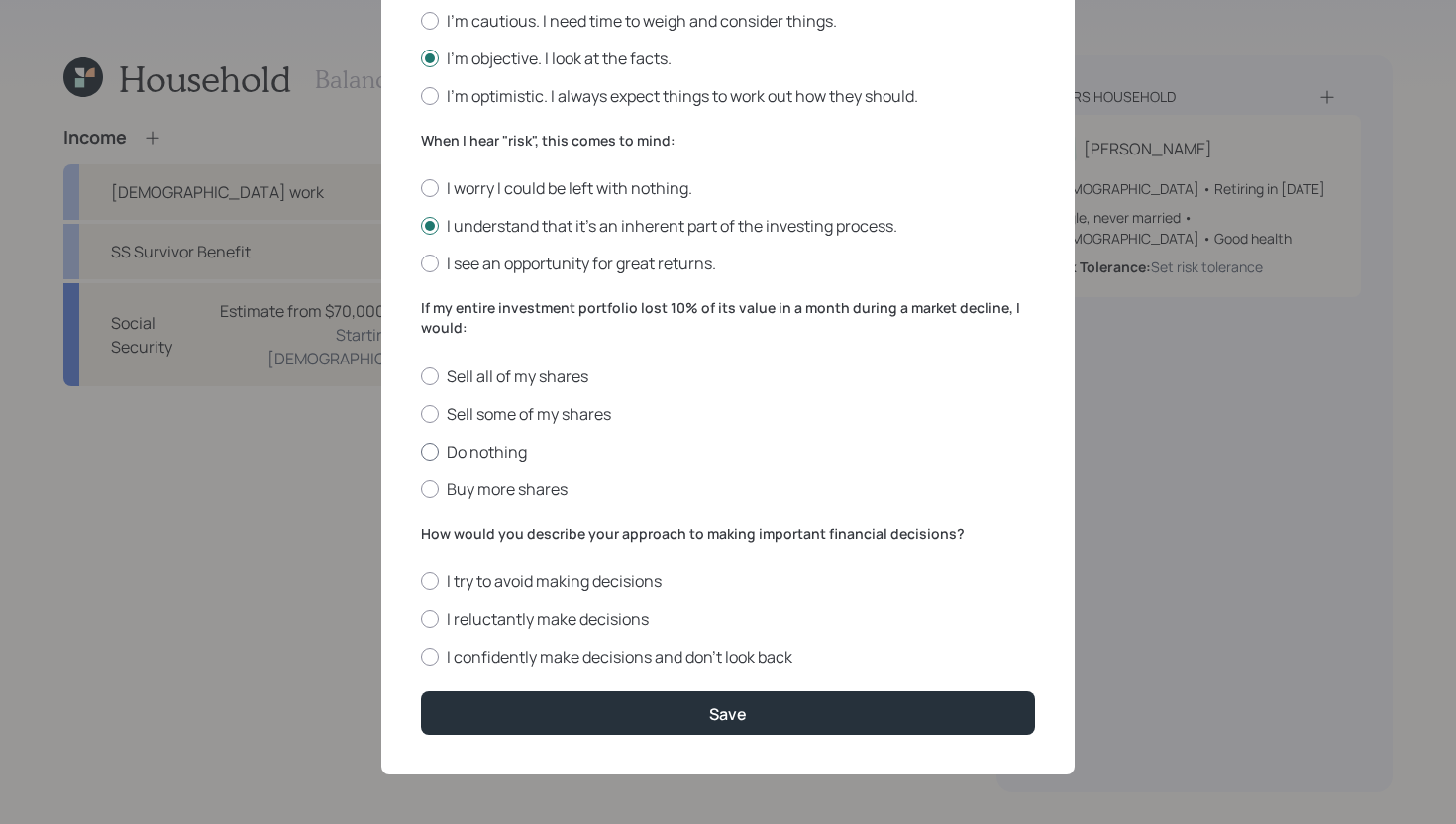 click on "Do nothing" at bounding box center (728, 452) 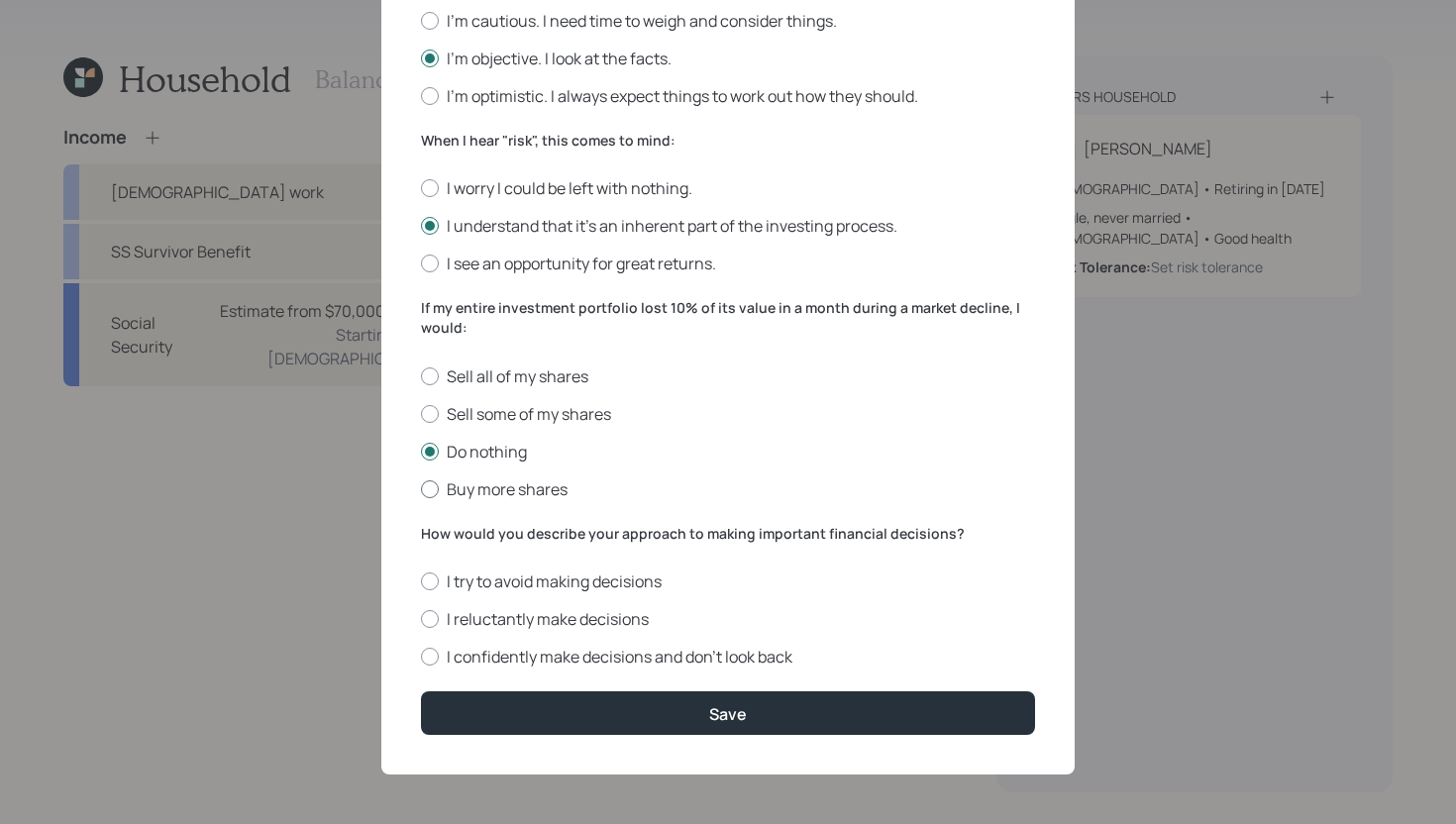 click on "Buy more shares" at bounding box center [728, 489] 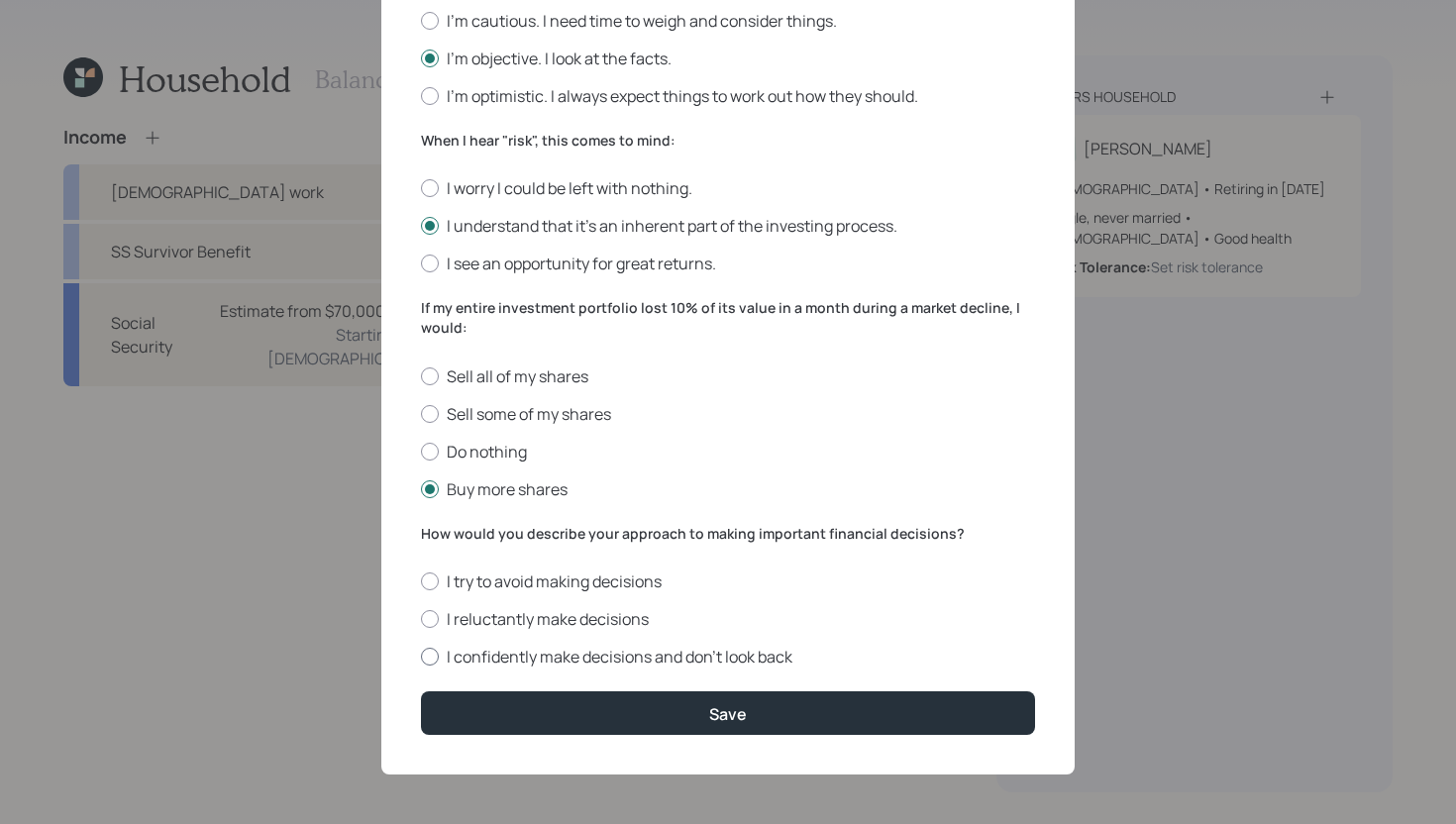 click on "I confidently make decisions and don’t look back" at bounding box center (728, 657) 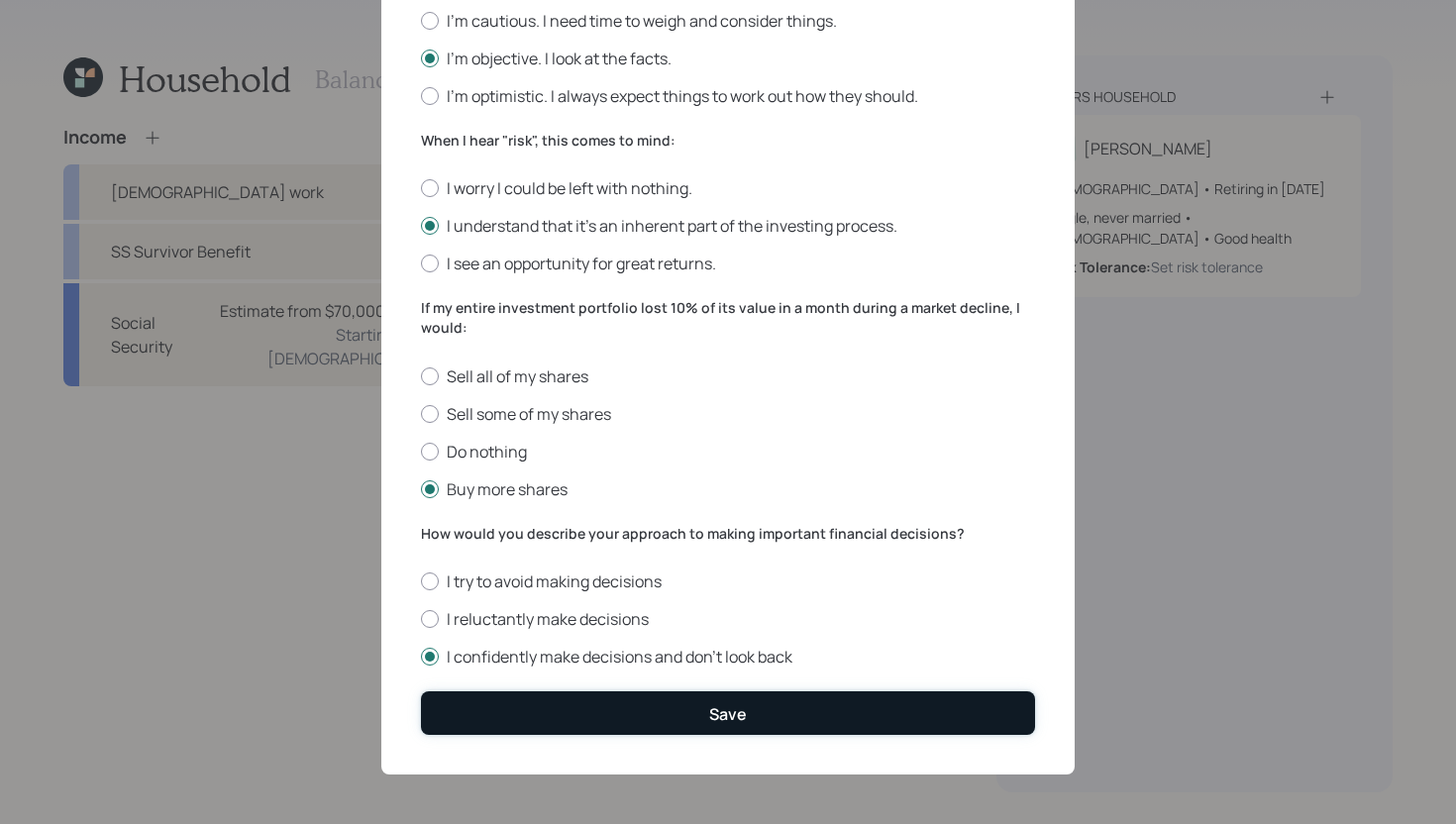 click on "Save" at bounding box center (728, 712) 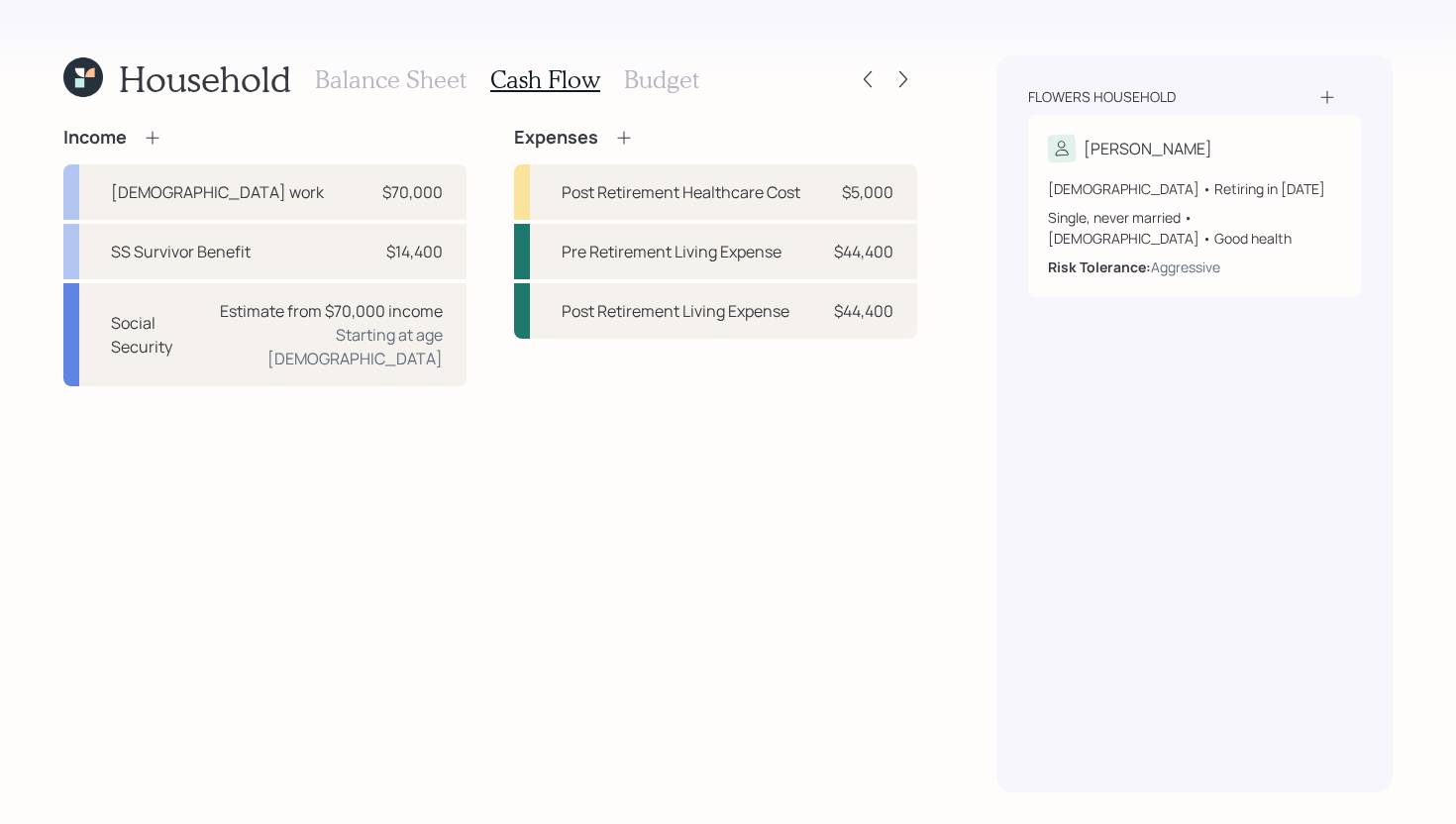 click on "Budget" at bounding box center (662, 79) 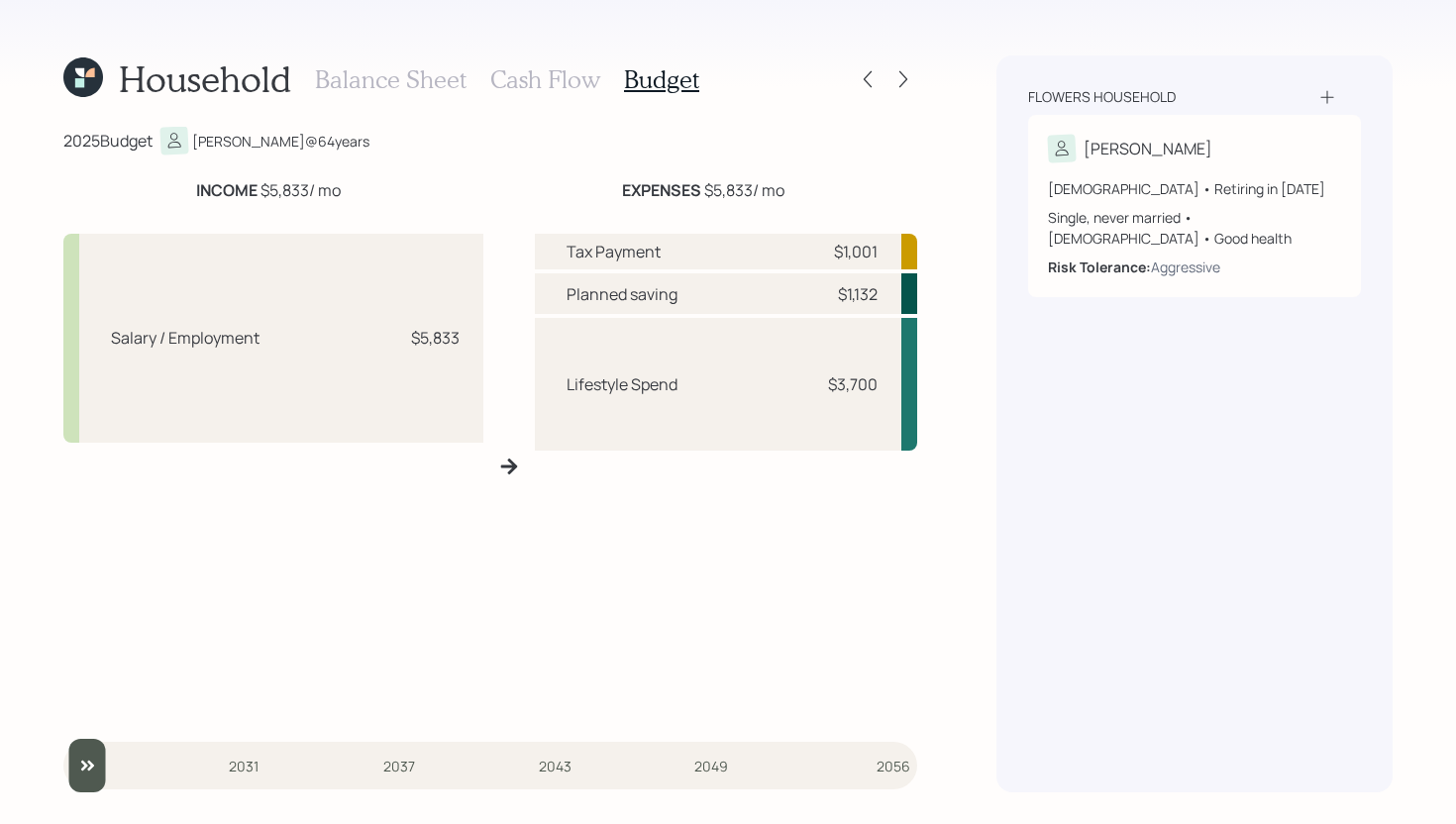 click on "Cash Flow" at bounding box center [545, 79] 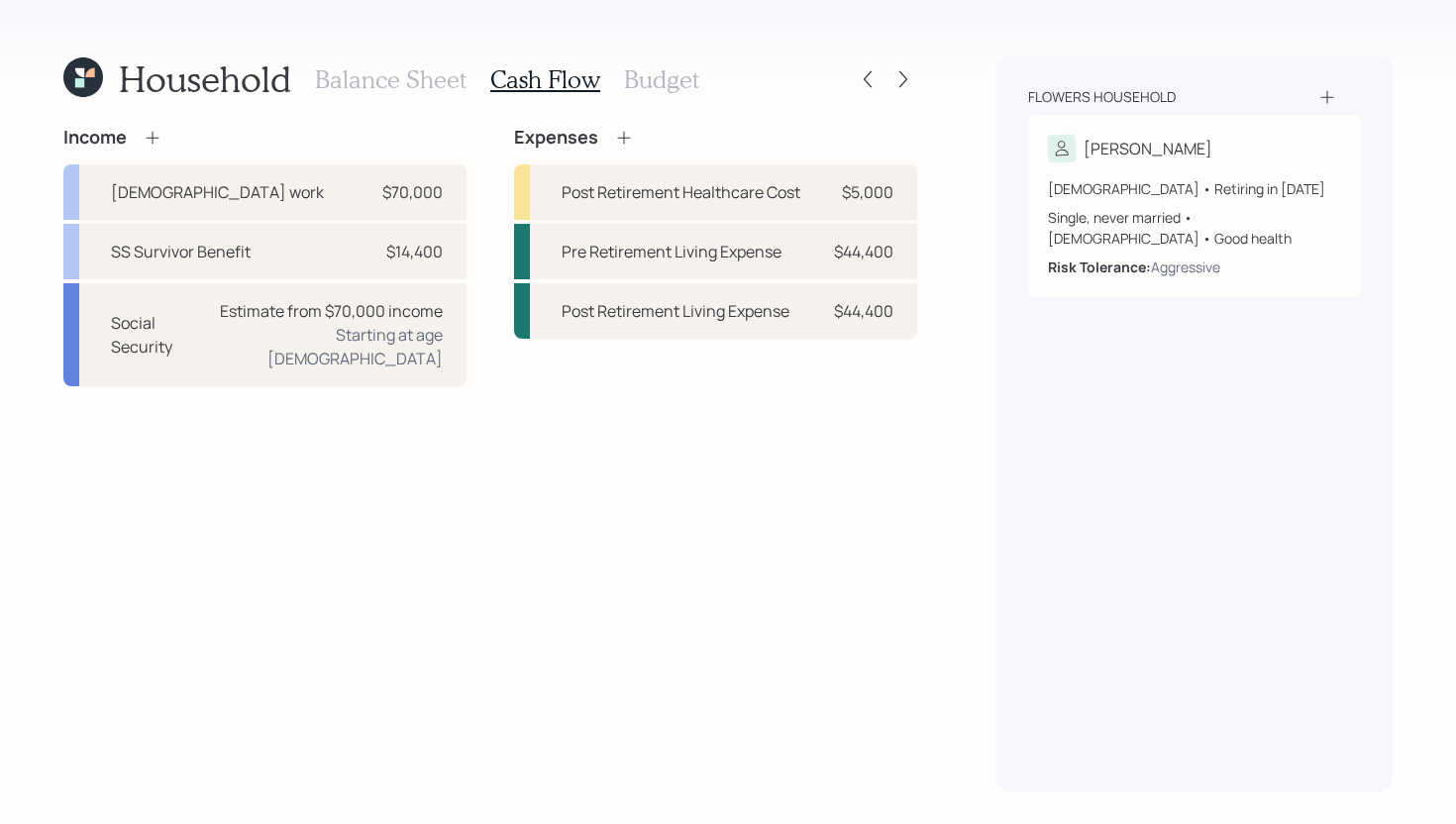 click on "Budget" at bounding box center [662, 79] 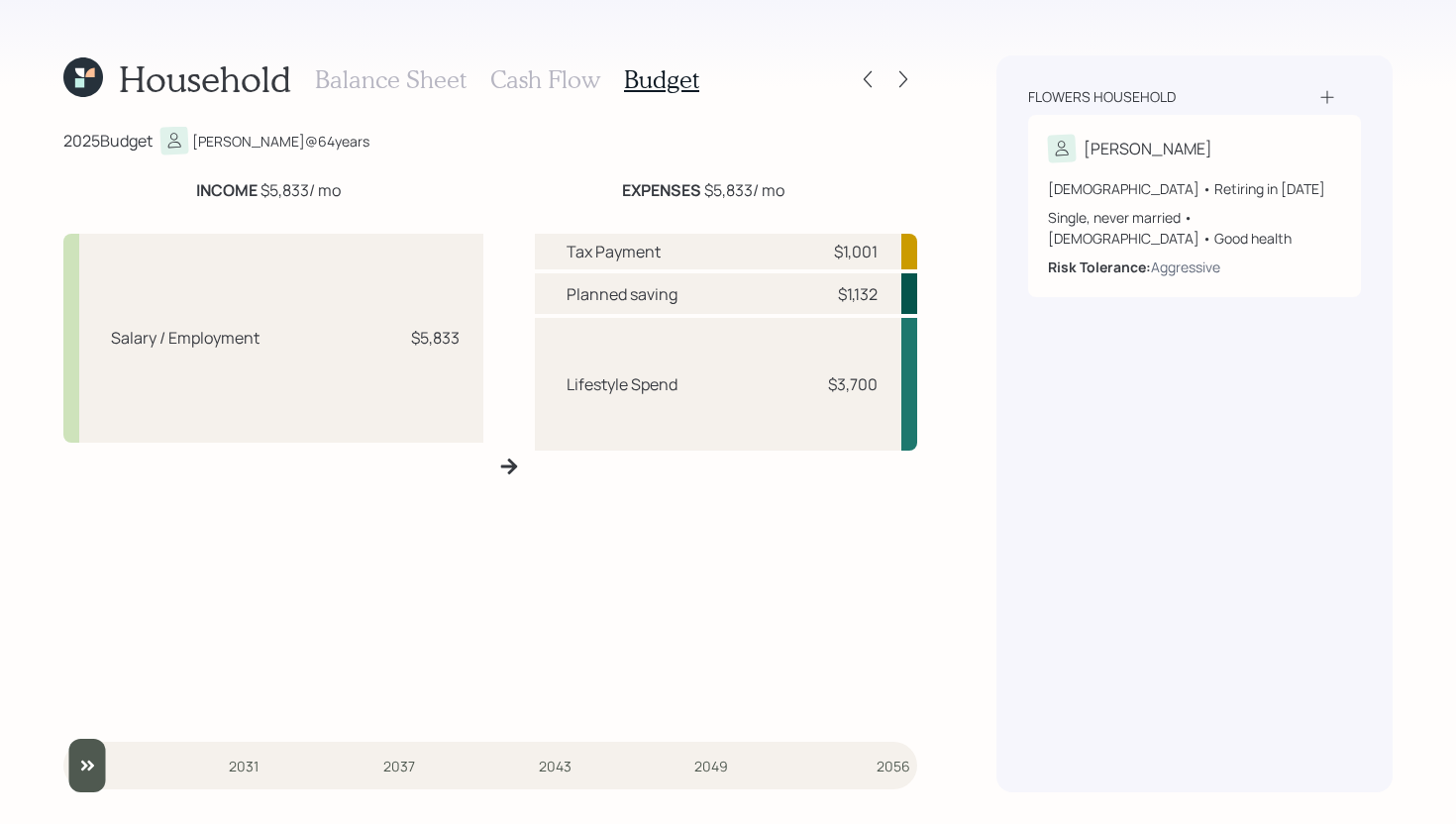 click on "Cash Flow" at bounding box center (545, 79) 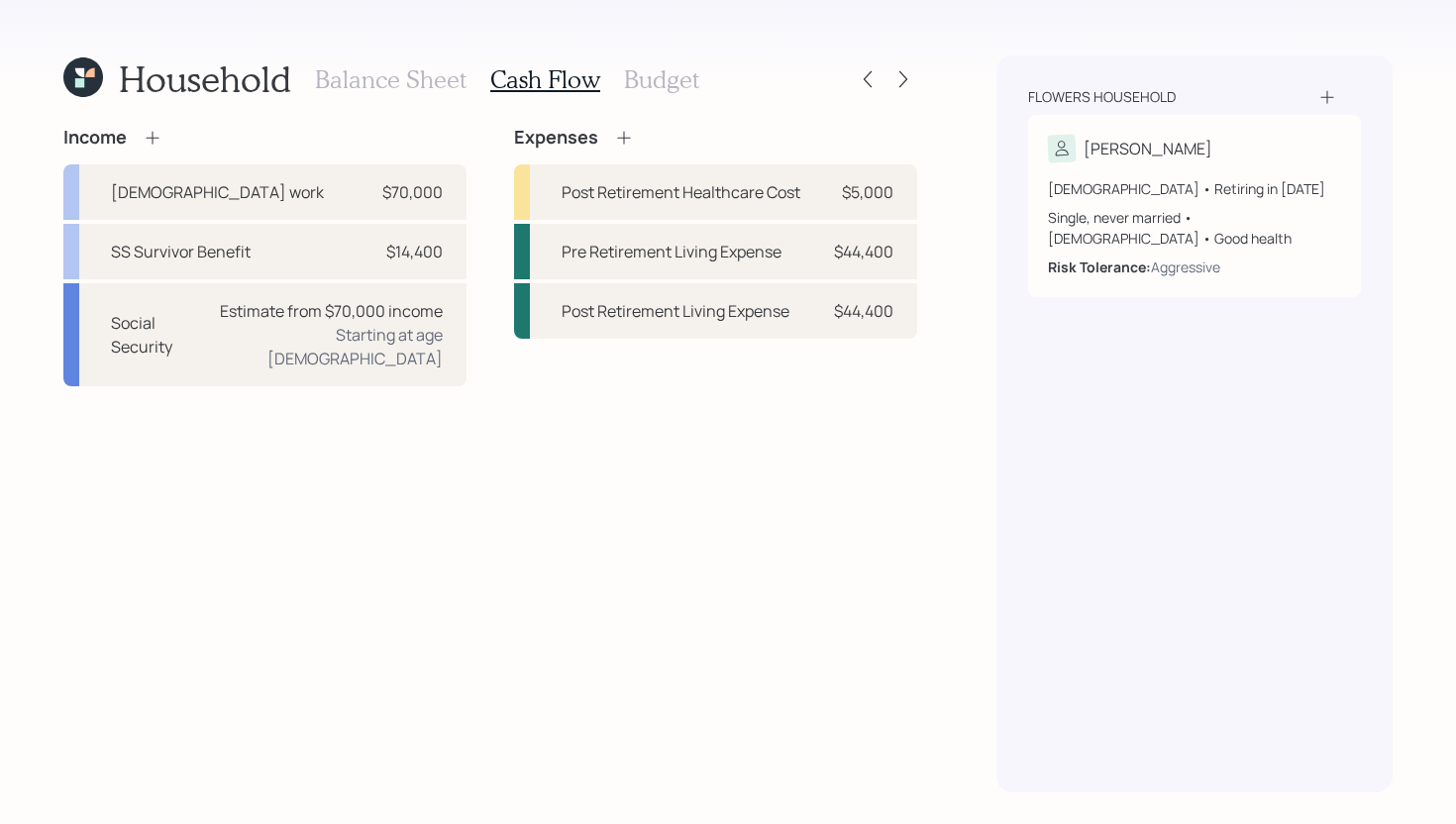 click on "Budget" at bounding box center (662, 79) 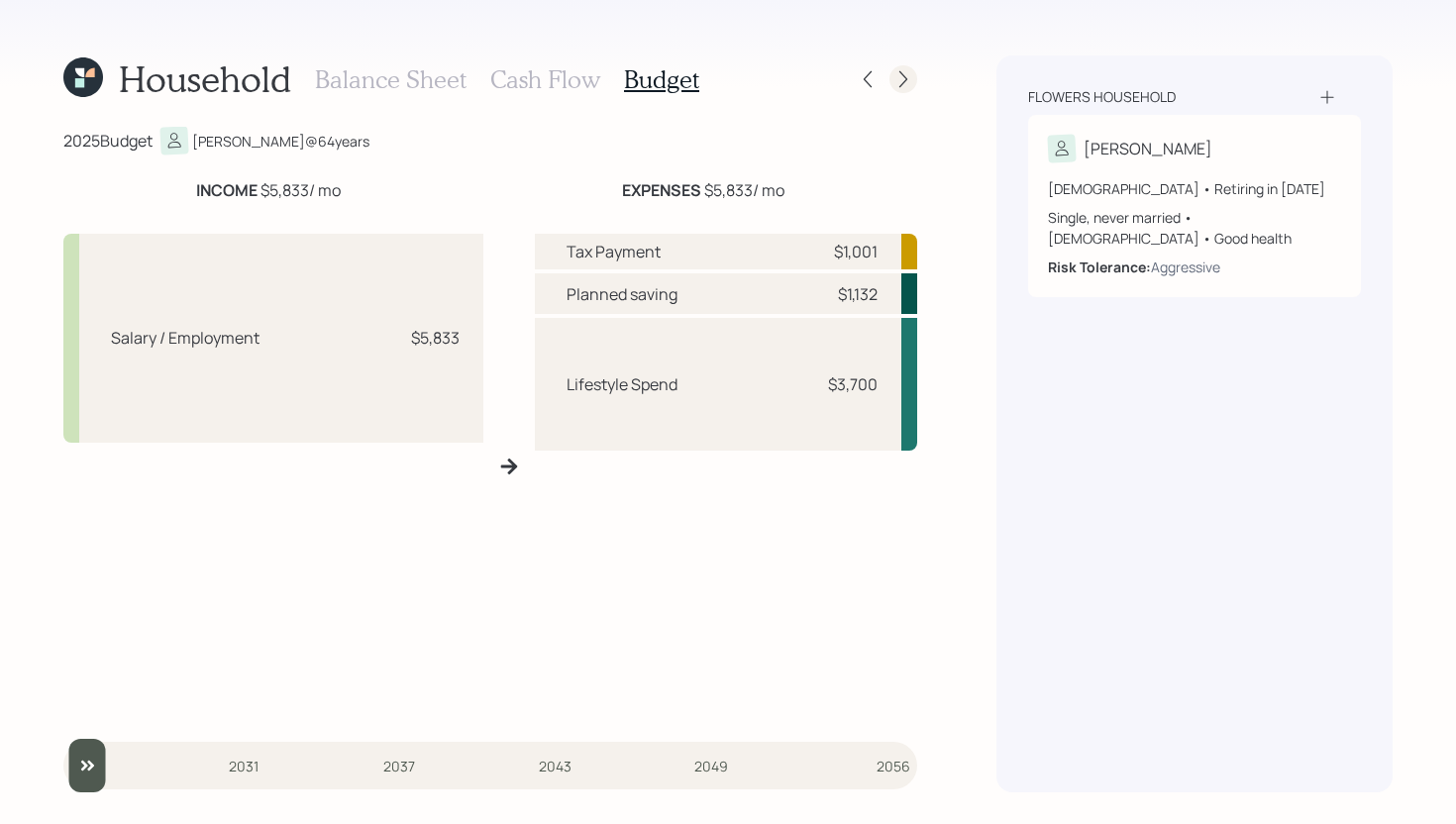 click 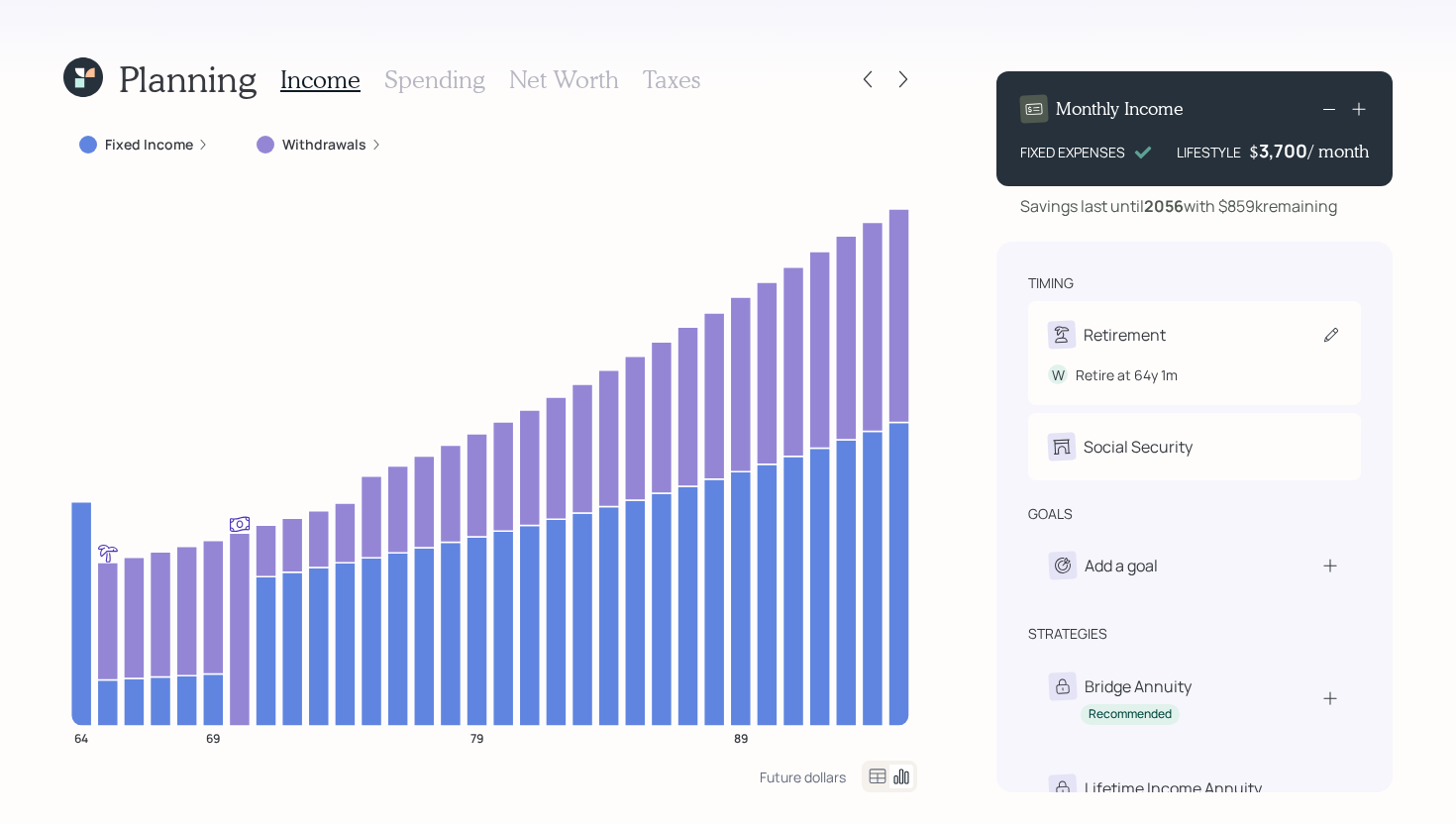 click on "Retirement" at bounding box center [1195, 335] 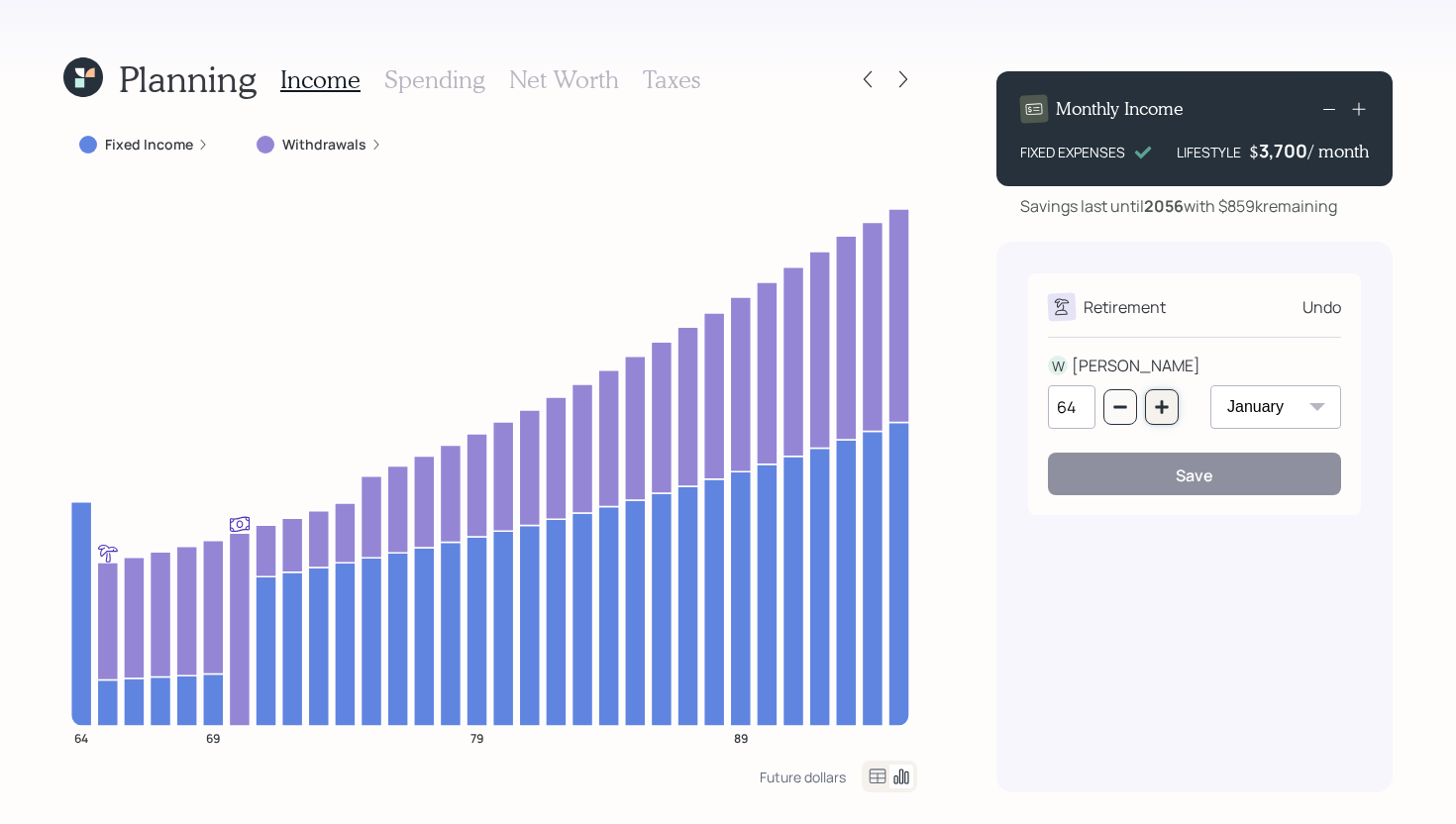 click at bounding box center [1162, 407] 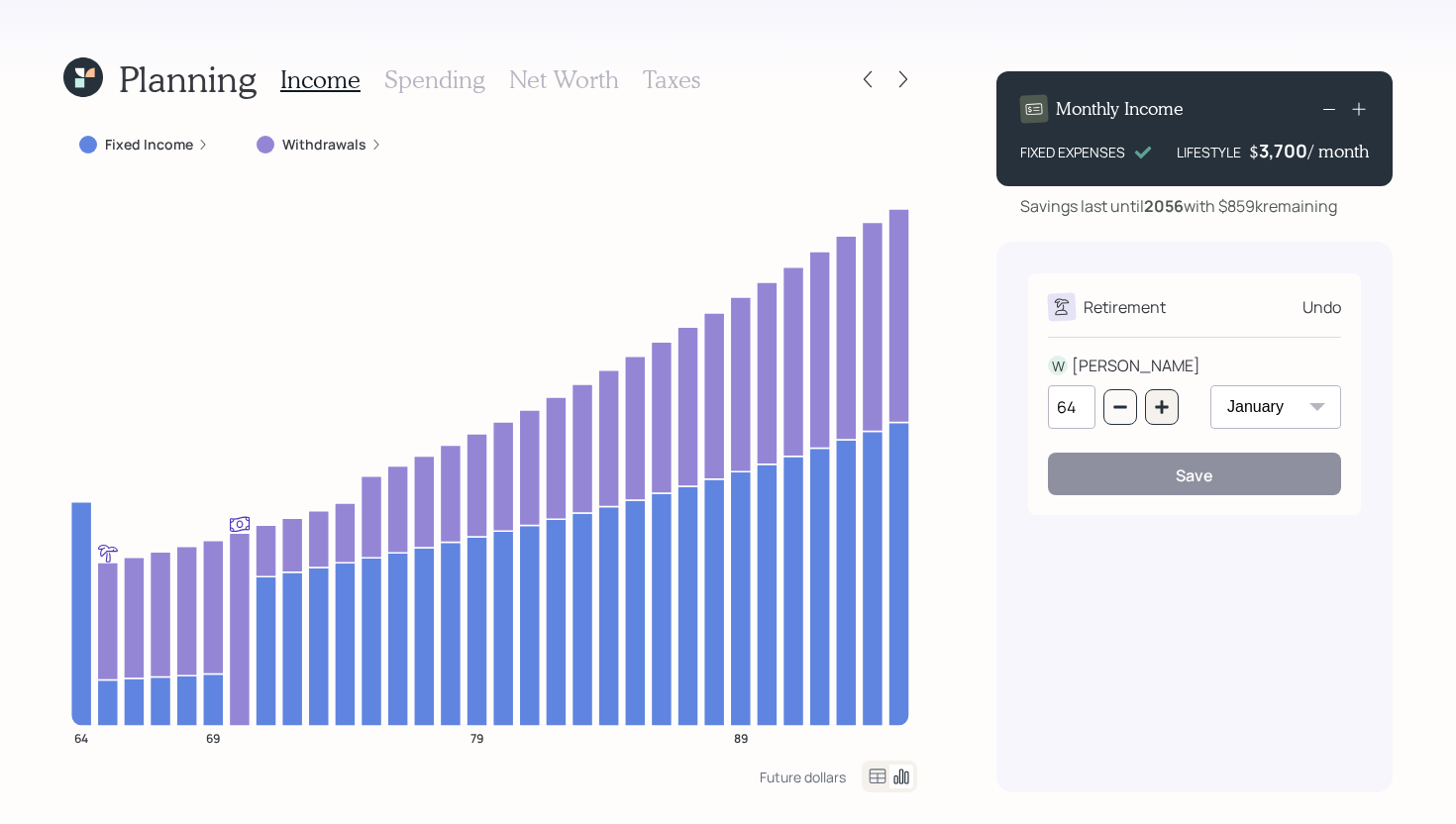 type on "65" 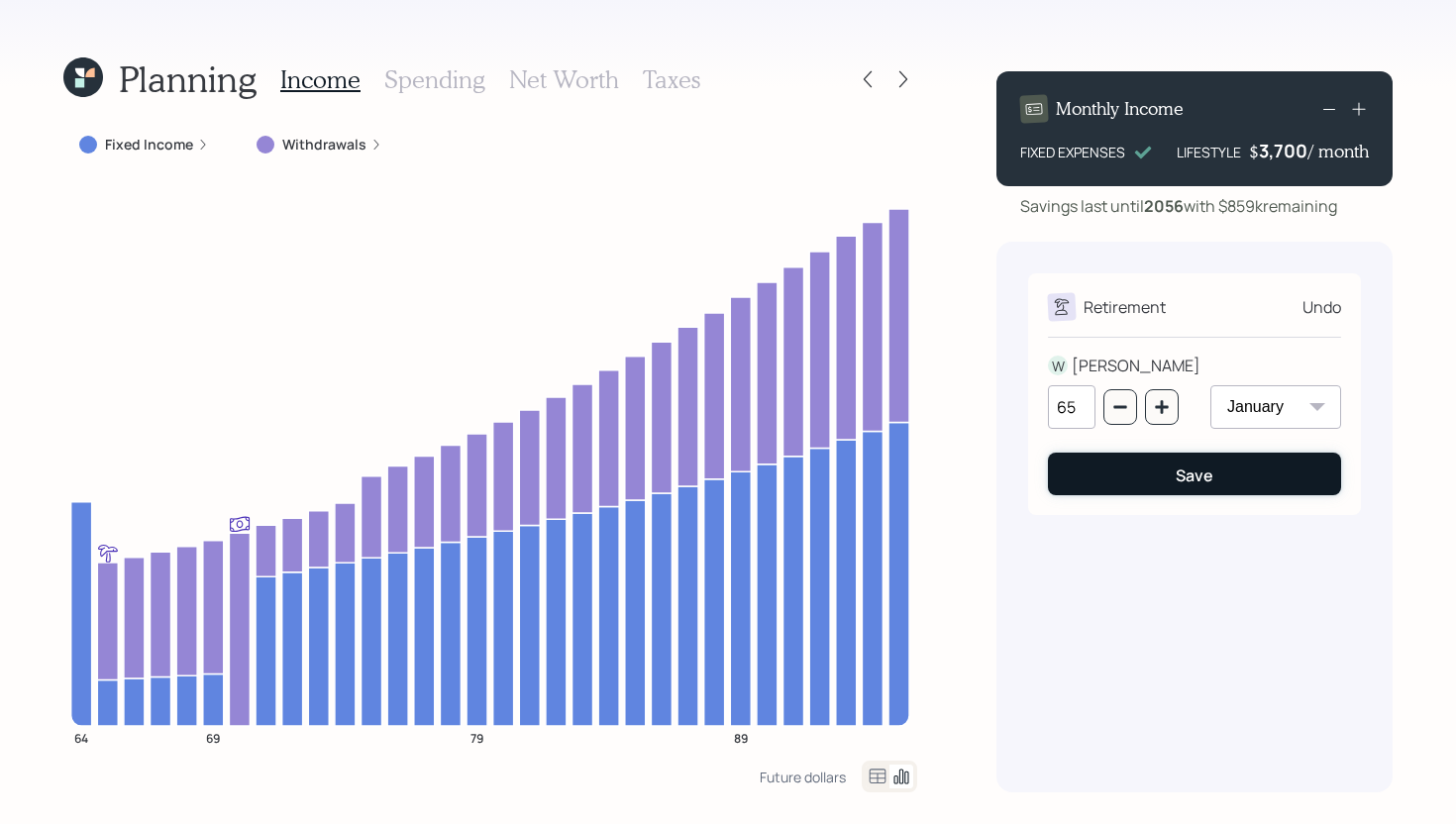 click on "Save" at bounding box center [1195, 473] 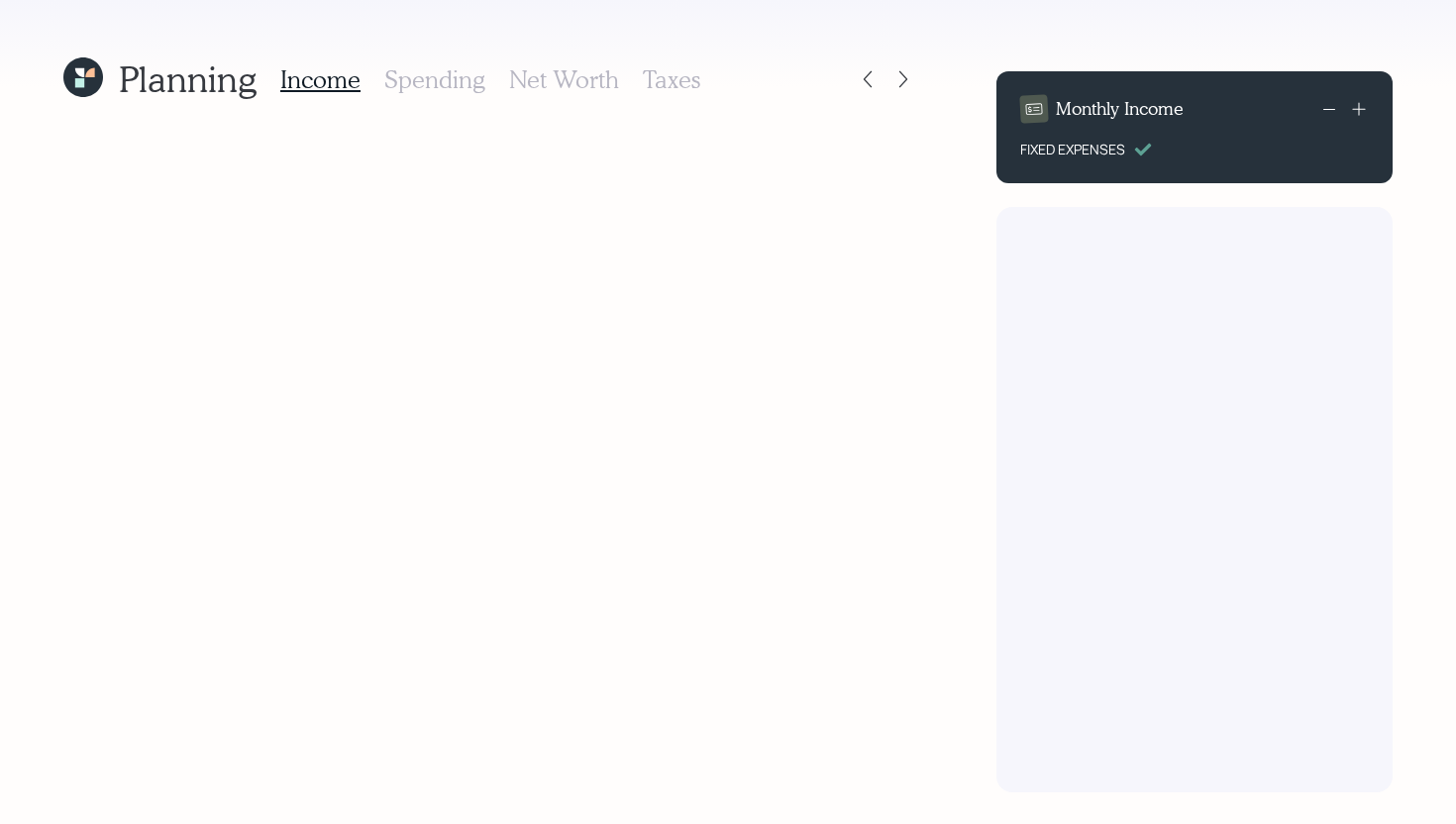 scroll, scrollTop: 0, scrollLeft: 0, axis: both 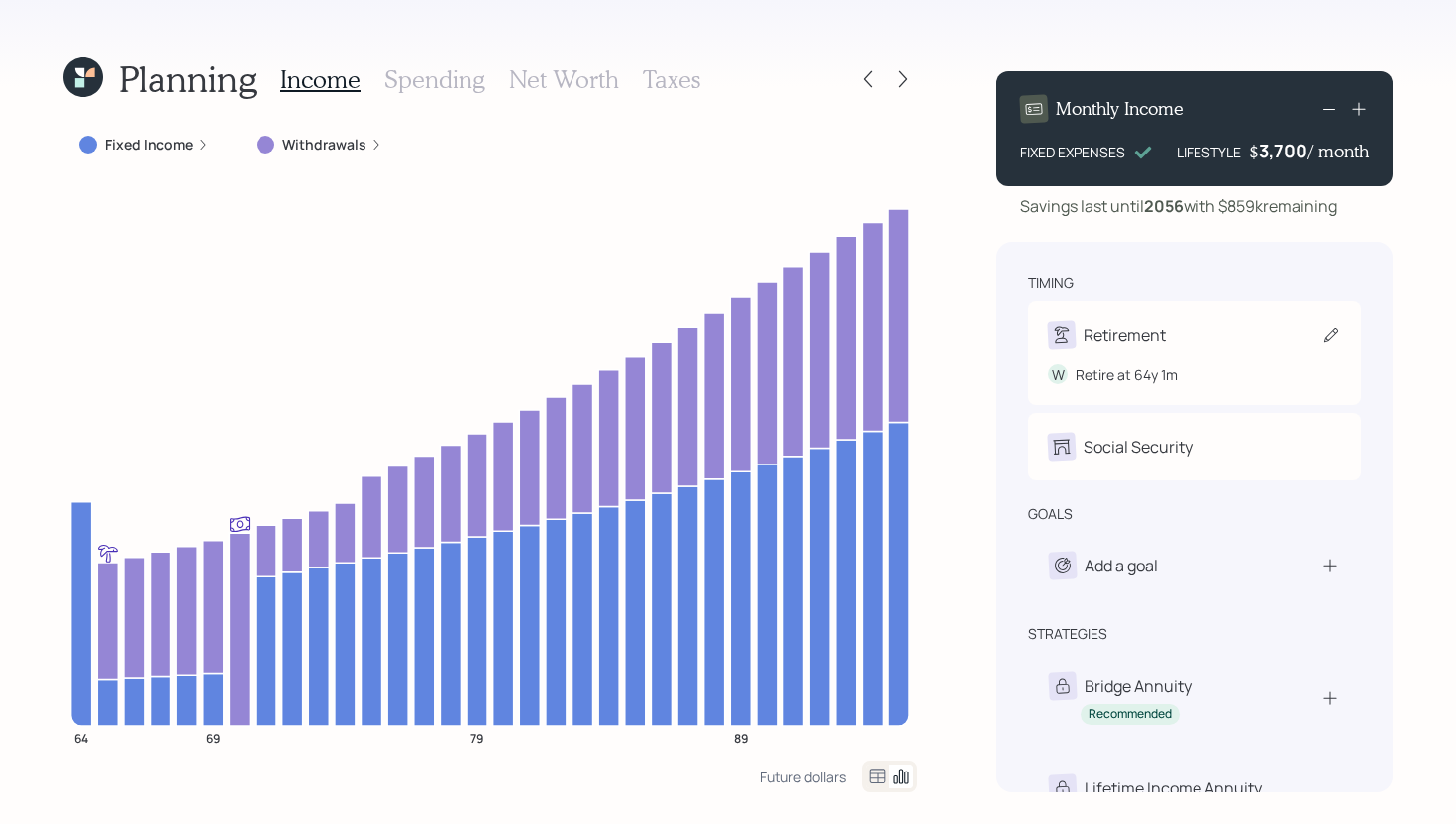 click on "Retirement" at bounding box center [1195, 335] 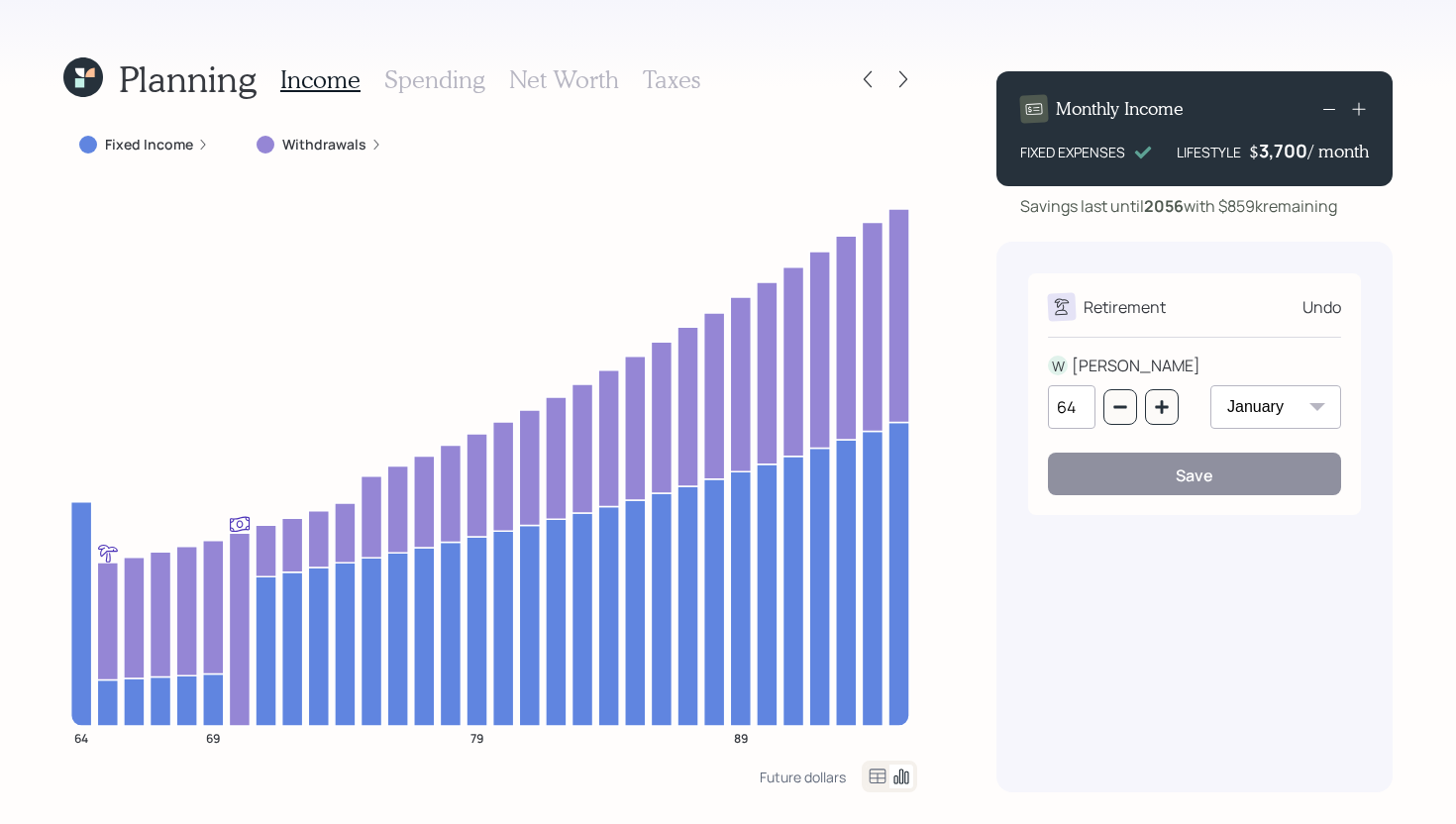 click on "January February March April May June July August September October November December" at bounding box center (1276, 407) 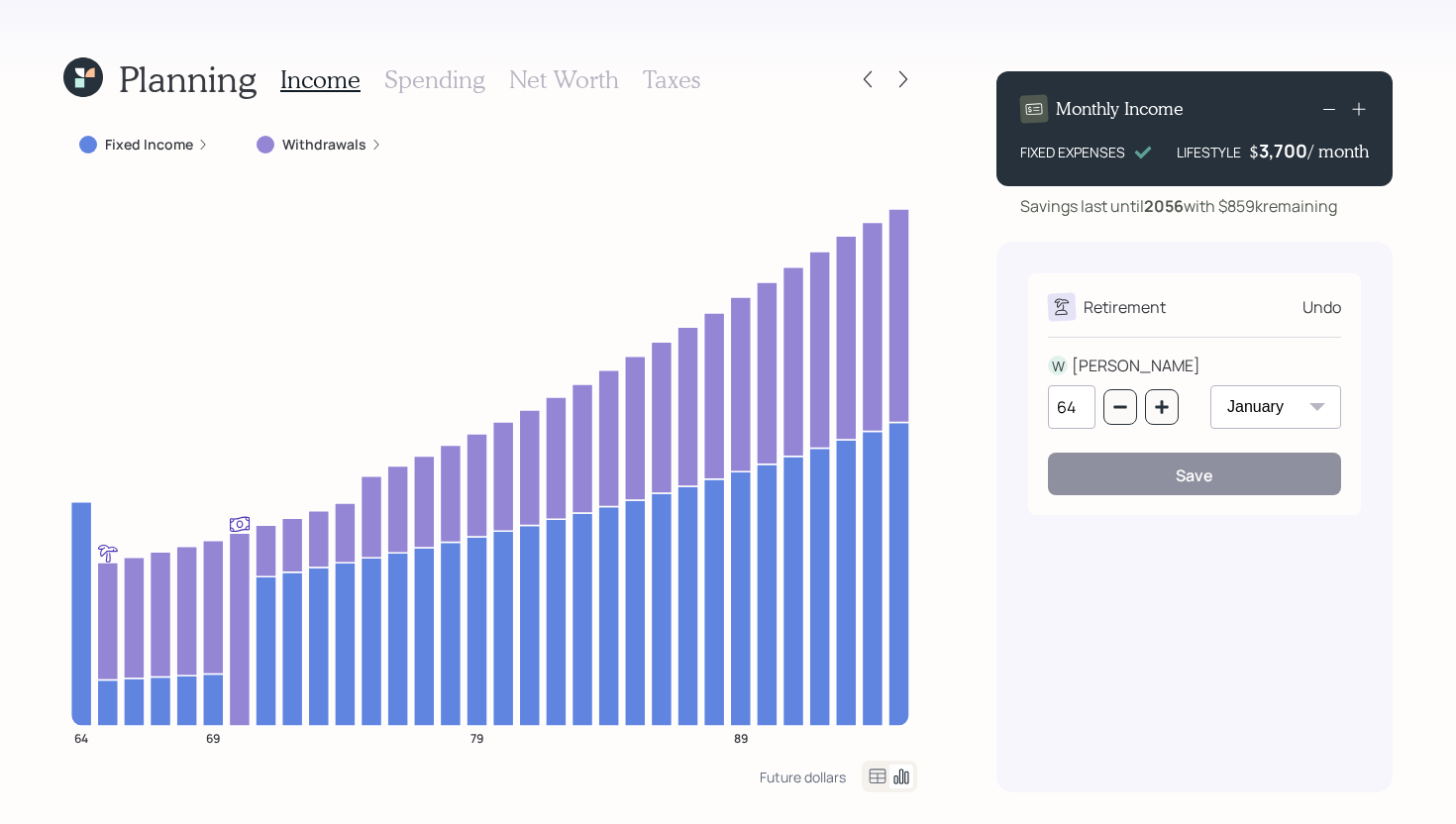 select on "12" 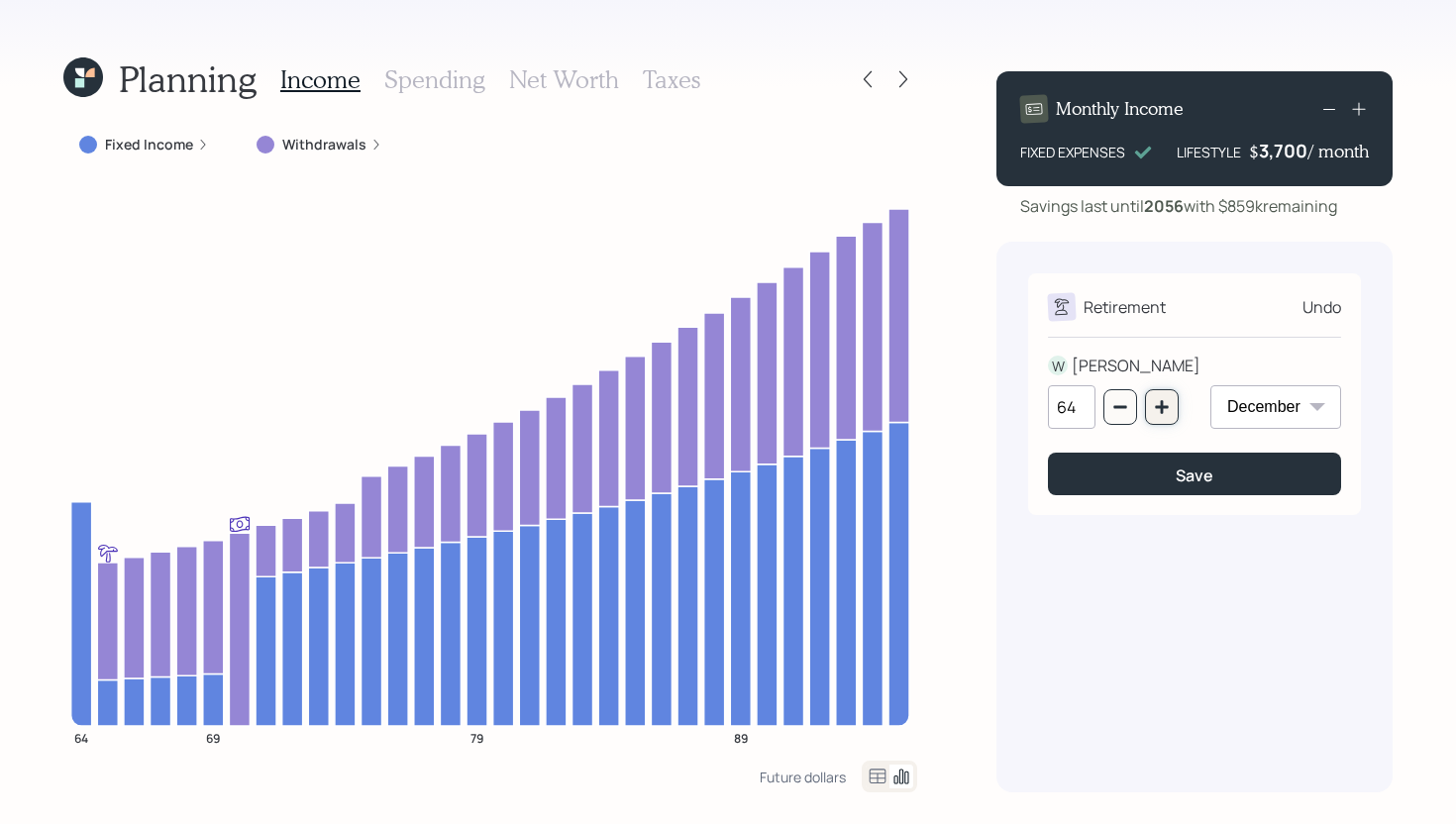 click at bounding box center (1162, 407) 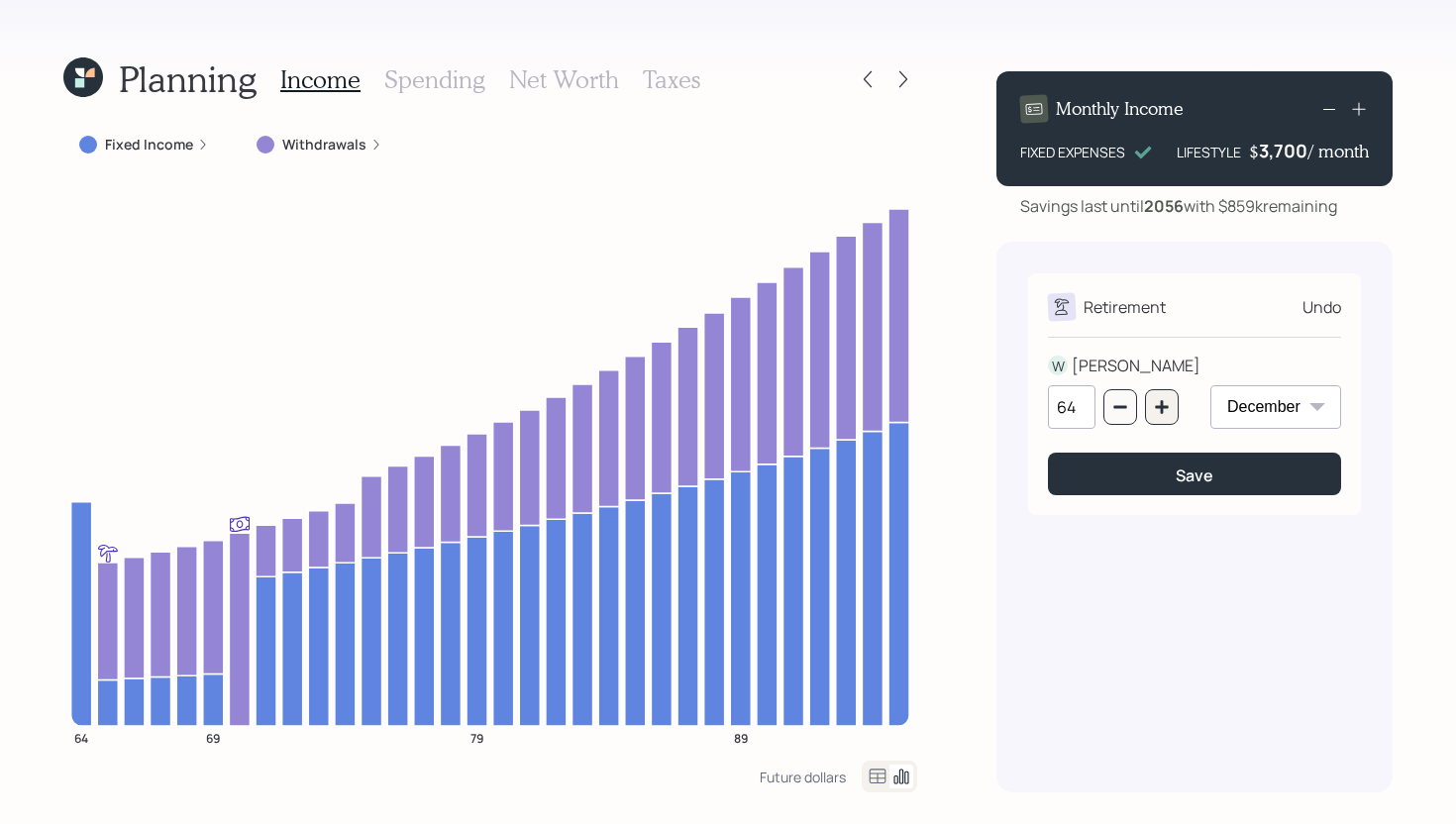 type on "65" 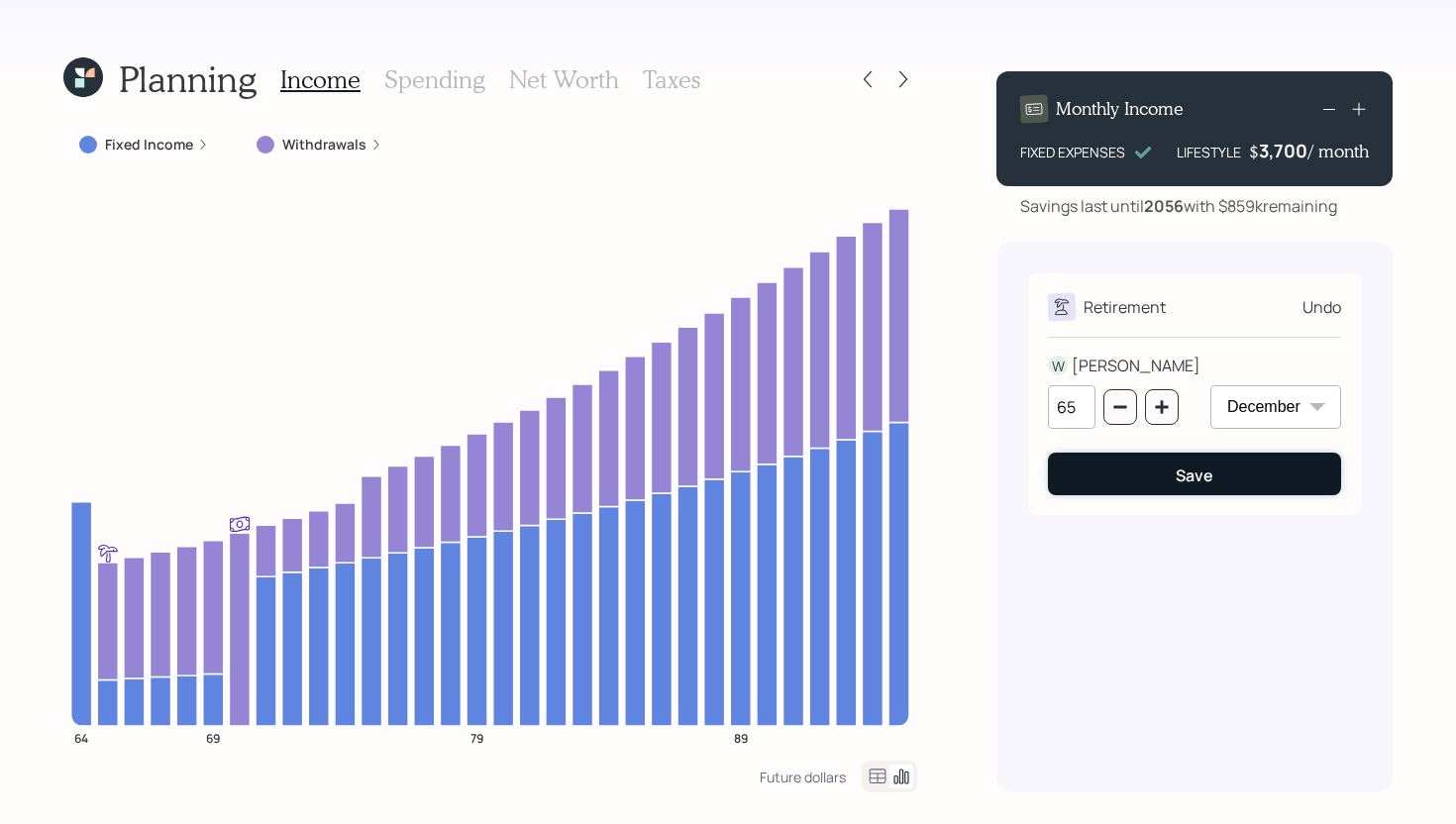 click on "Save" at bounding box center (1195, 473) 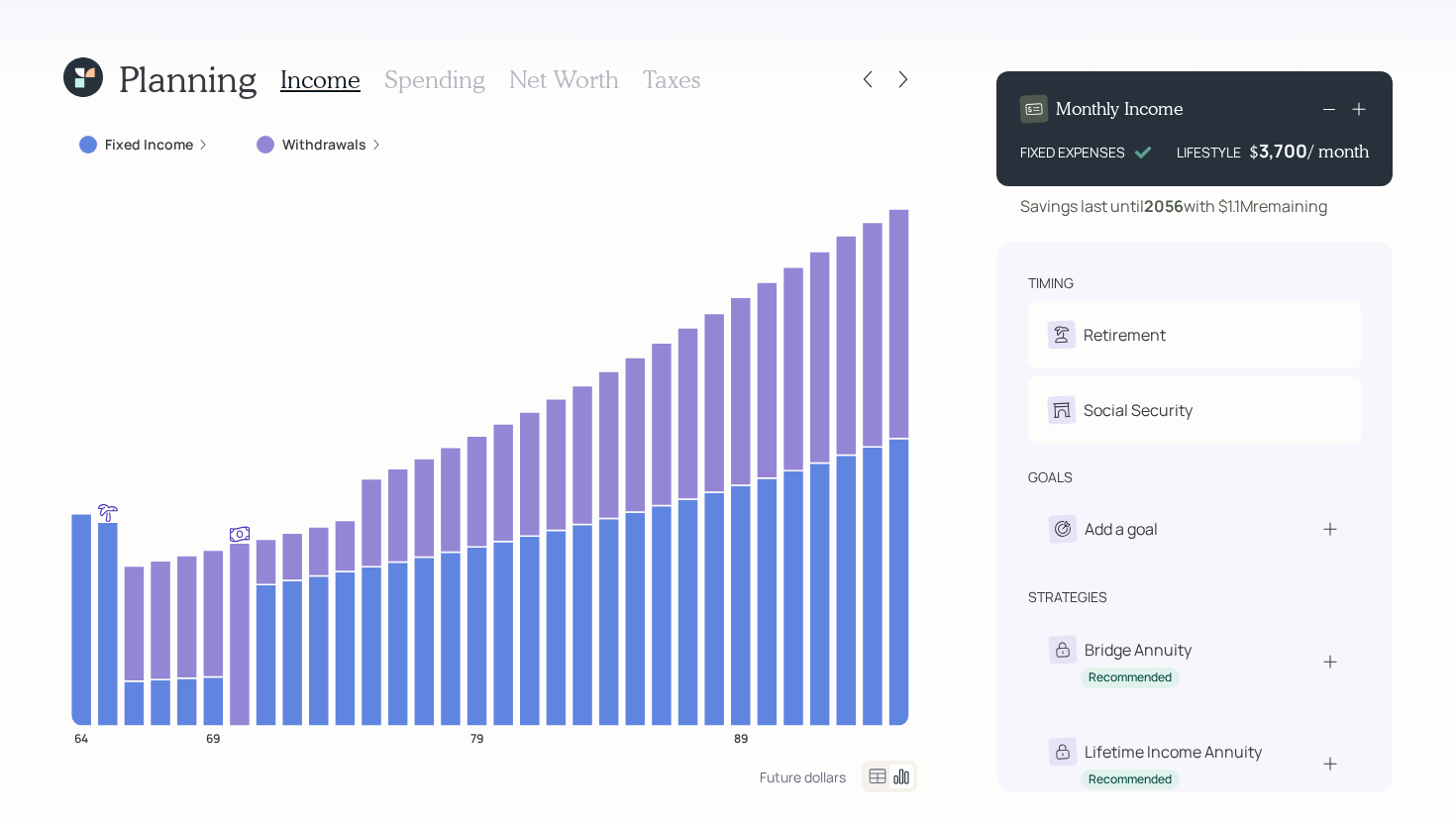 click on "Fixed Income" at bounding box center (149, 145) 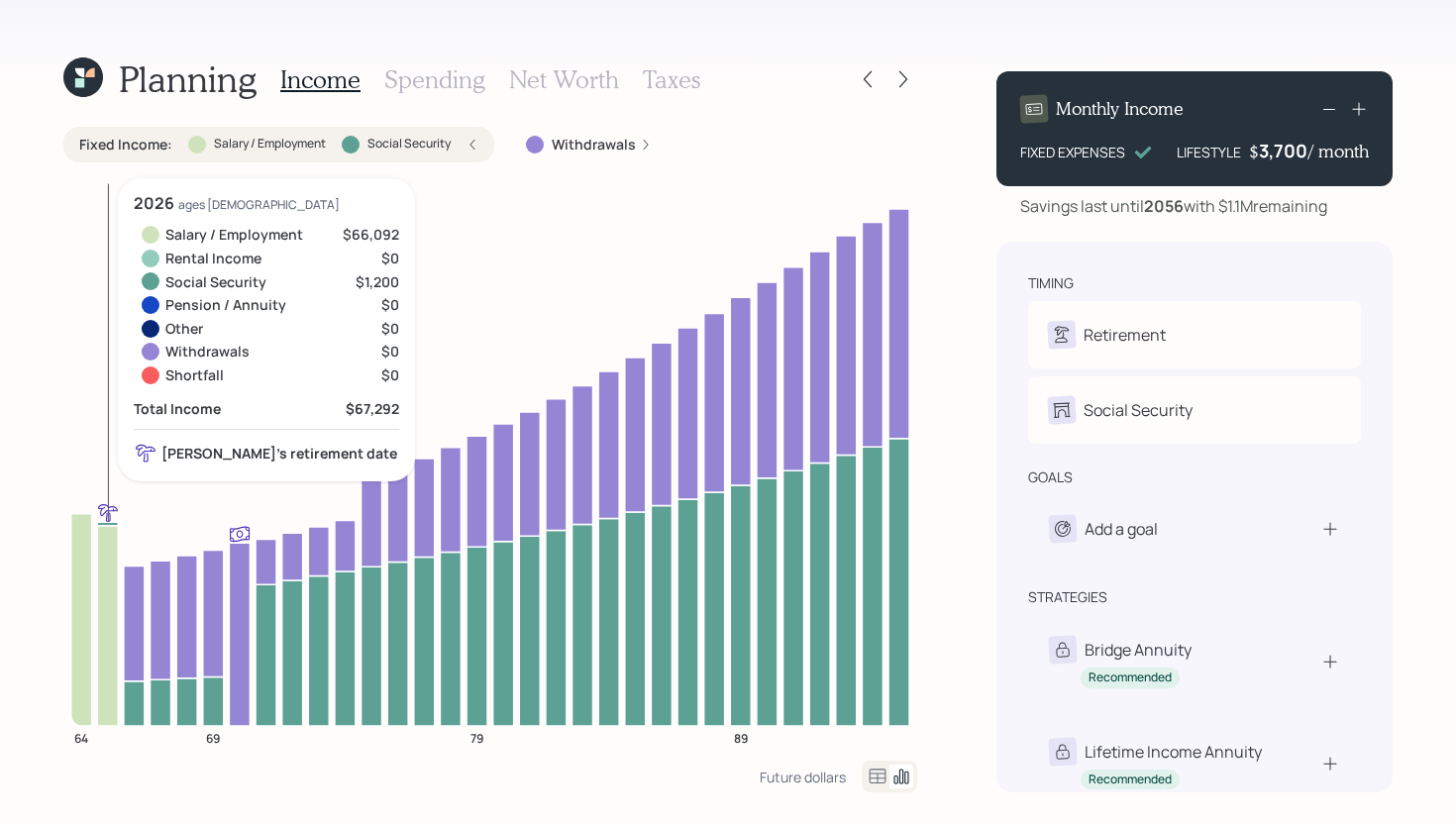 click 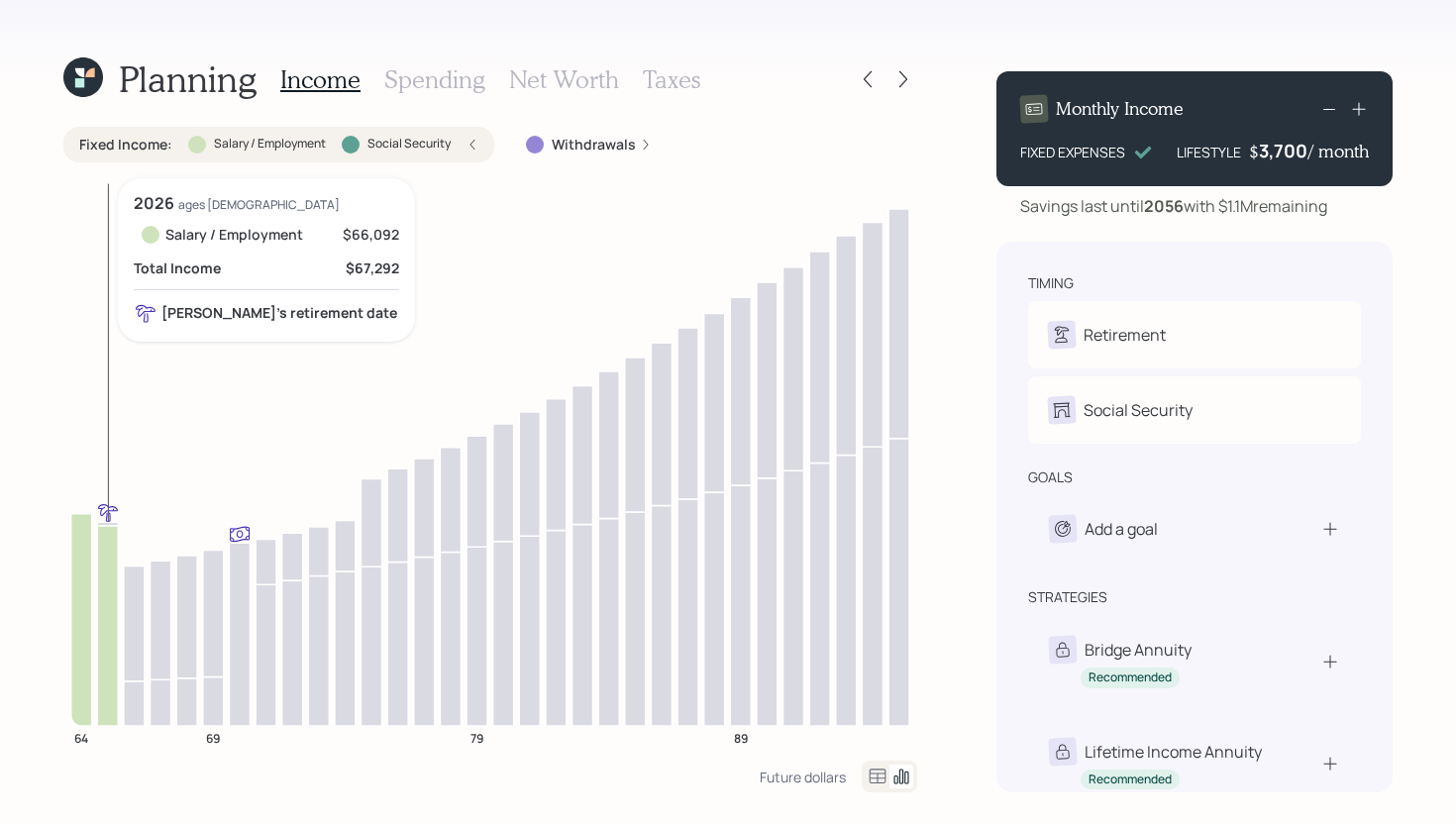 click 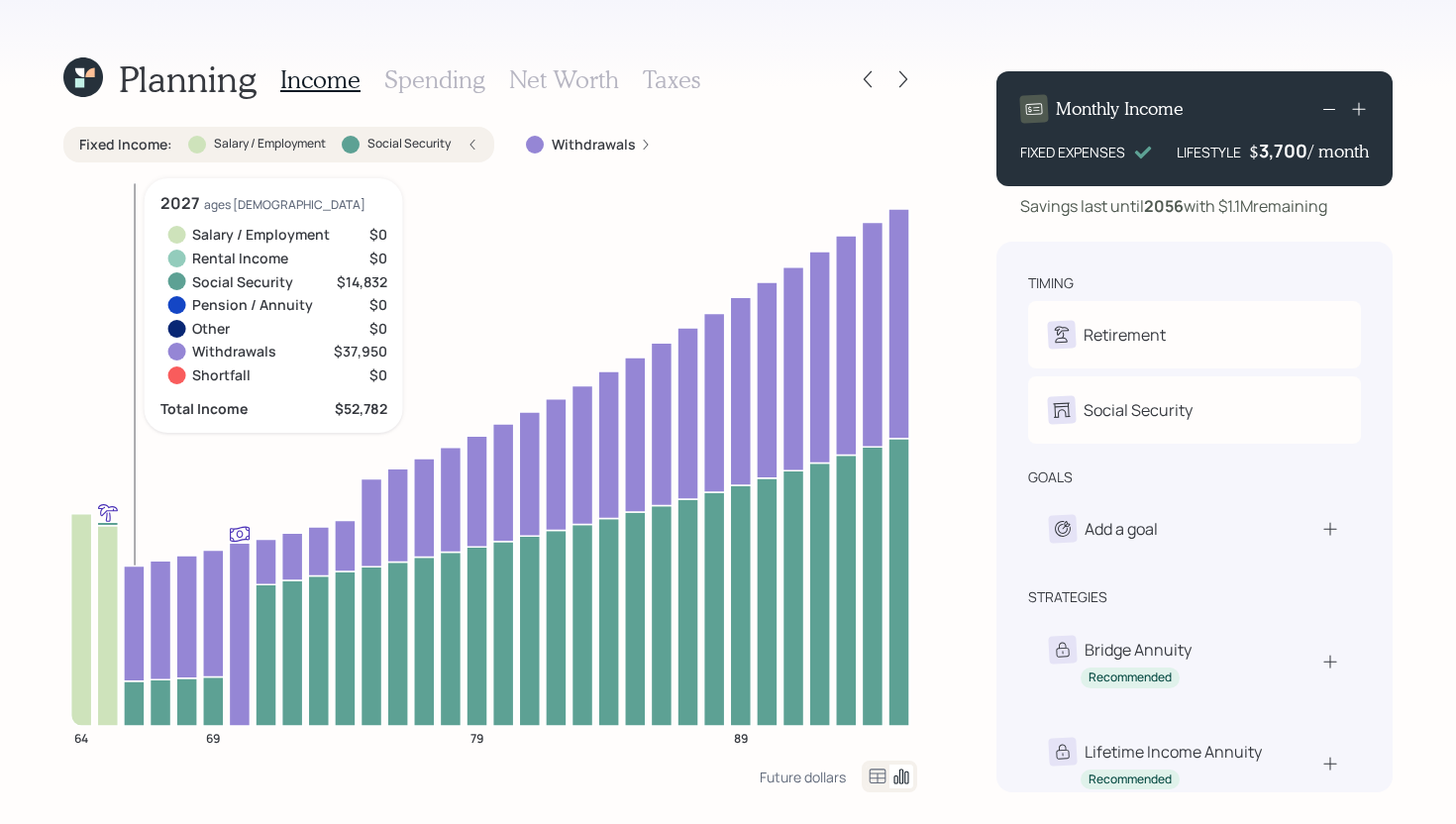 click 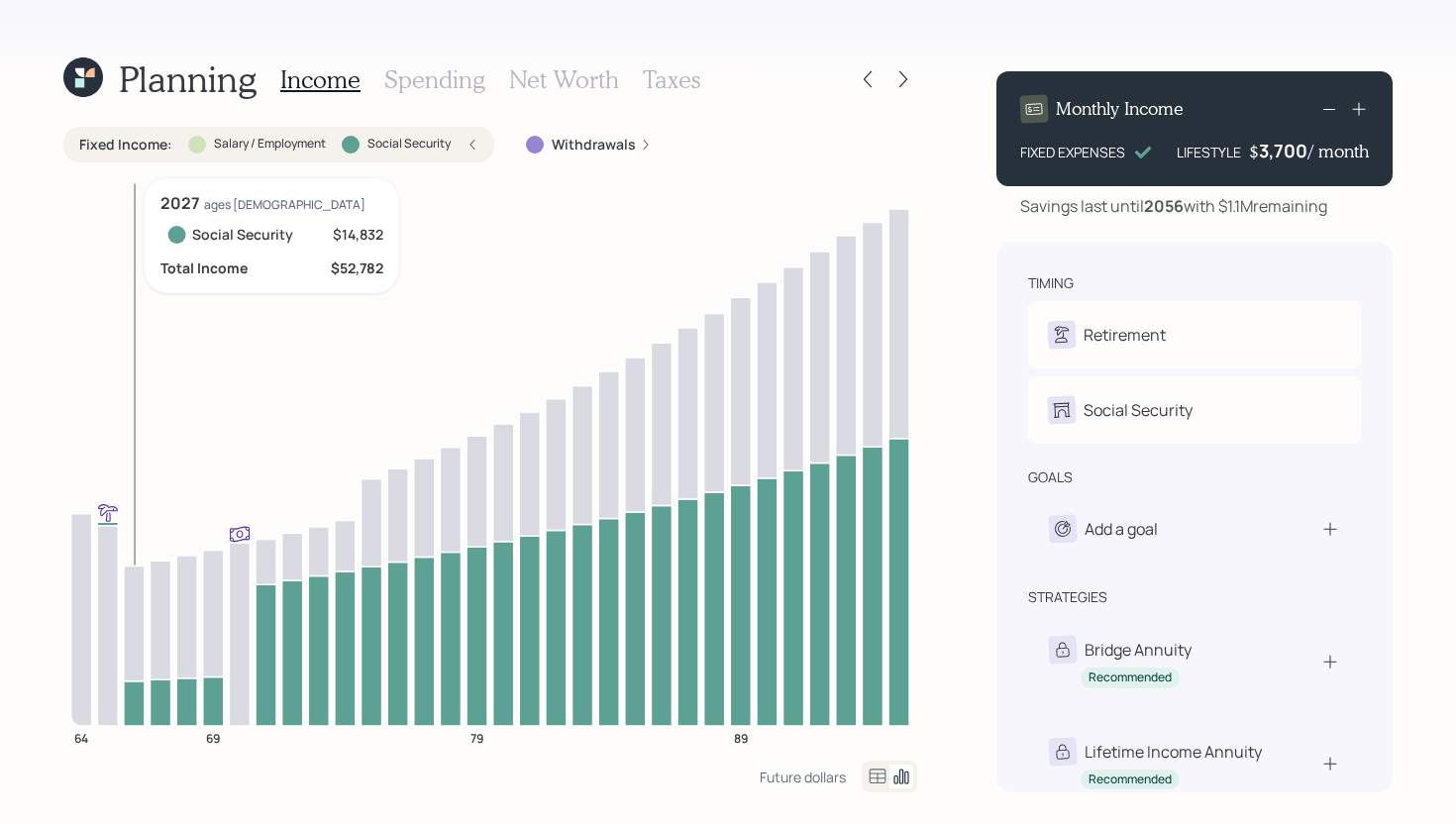 click 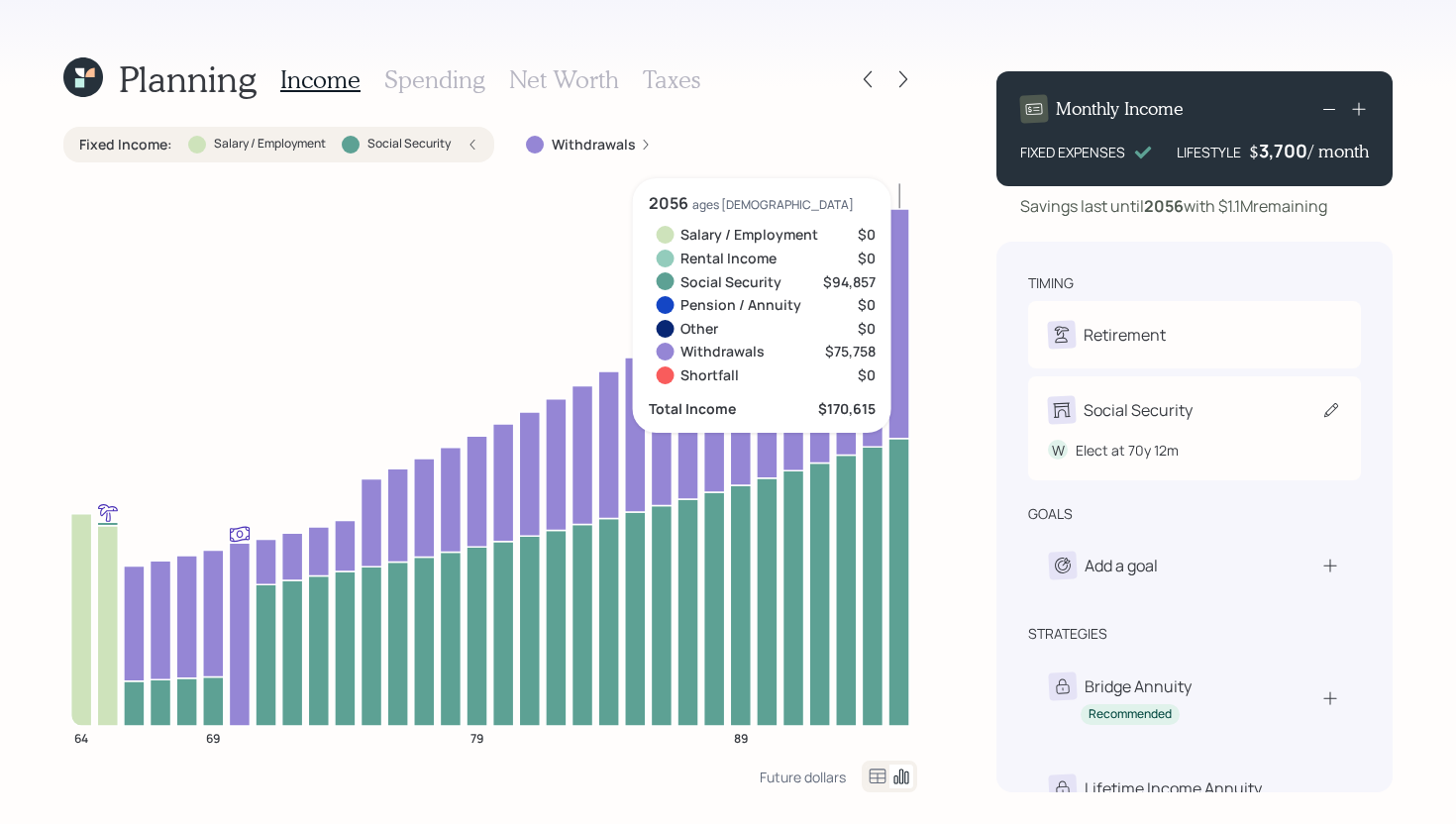 click on "Social Security" at bounding box center (1138, 410) 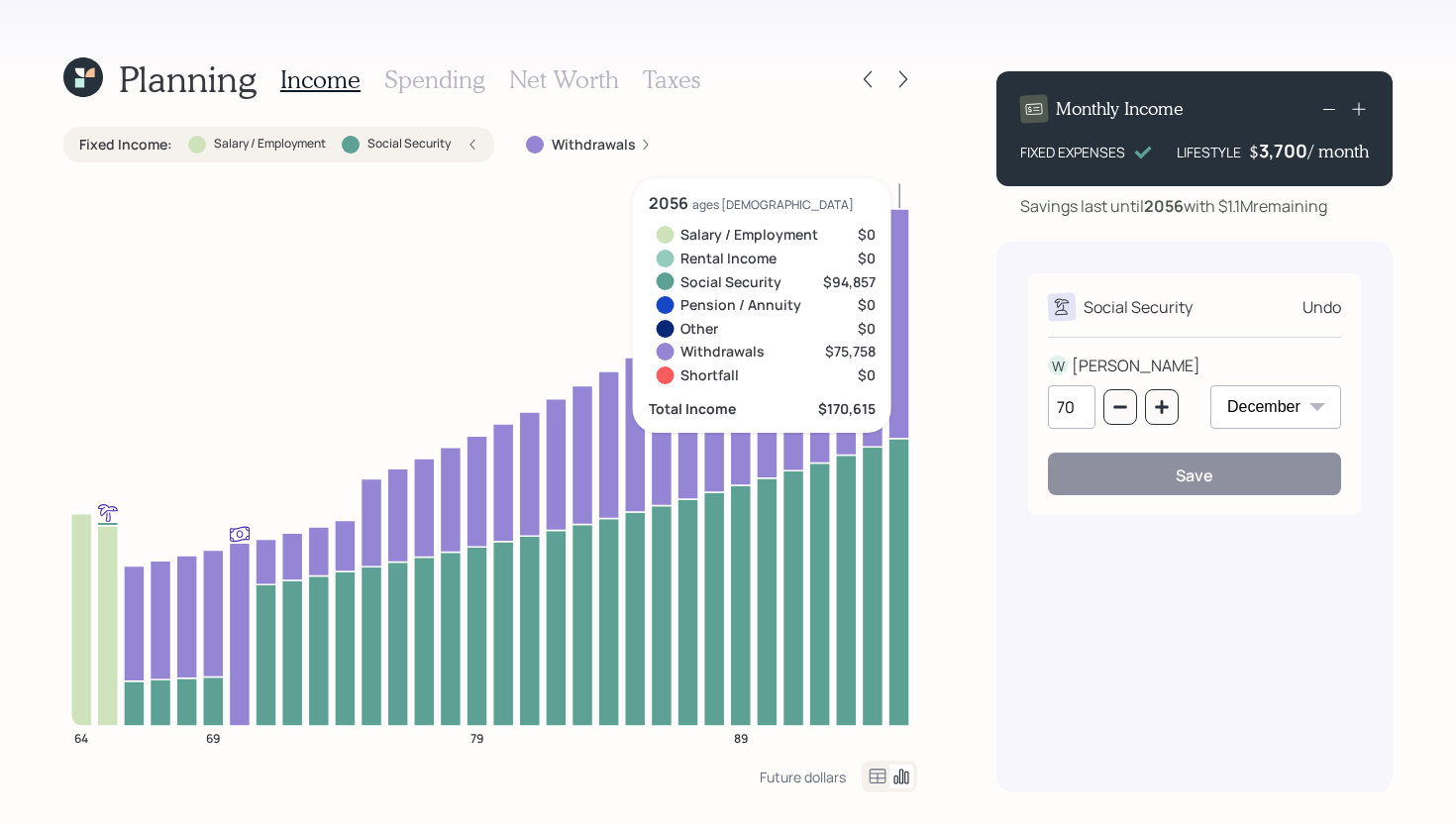 click on "January February March April May June July August September October November December" at bounding box center [1276, 407] 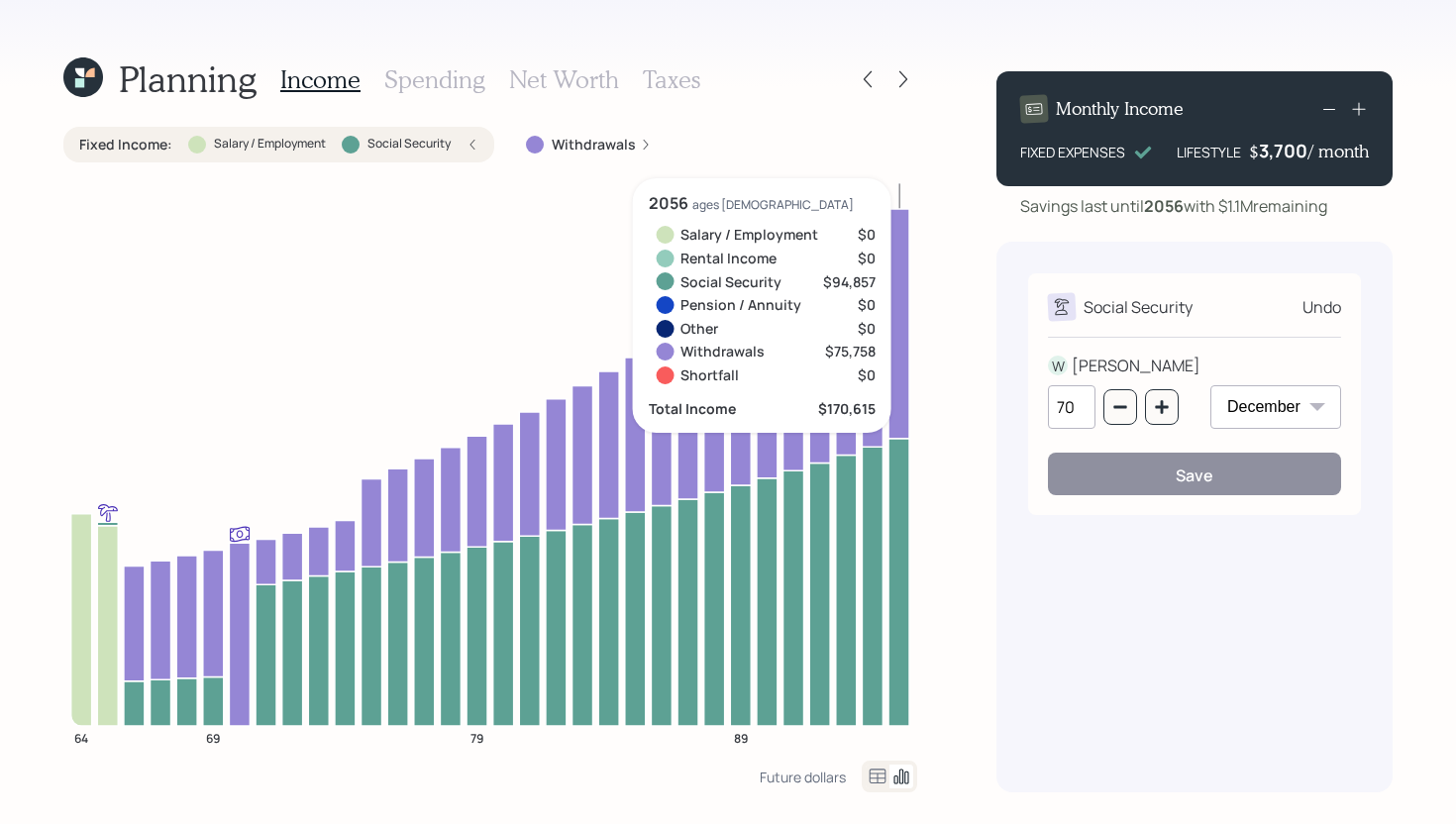 select on "11" 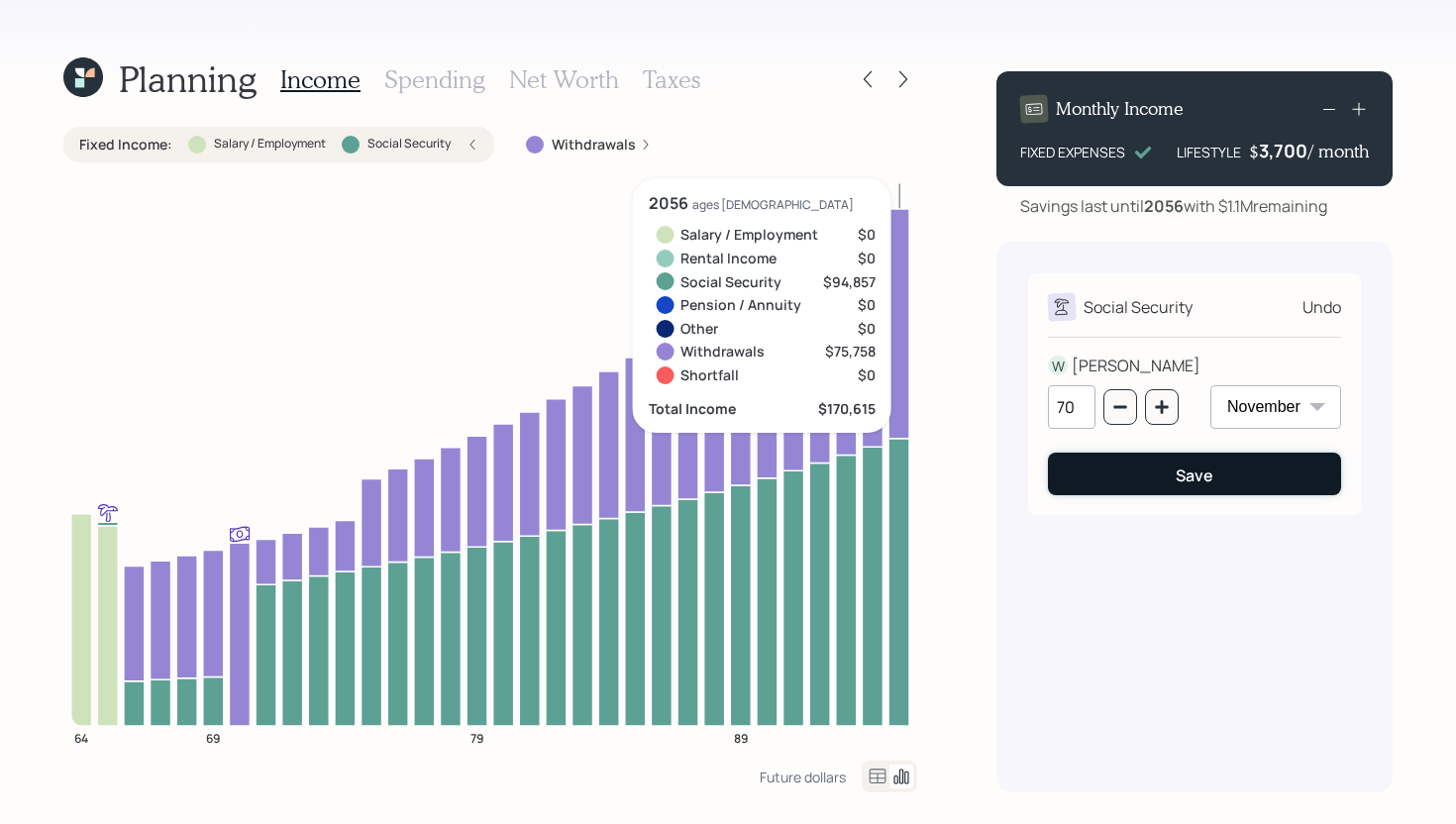 click on "Save" at bounding box center [1195, 475] 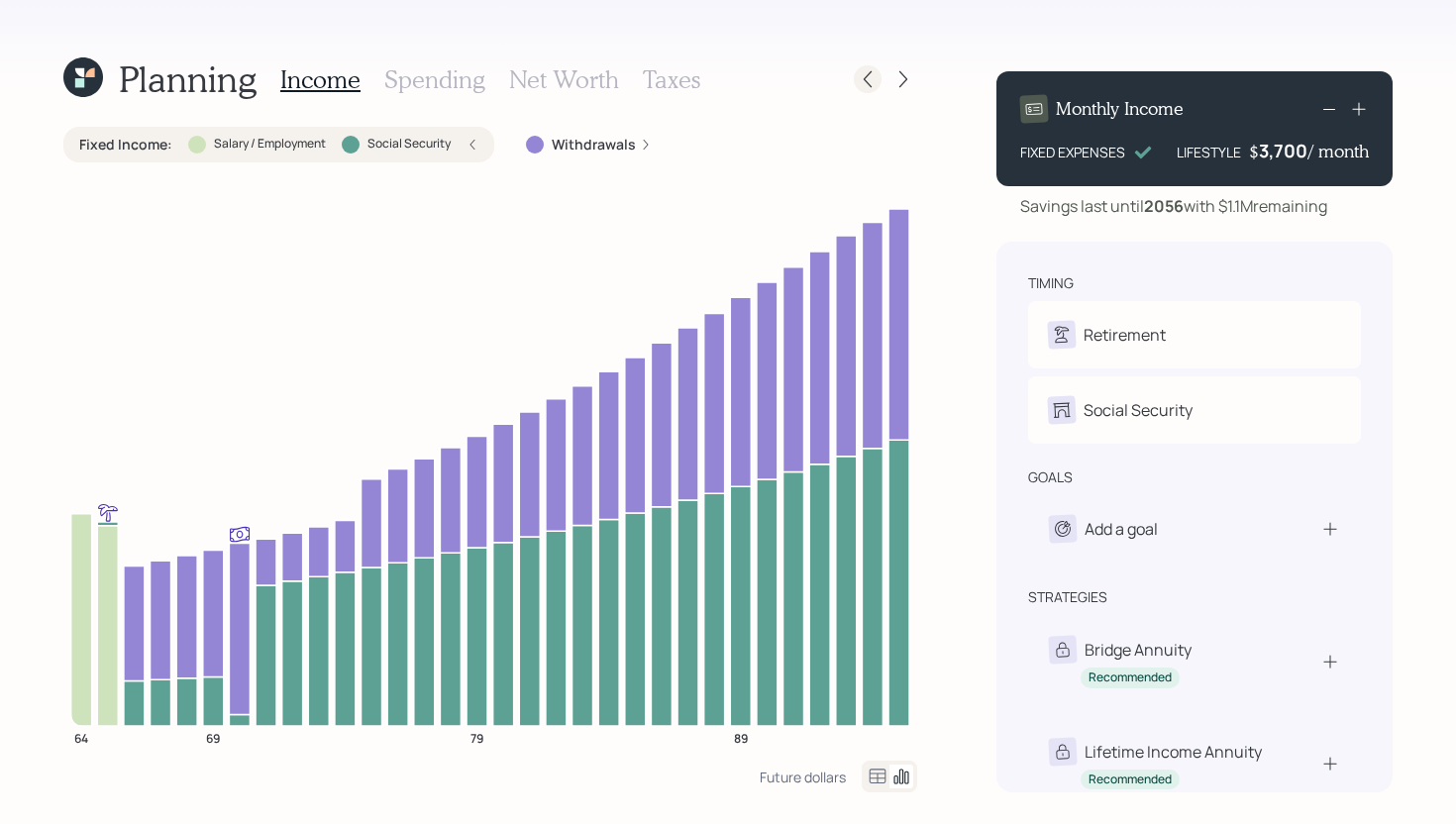 click 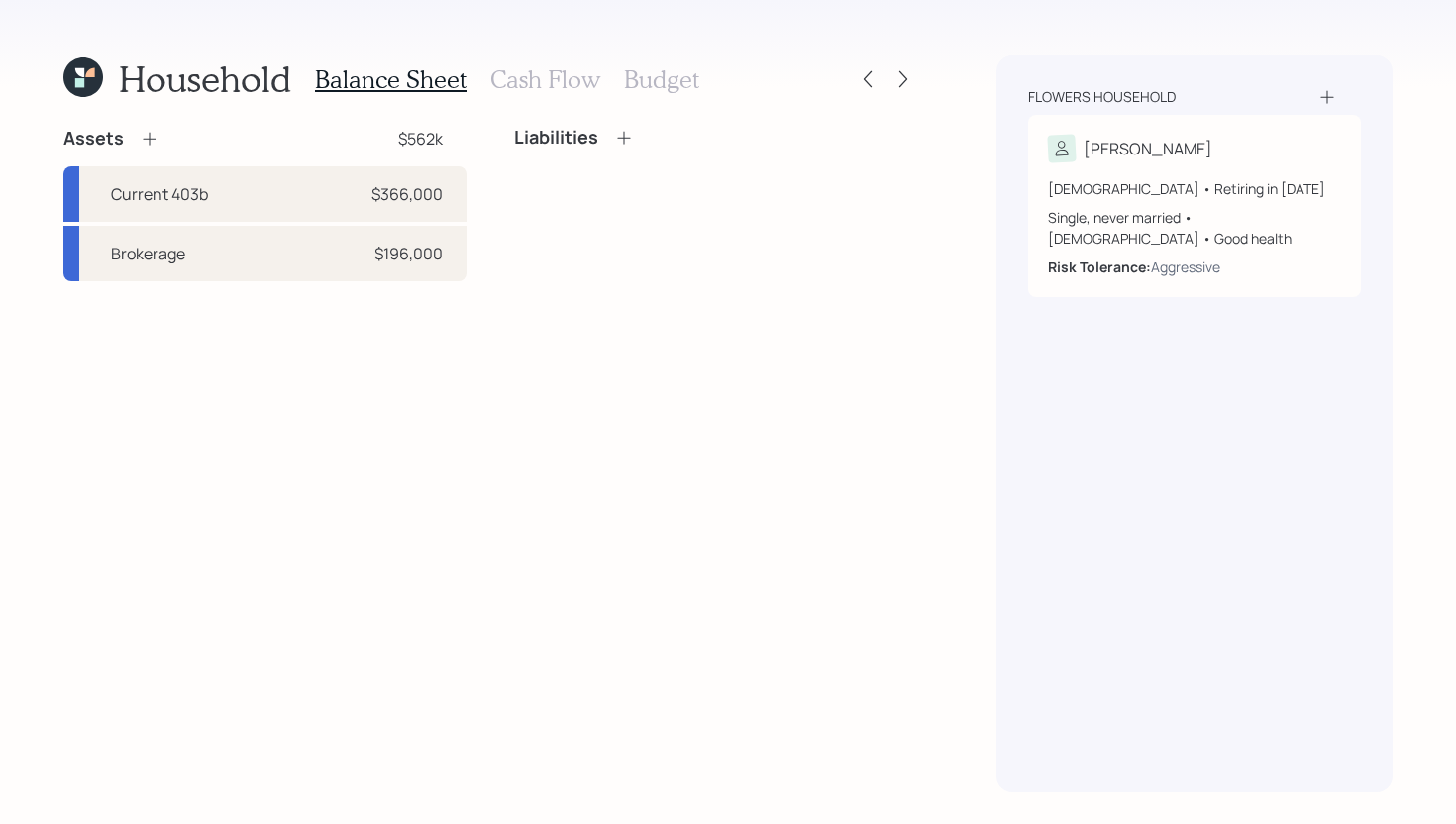 click on "Cash Flow" at bounding box center (545, 79) 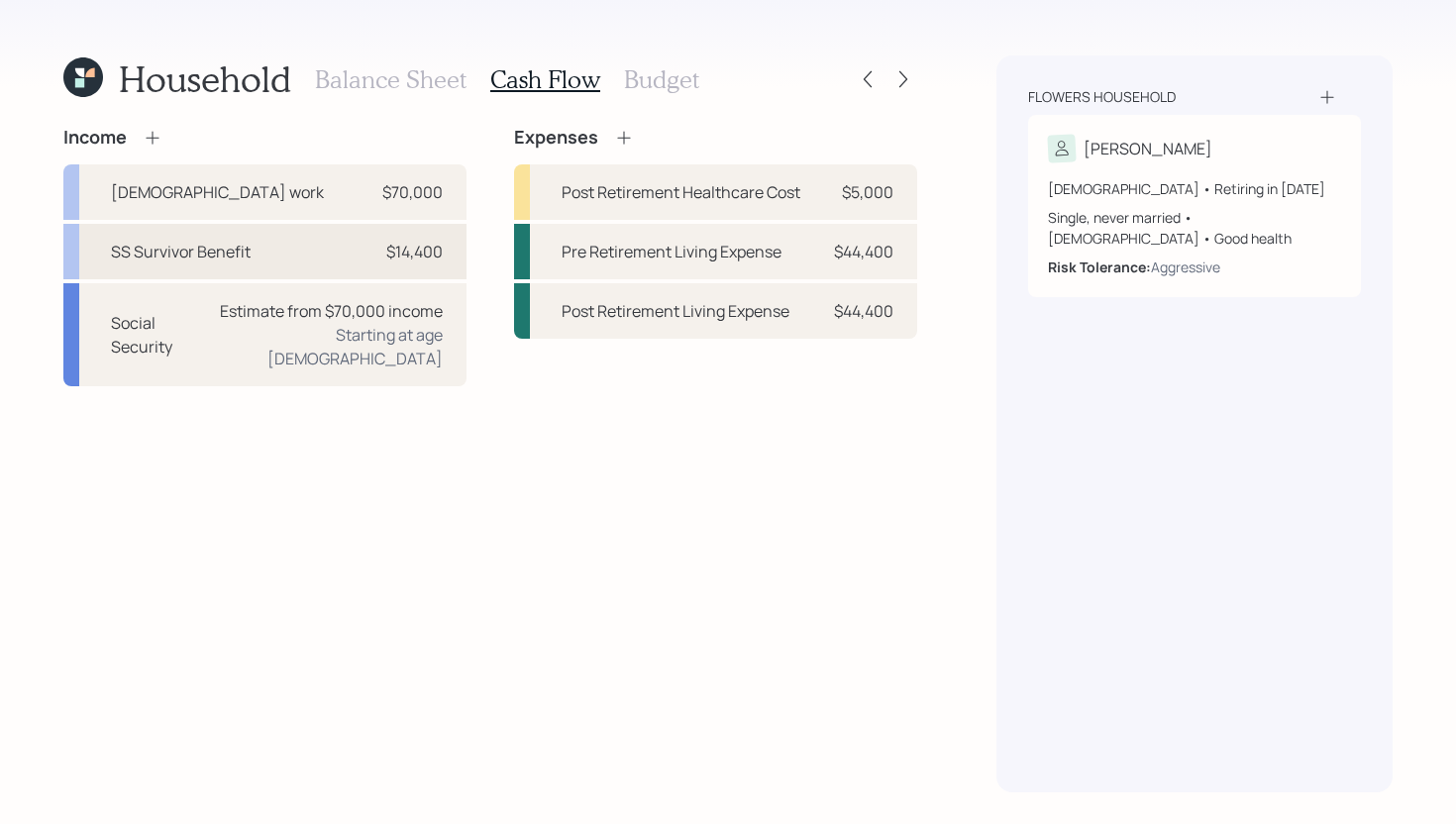 click on "SS Survivor Benefit $14,400" at bounding box center [264, 252] 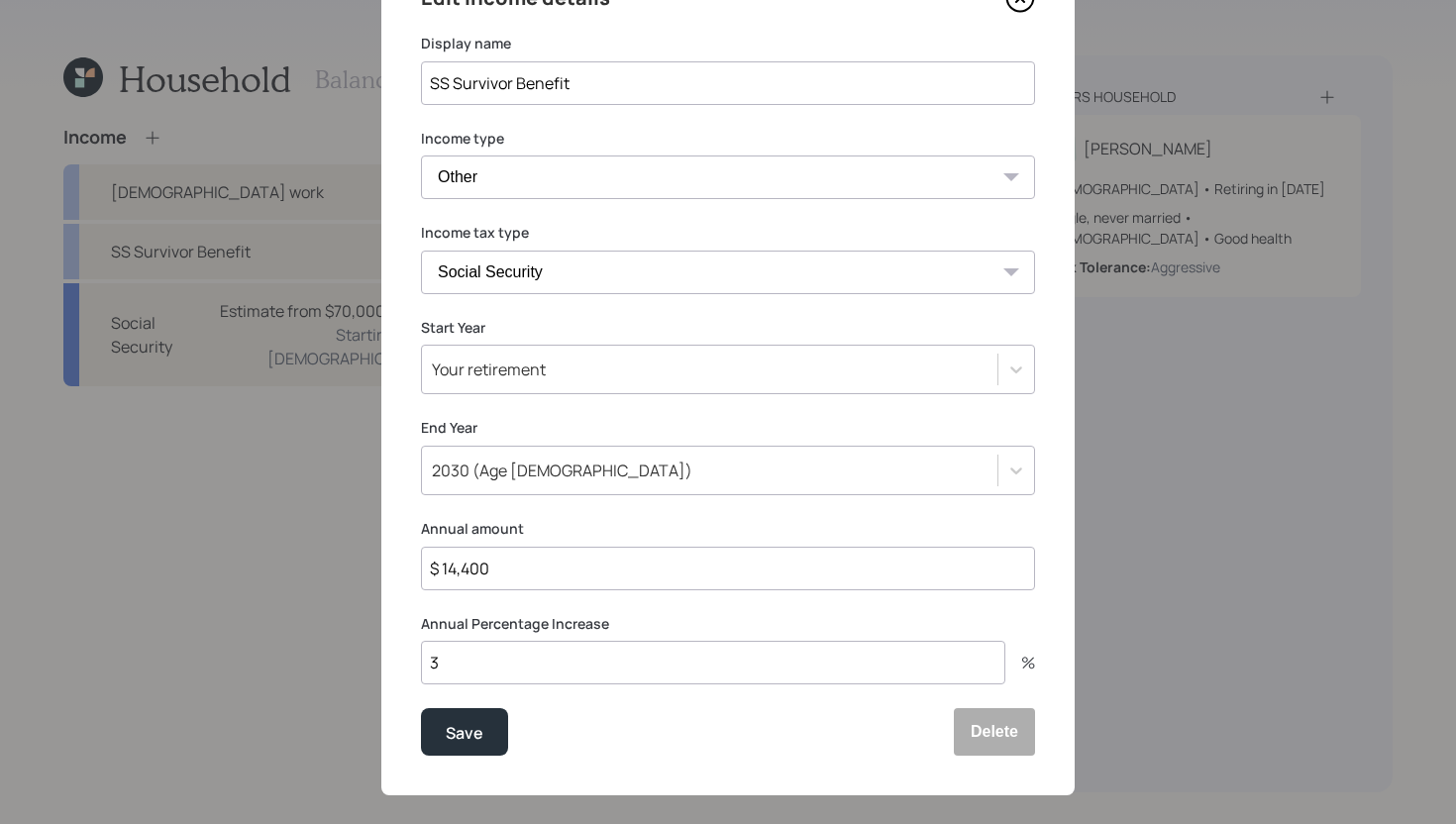 scroll, scrollTop: 128, scrollLeft: 0, axis: vertical 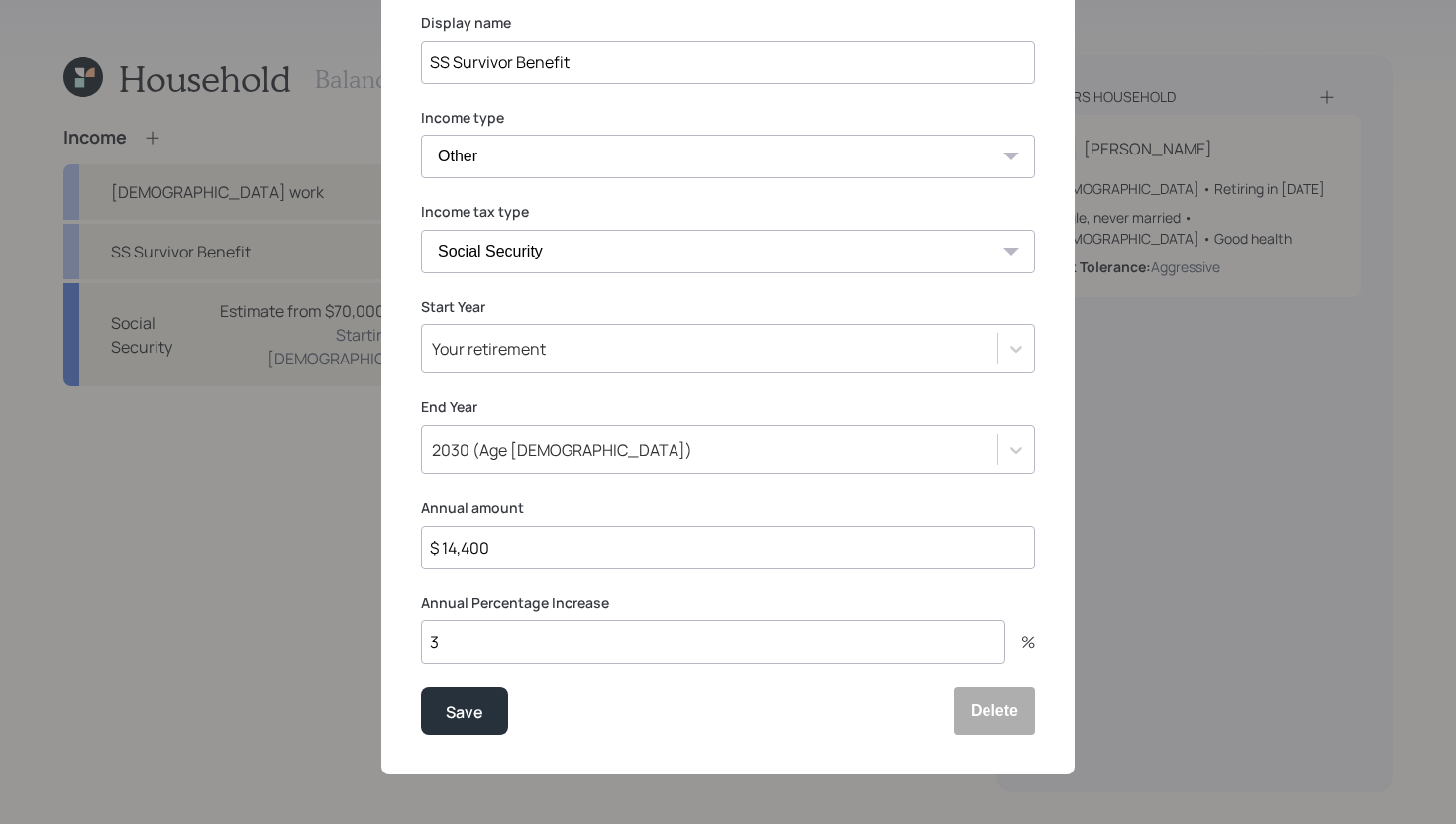 click on "2030 (Age [DEMOGRAPHIC_DATA])" at bounding box center [709, 450] 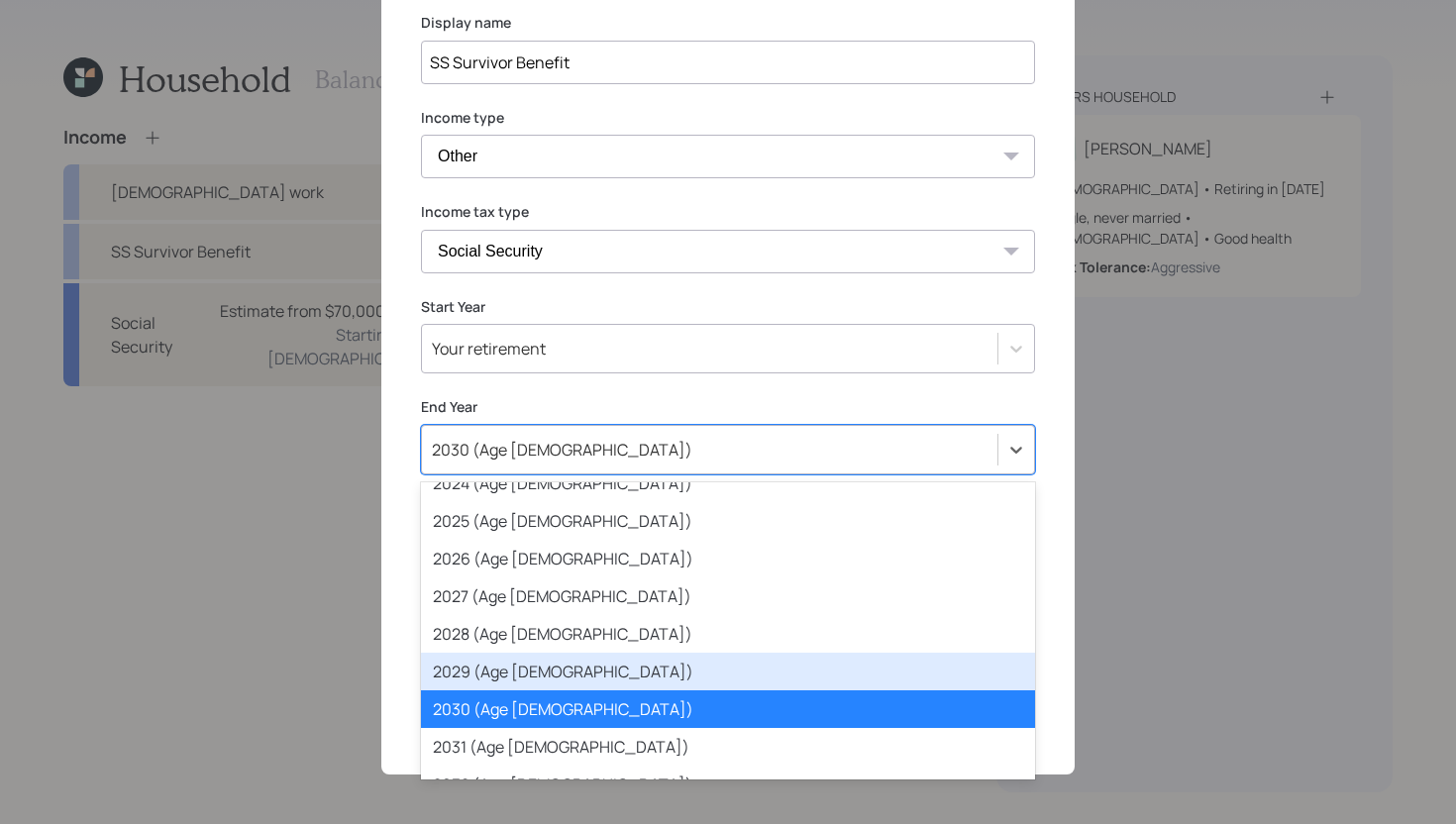 scroll, scrollTop: 171, scrollLeft: 0, axis: vertical 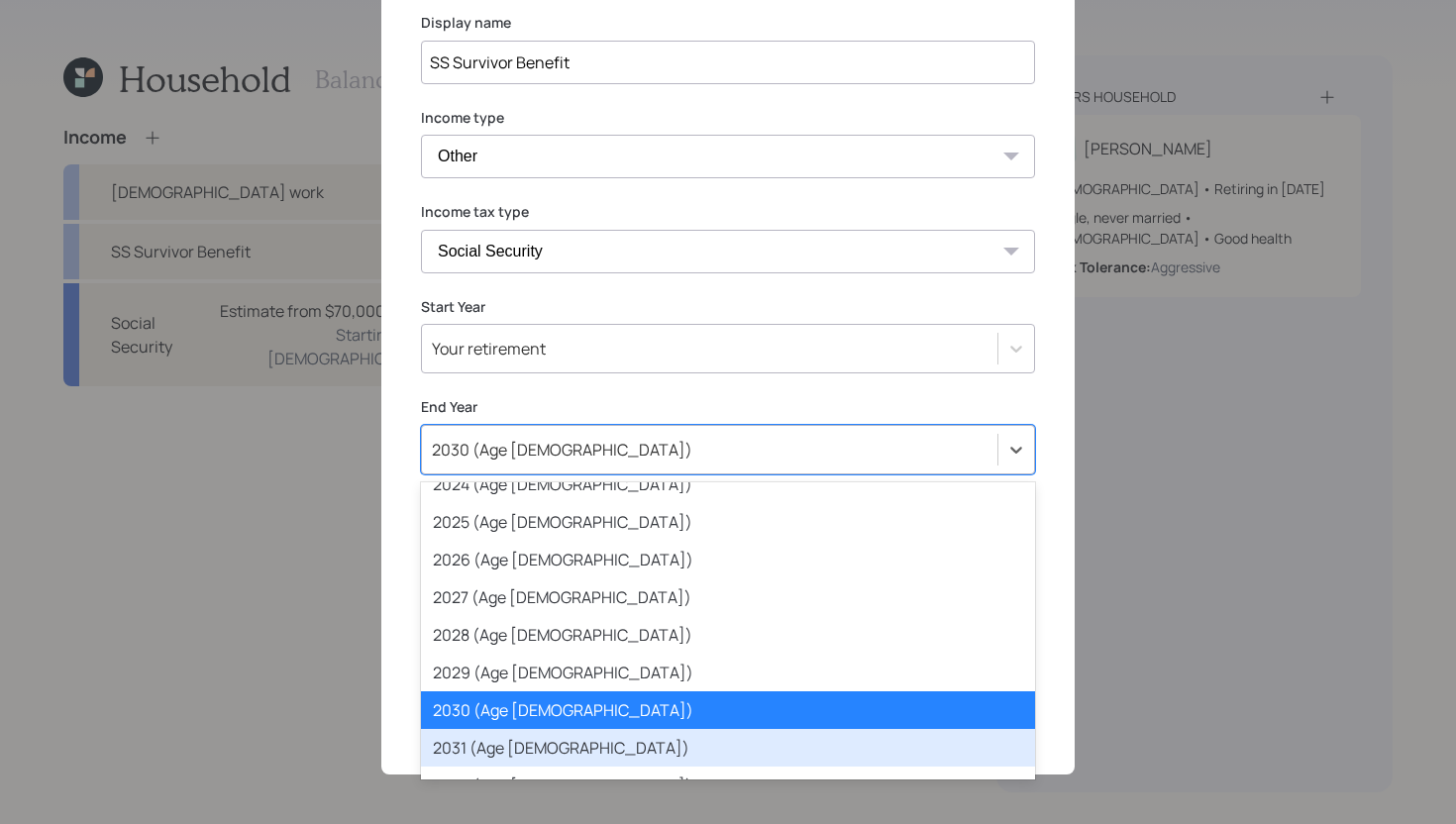 click on "2031 (Age [DEMOGRAPHIC_DATA])" at bounding box center (728, 748) 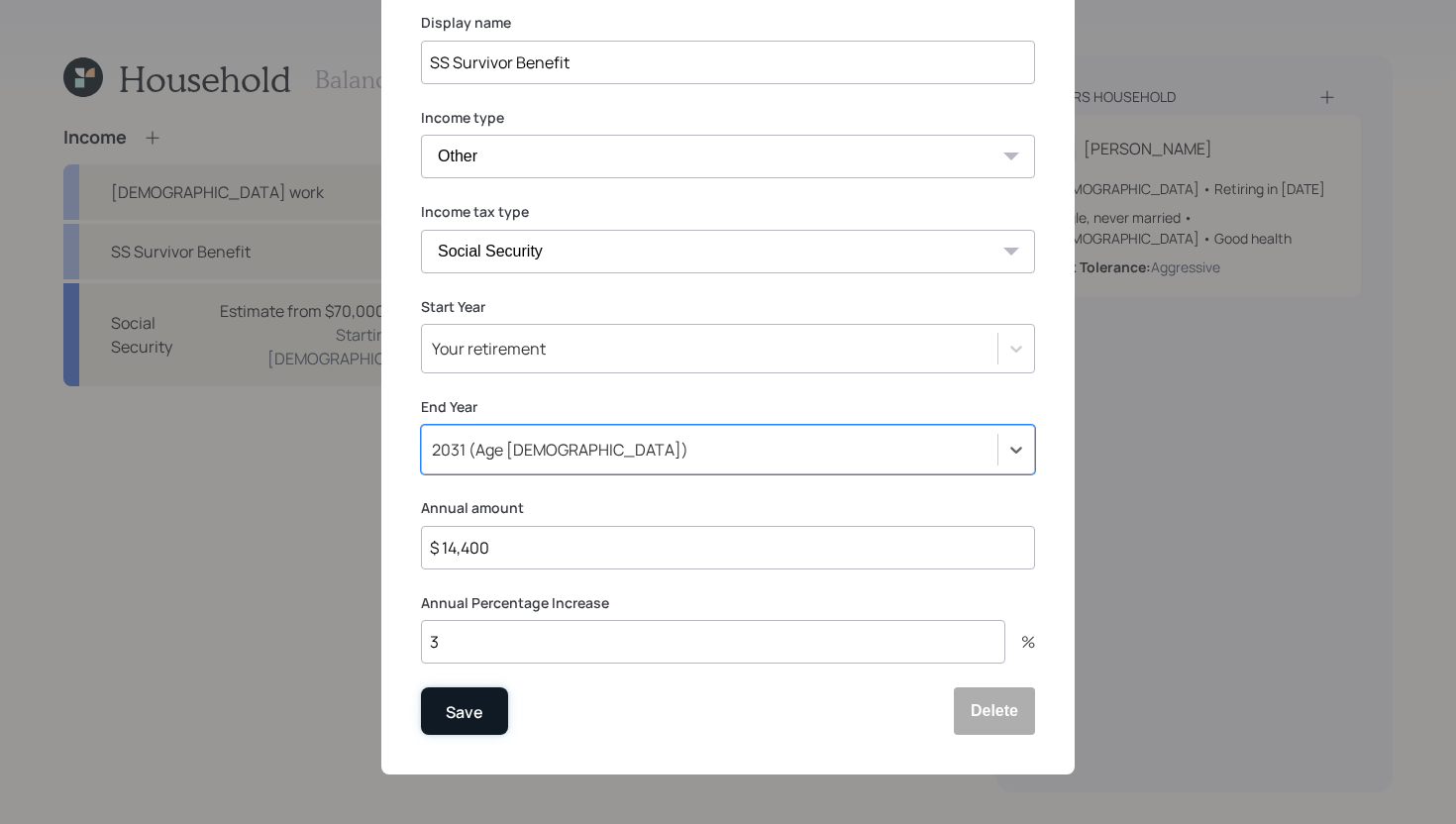click on "Save" at bounding box center [465, 711] 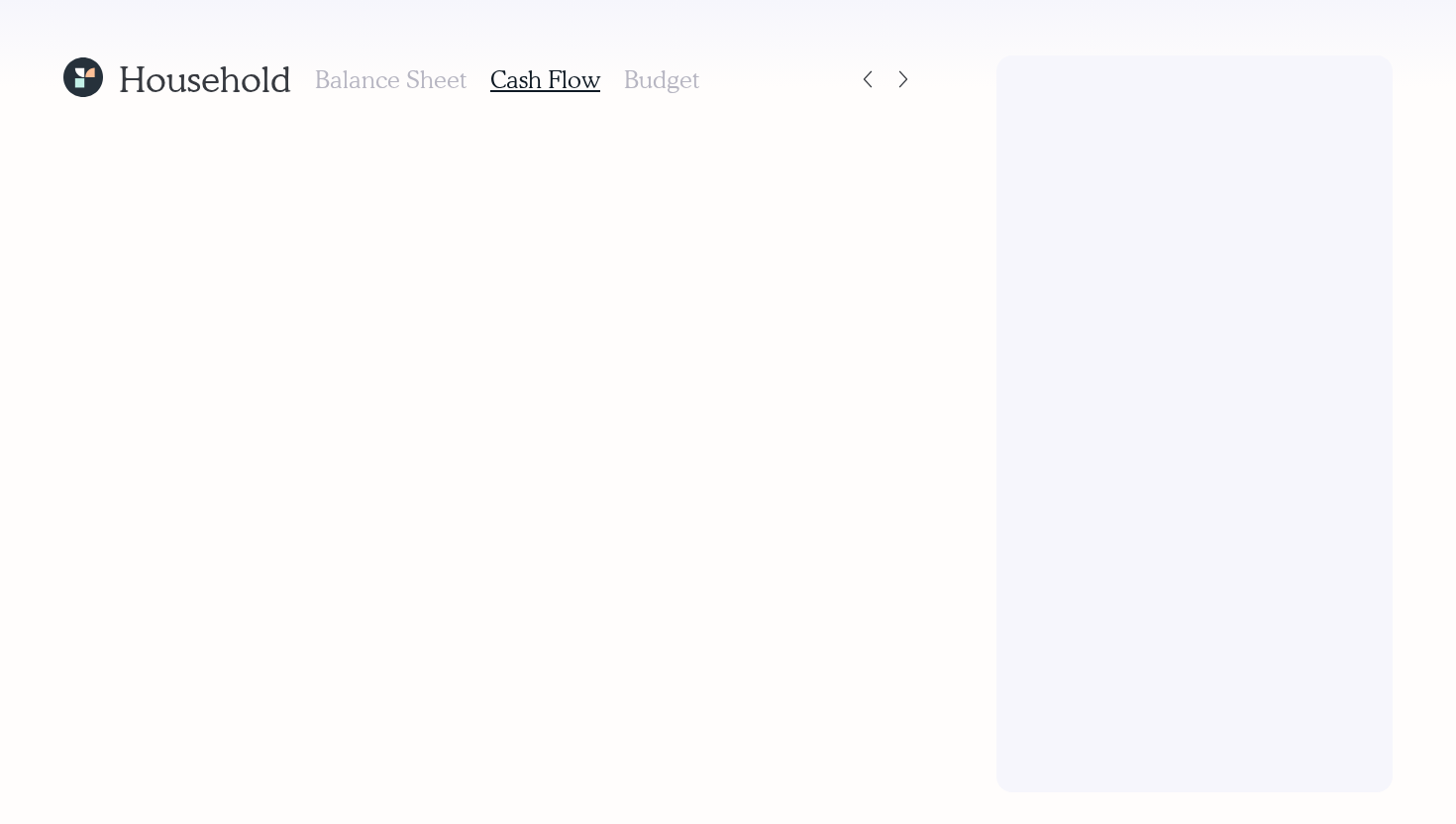 scroll, scrollTop: 0, scrollLeft: 0, axis: both 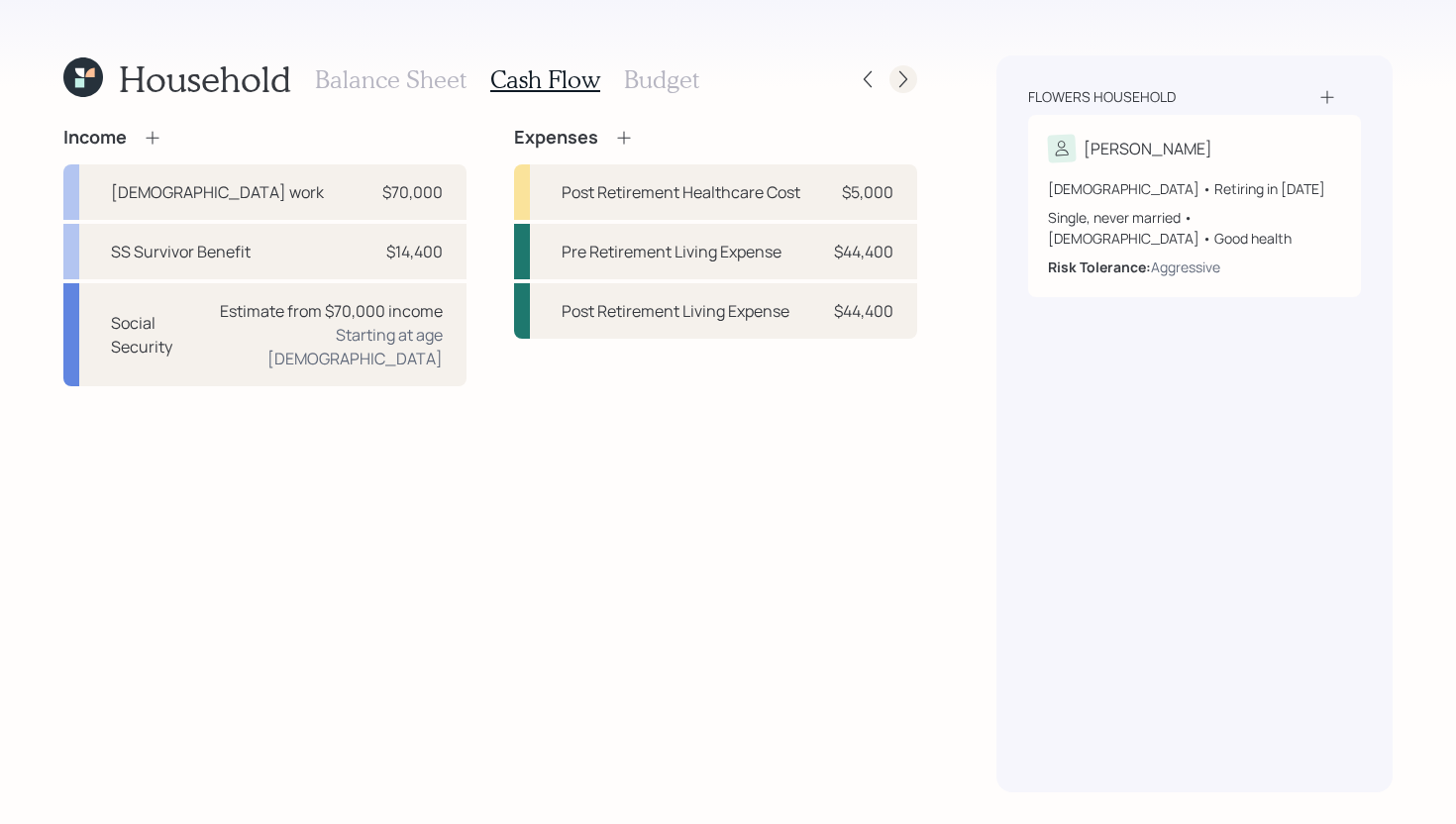 click 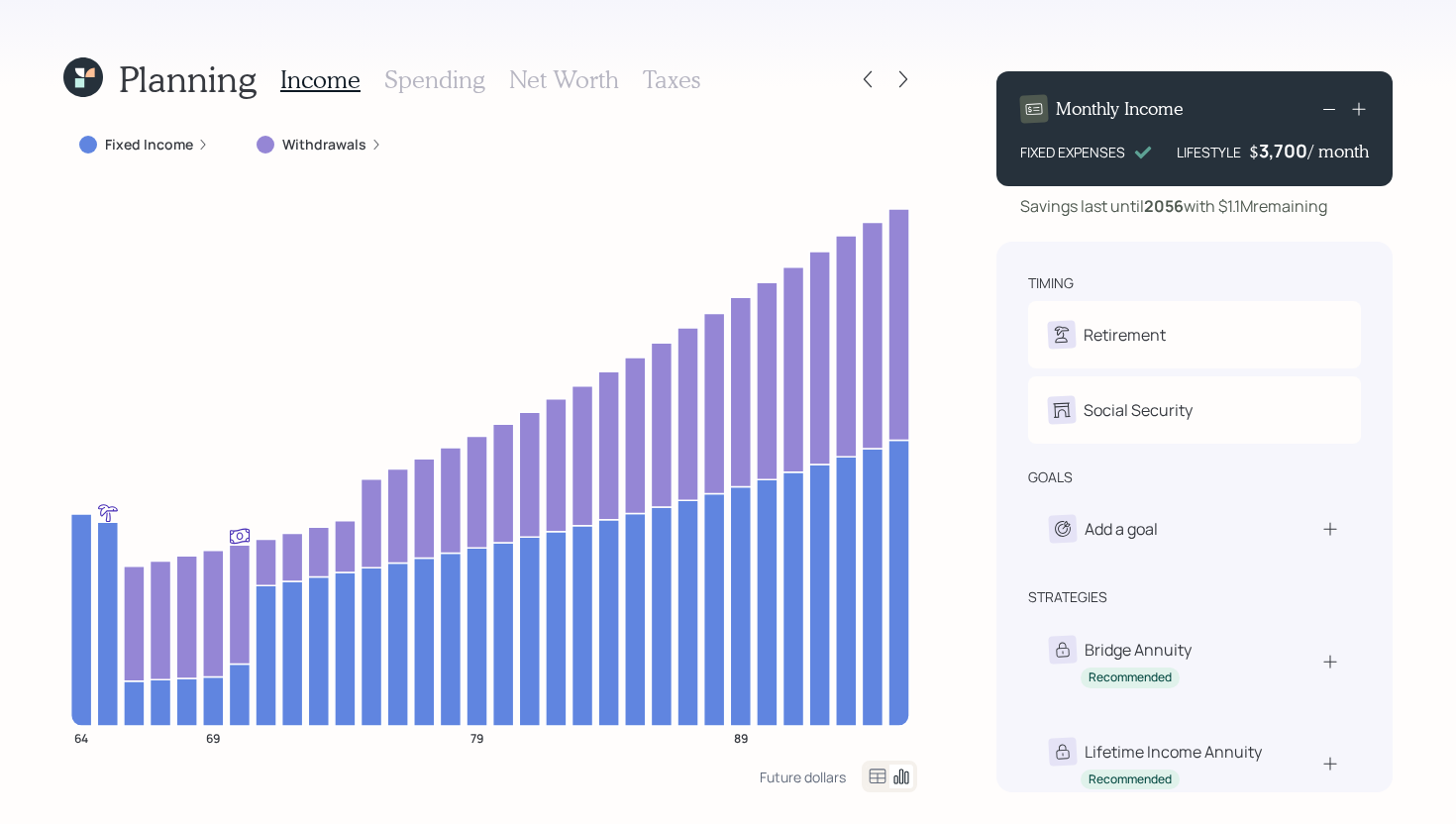 click on "Fixed Income" at bounding box center [149, 145] 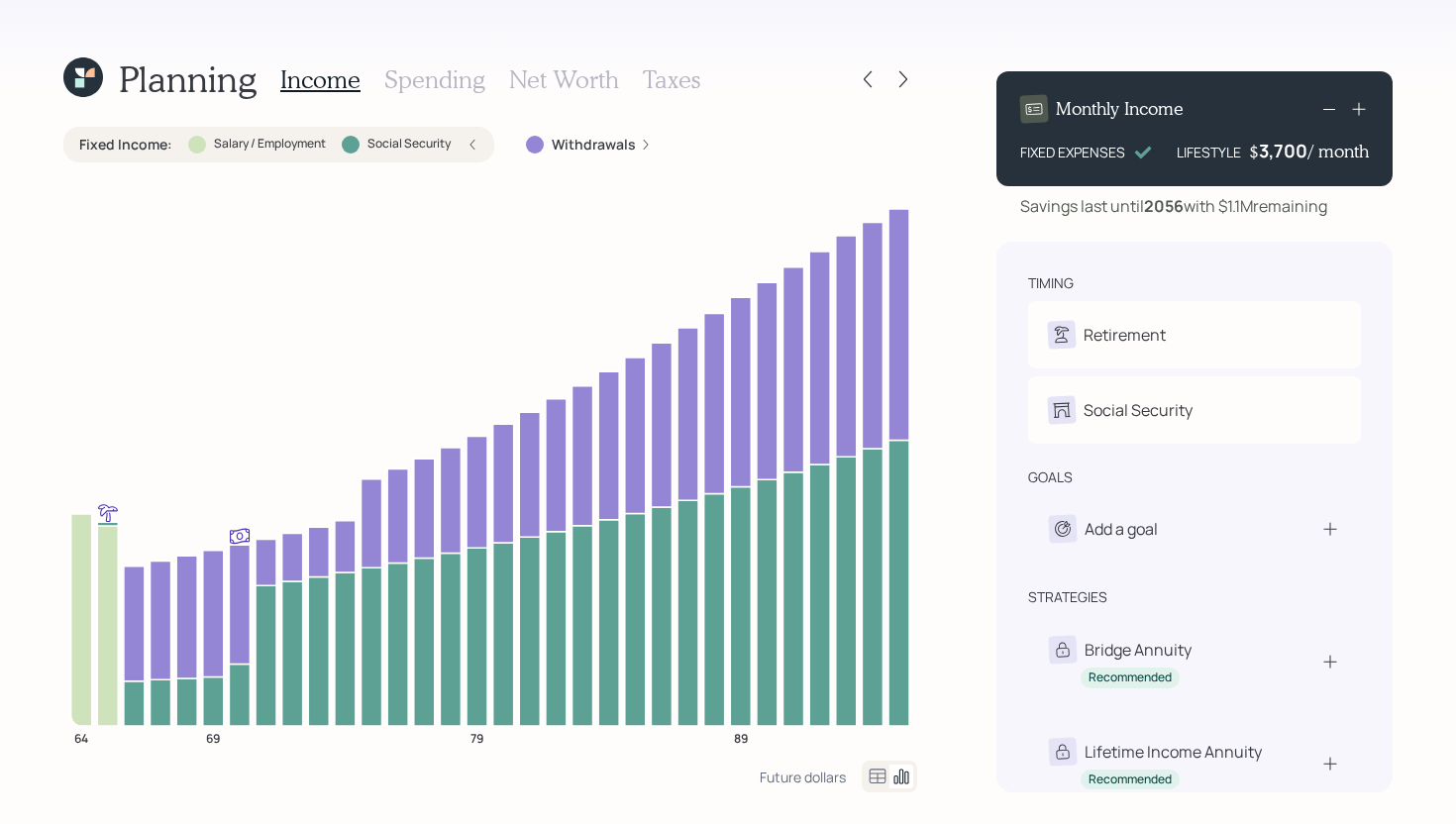 click on "Fixed Income :" at bounding box center [126, 145] 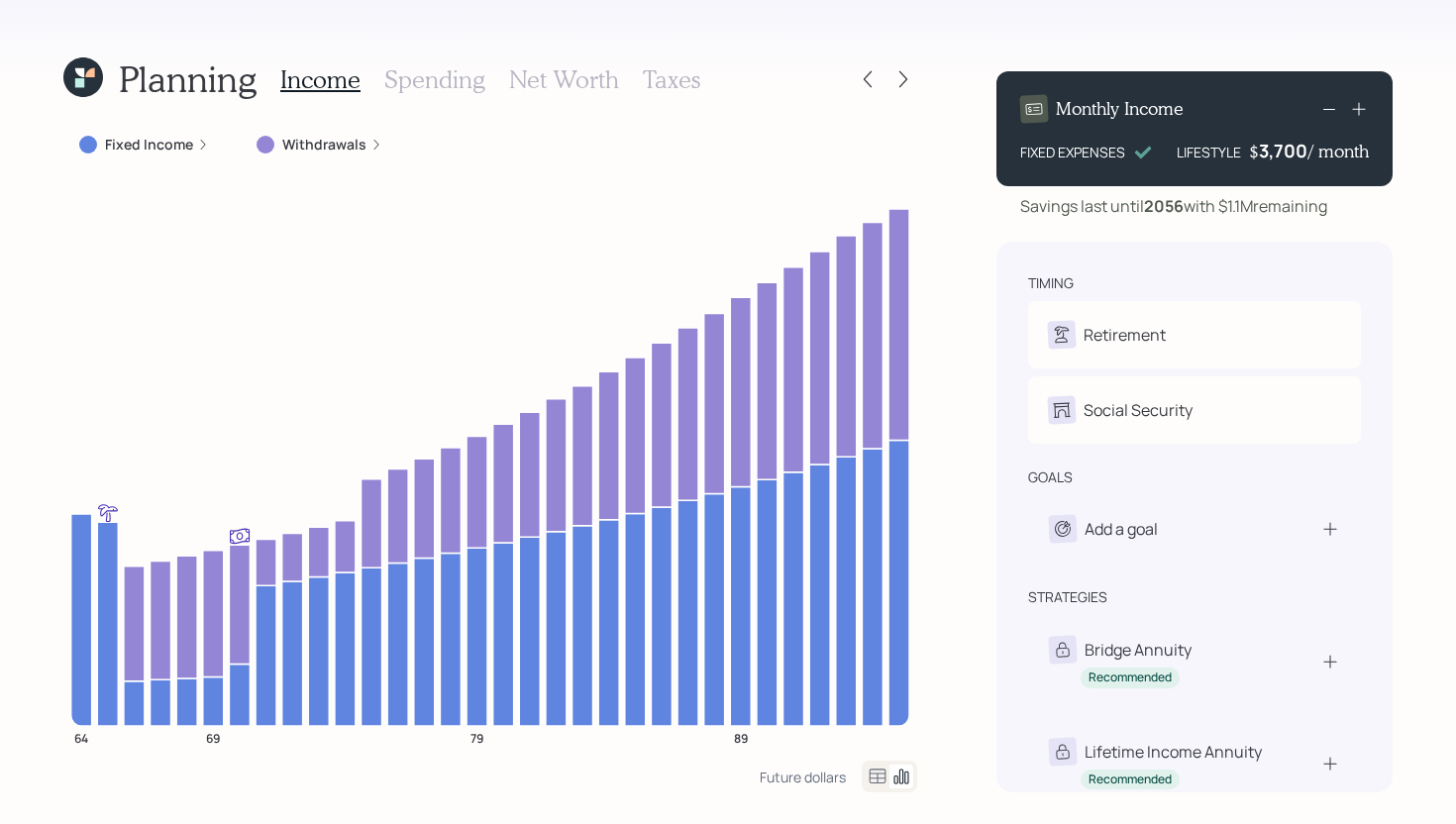 click on "Taxes" at bounding box center [672, 79] 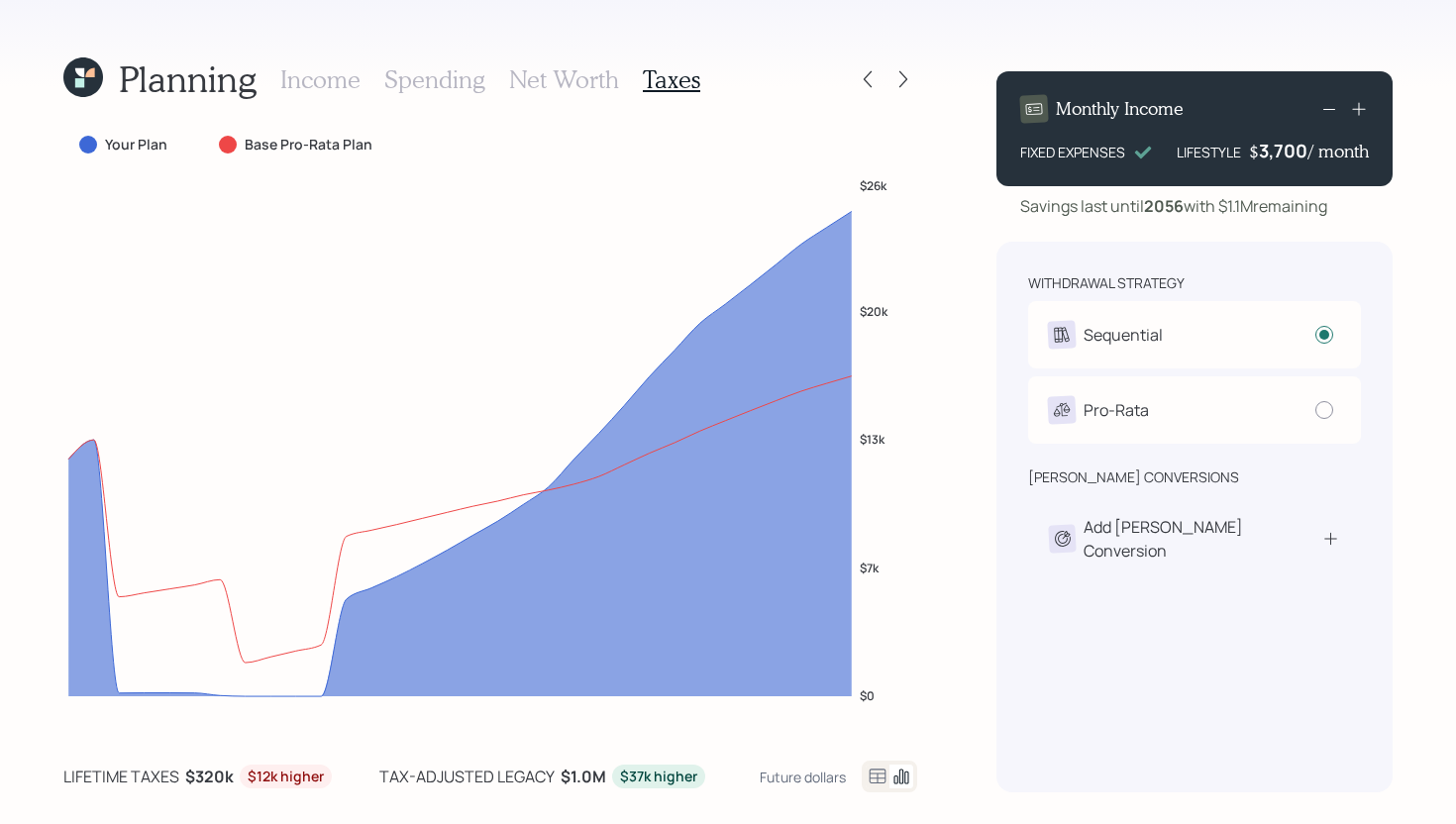 click on "Income" at bounding box center [320, 79] 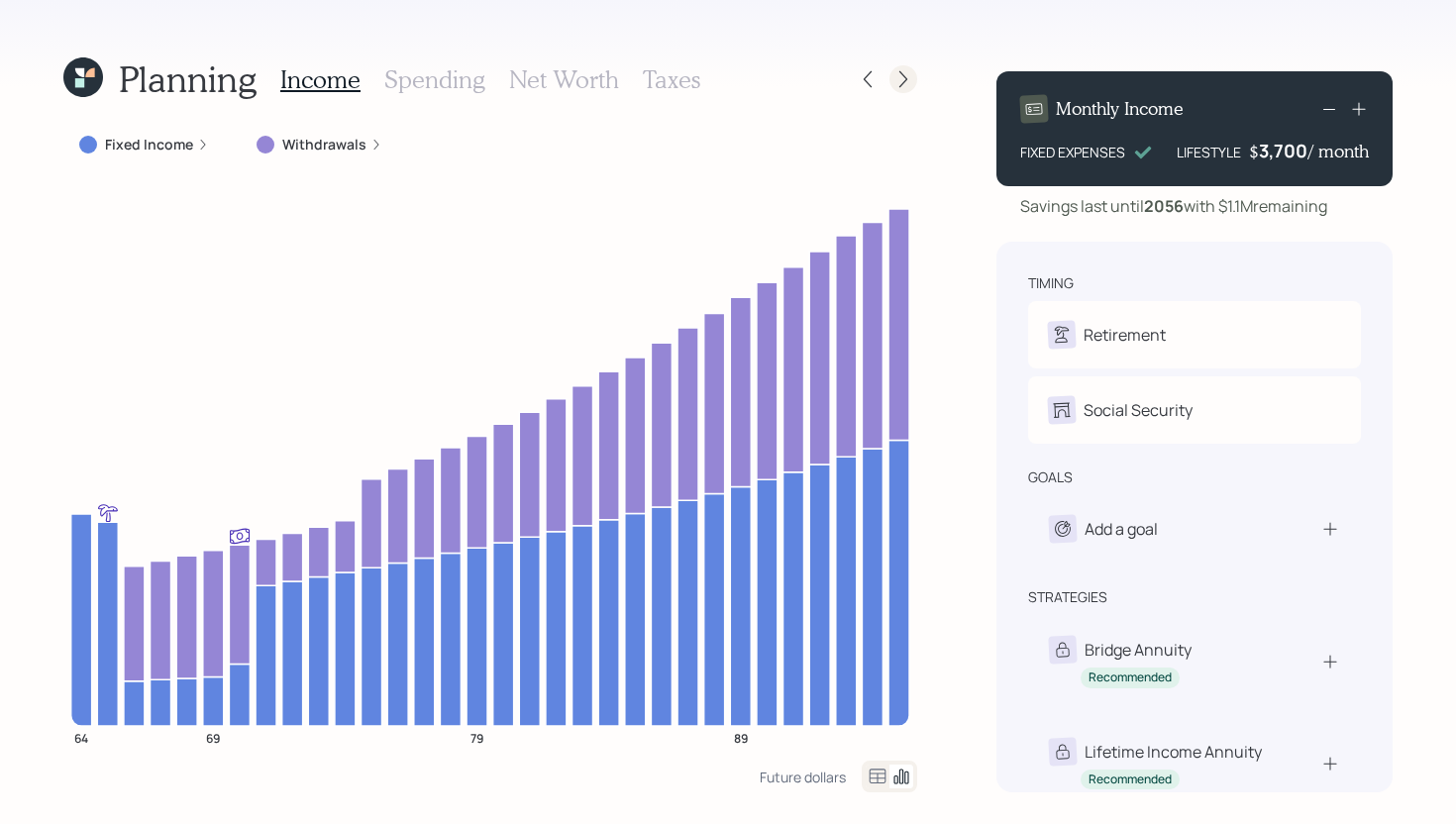 click 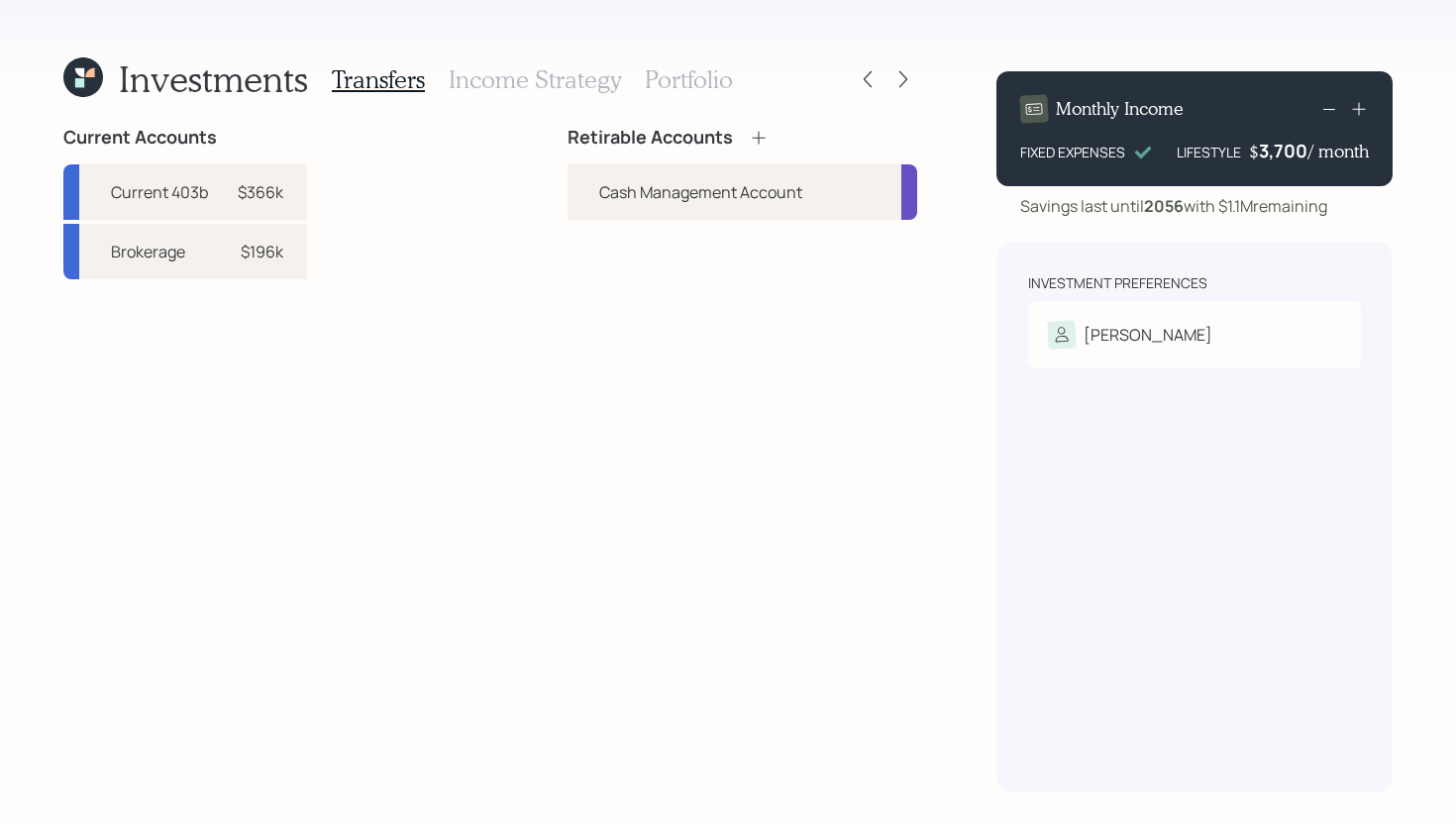 click 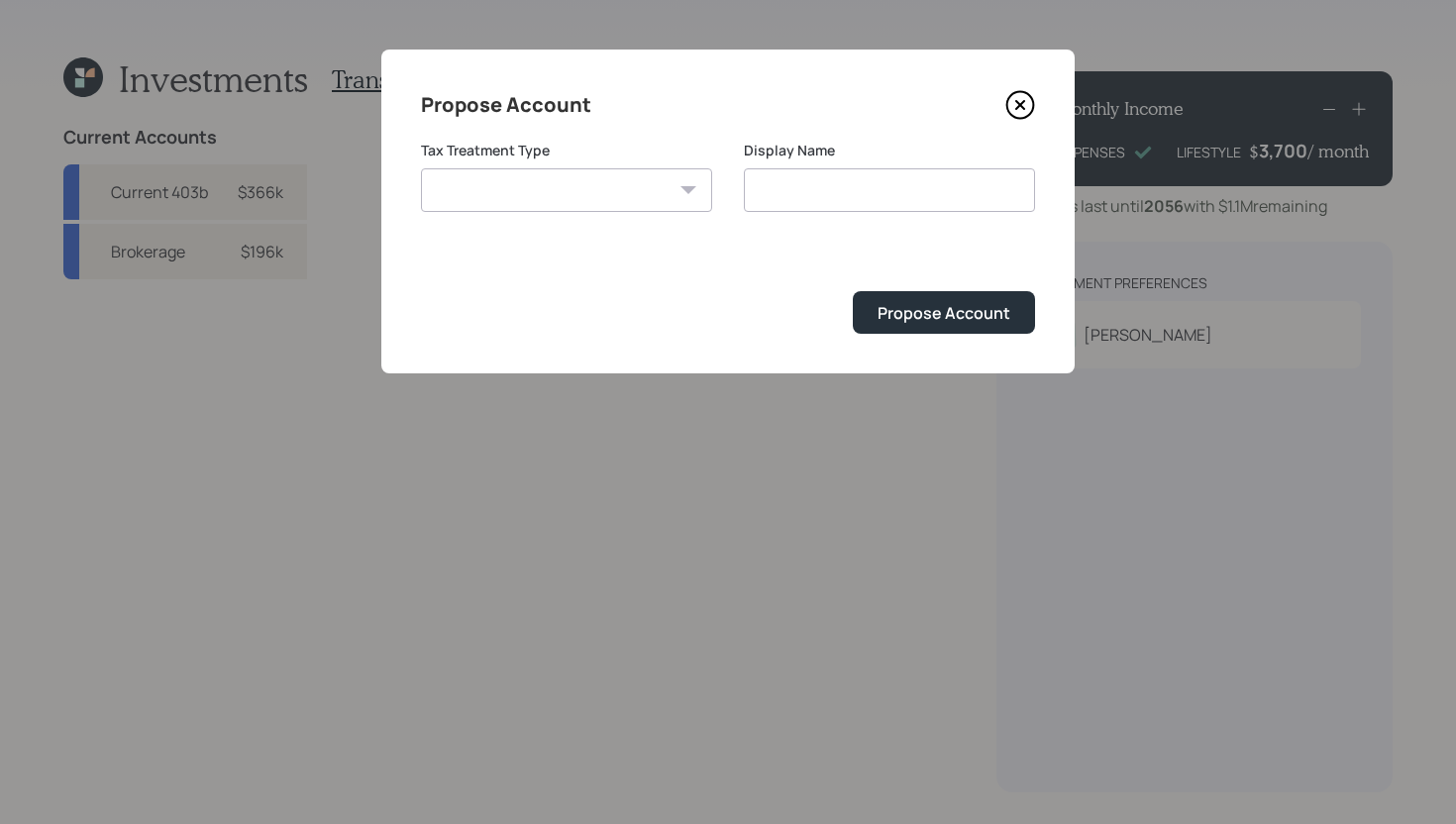 click on "Roth Taxable Traditional" at bounding box center [567, 190] 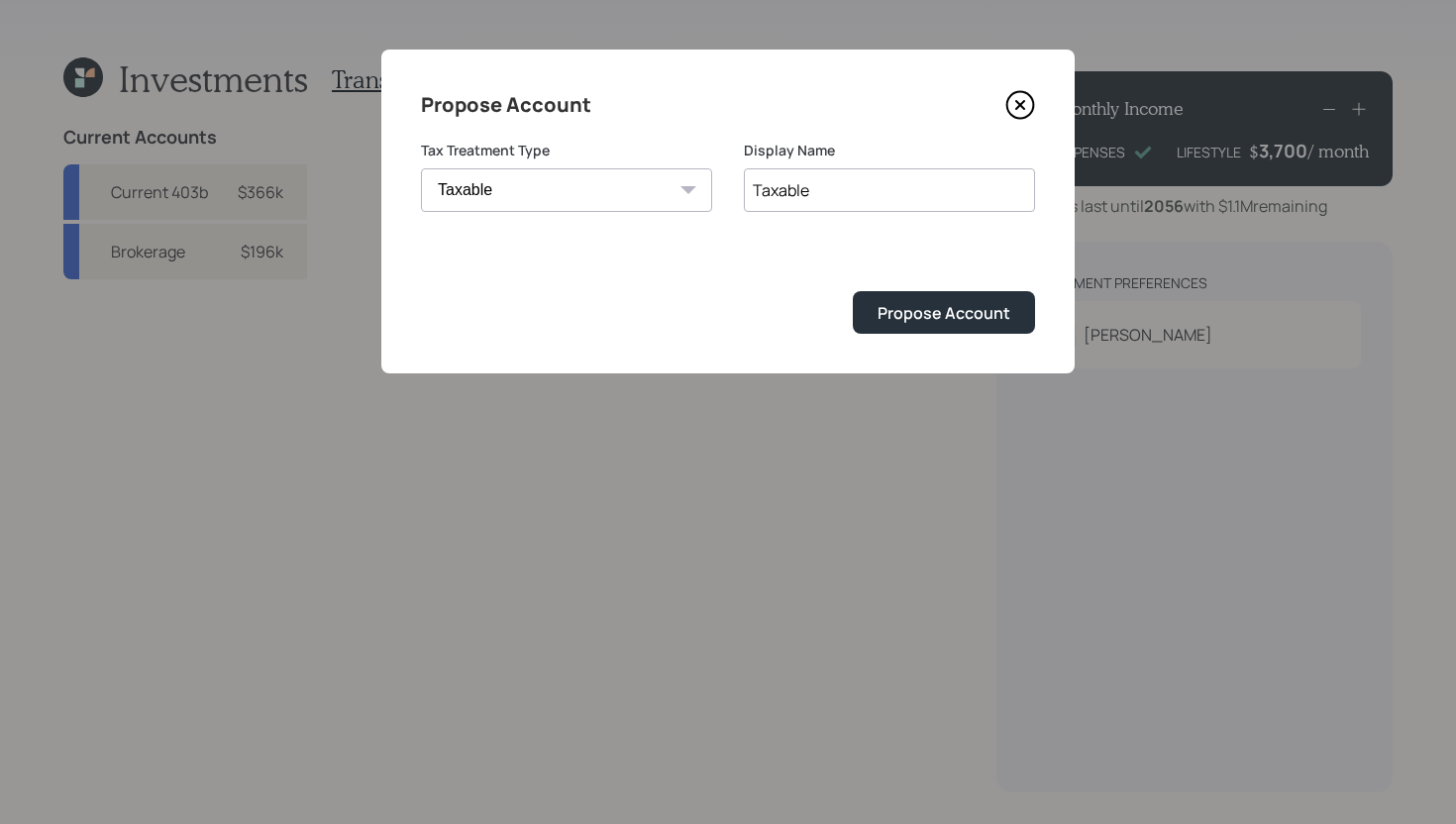 click on "Taxable" at bounding box center (889, 190) 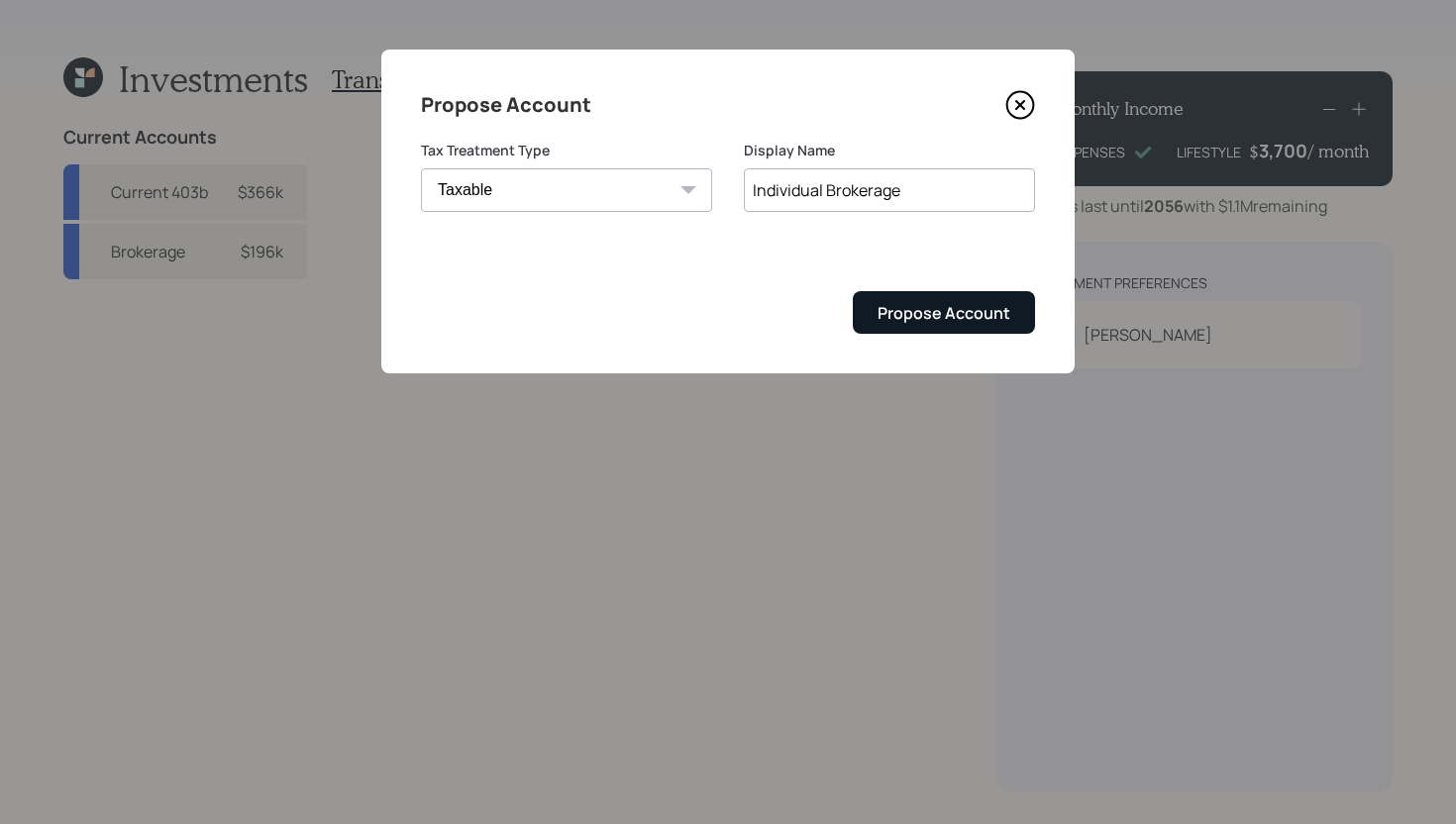type on "Individual Brokerage" 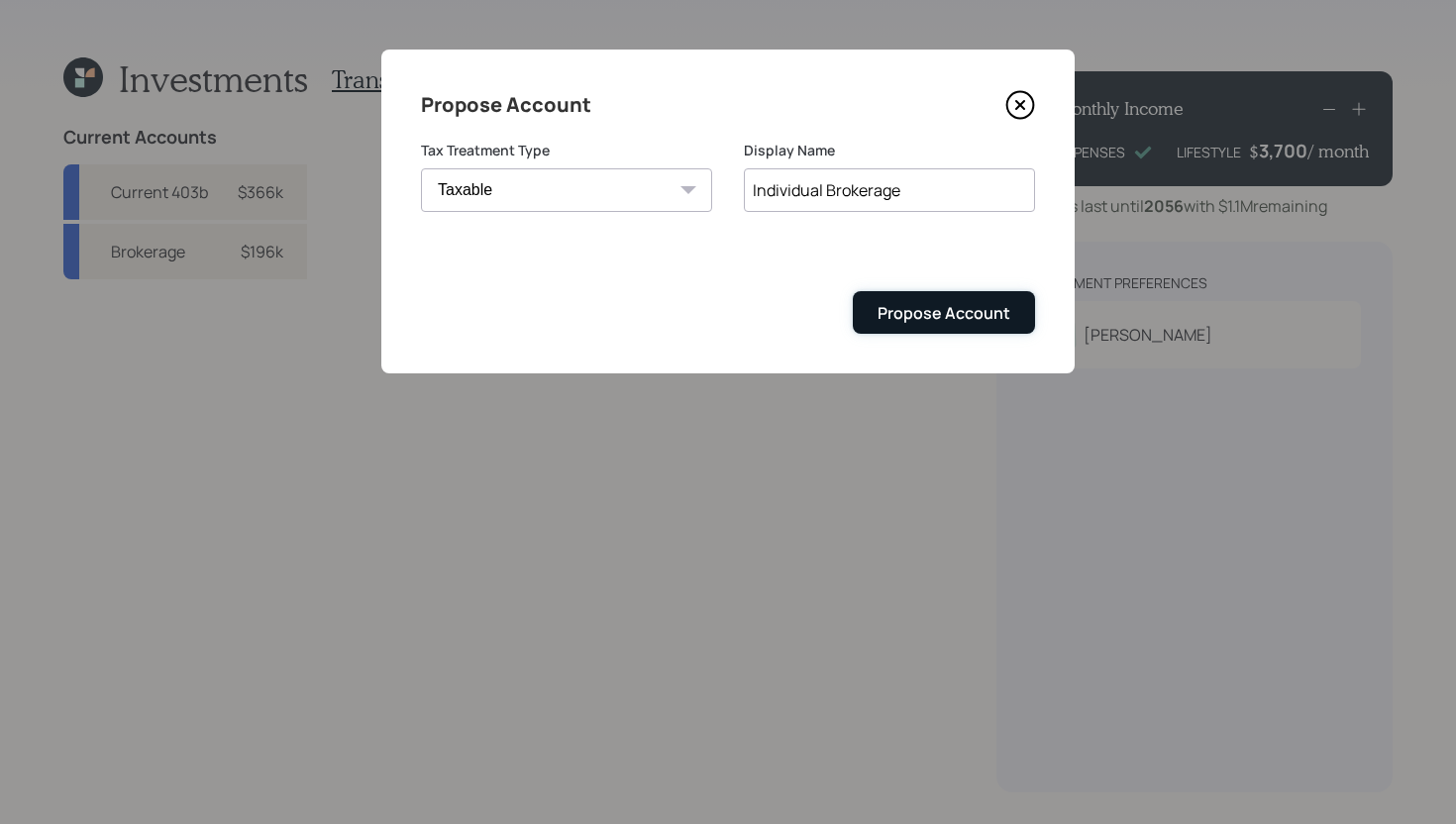 click on "Propose Account" at bounding box center [944, 313] 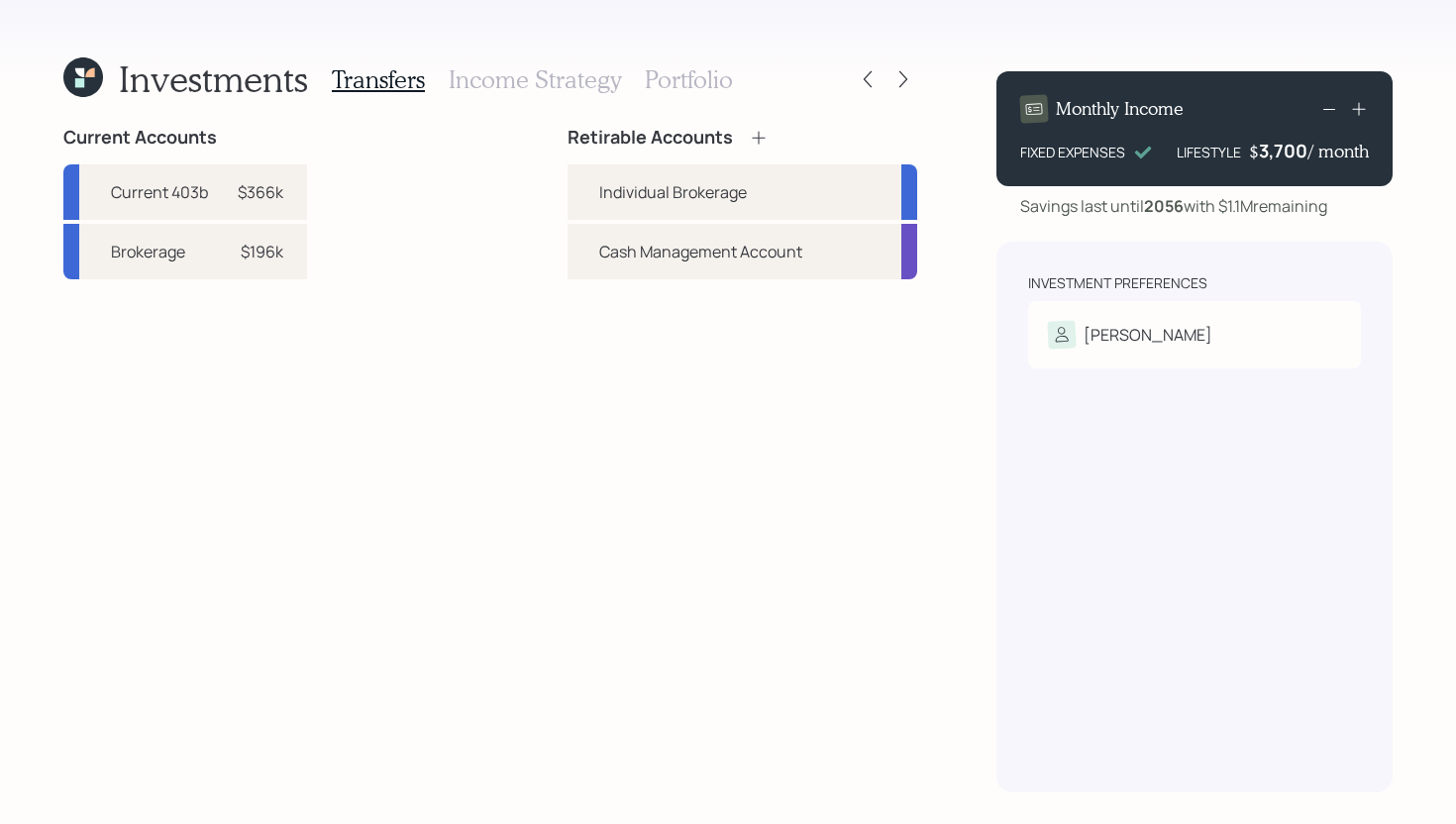 click 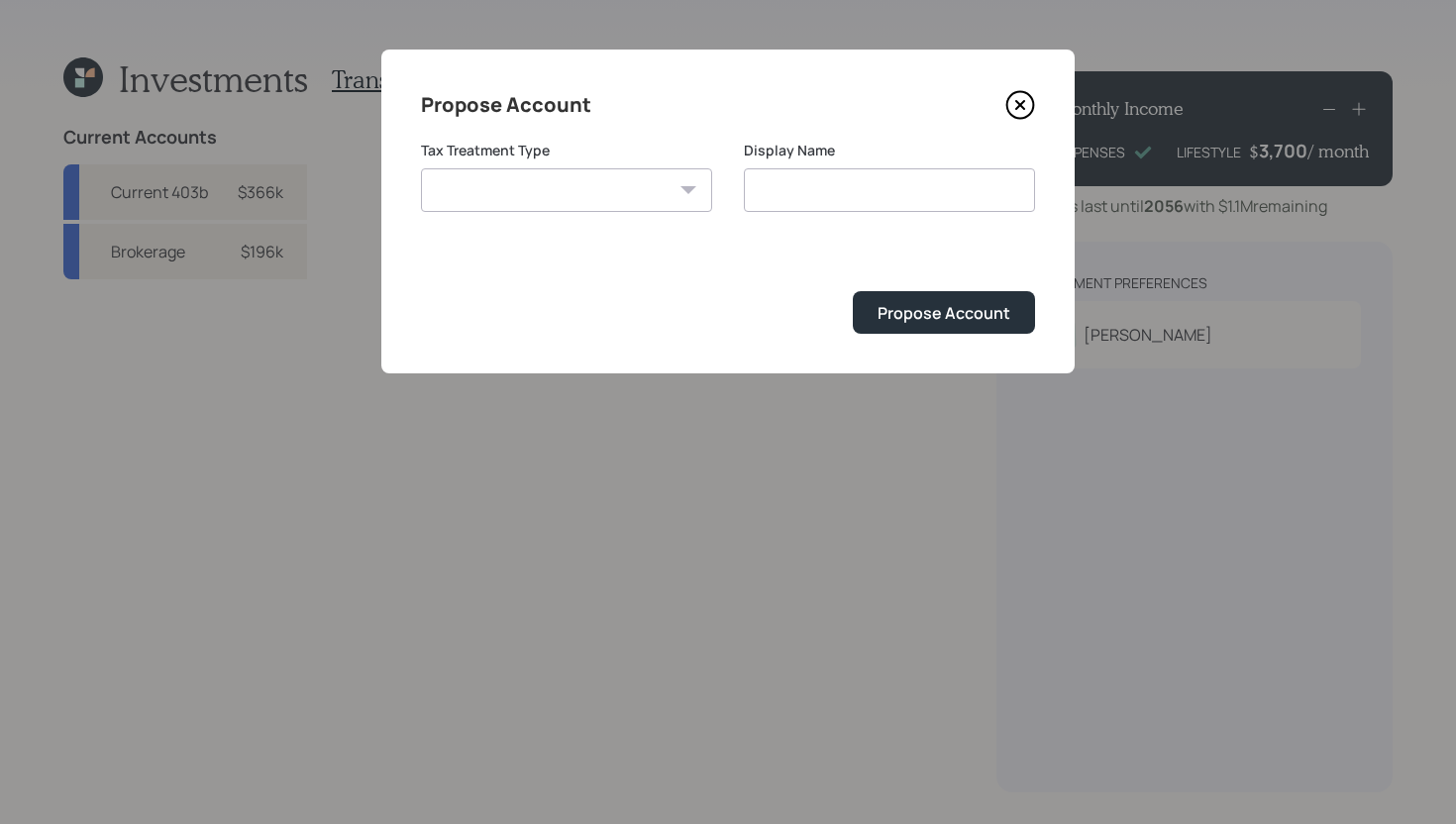 click on "Roth Taxable Traditional" at bounding box center (567, 190) 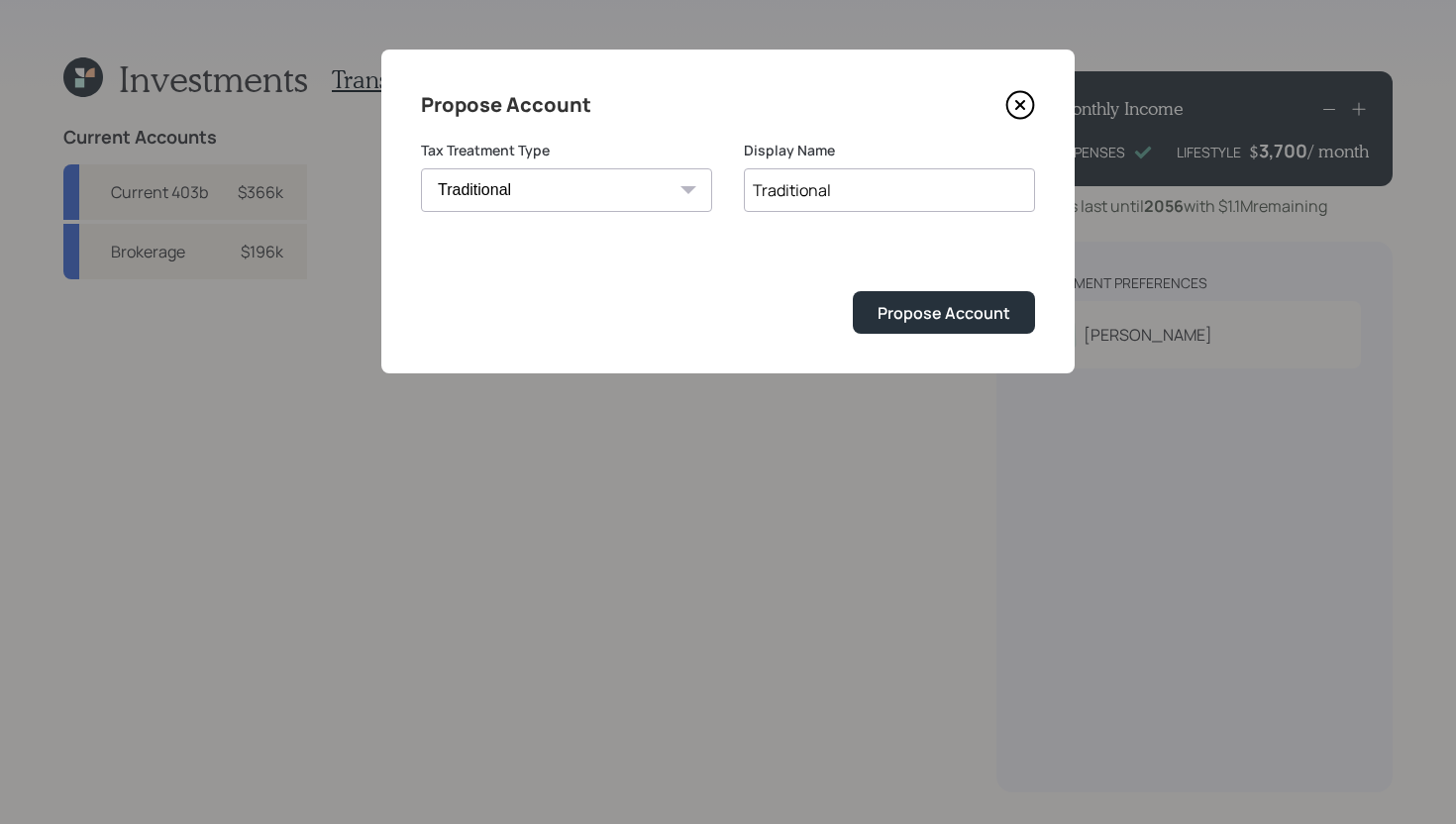 click on "Traditional" at bounding box center (889, 190) 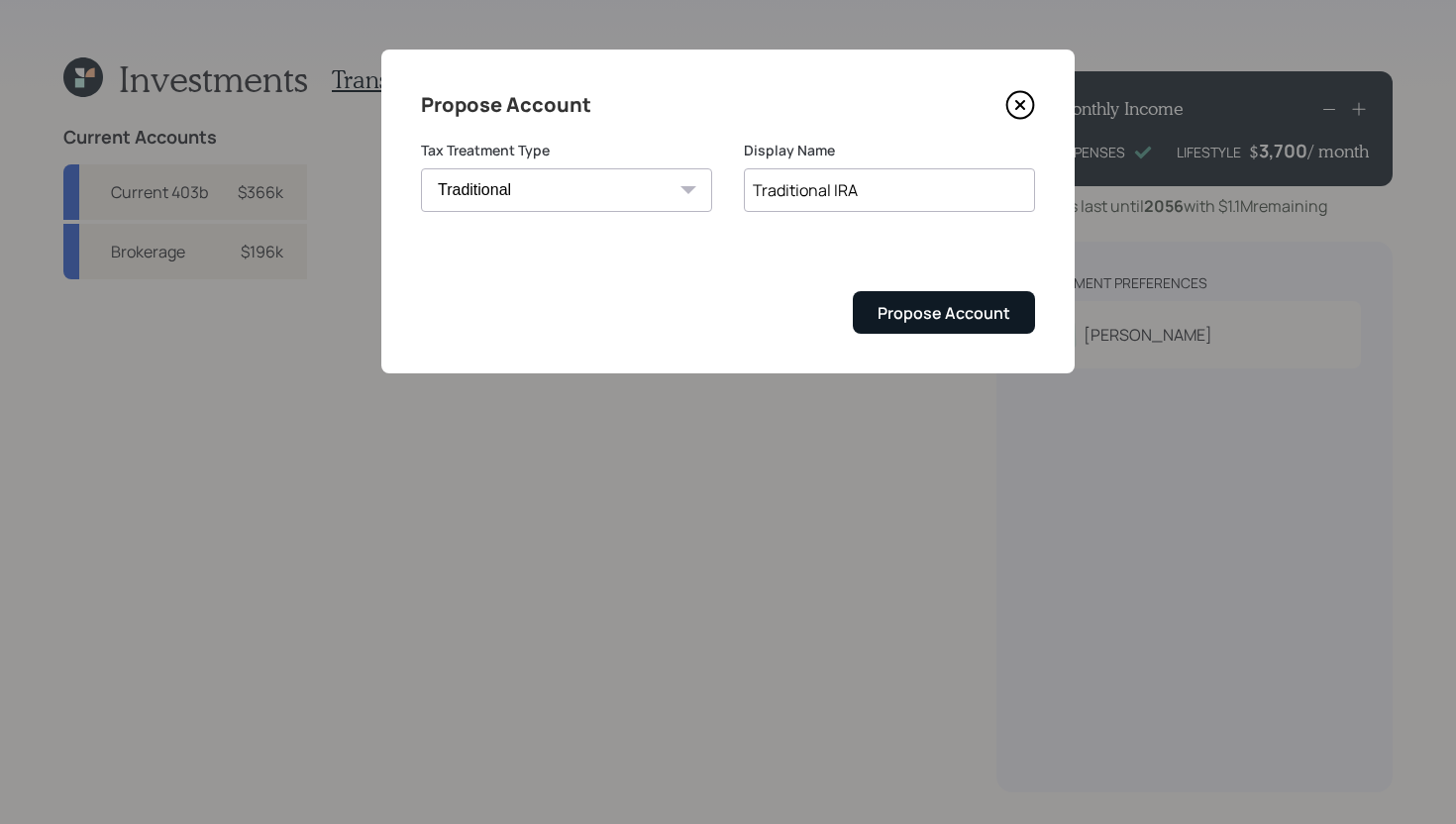 type on "Traditional IRA" 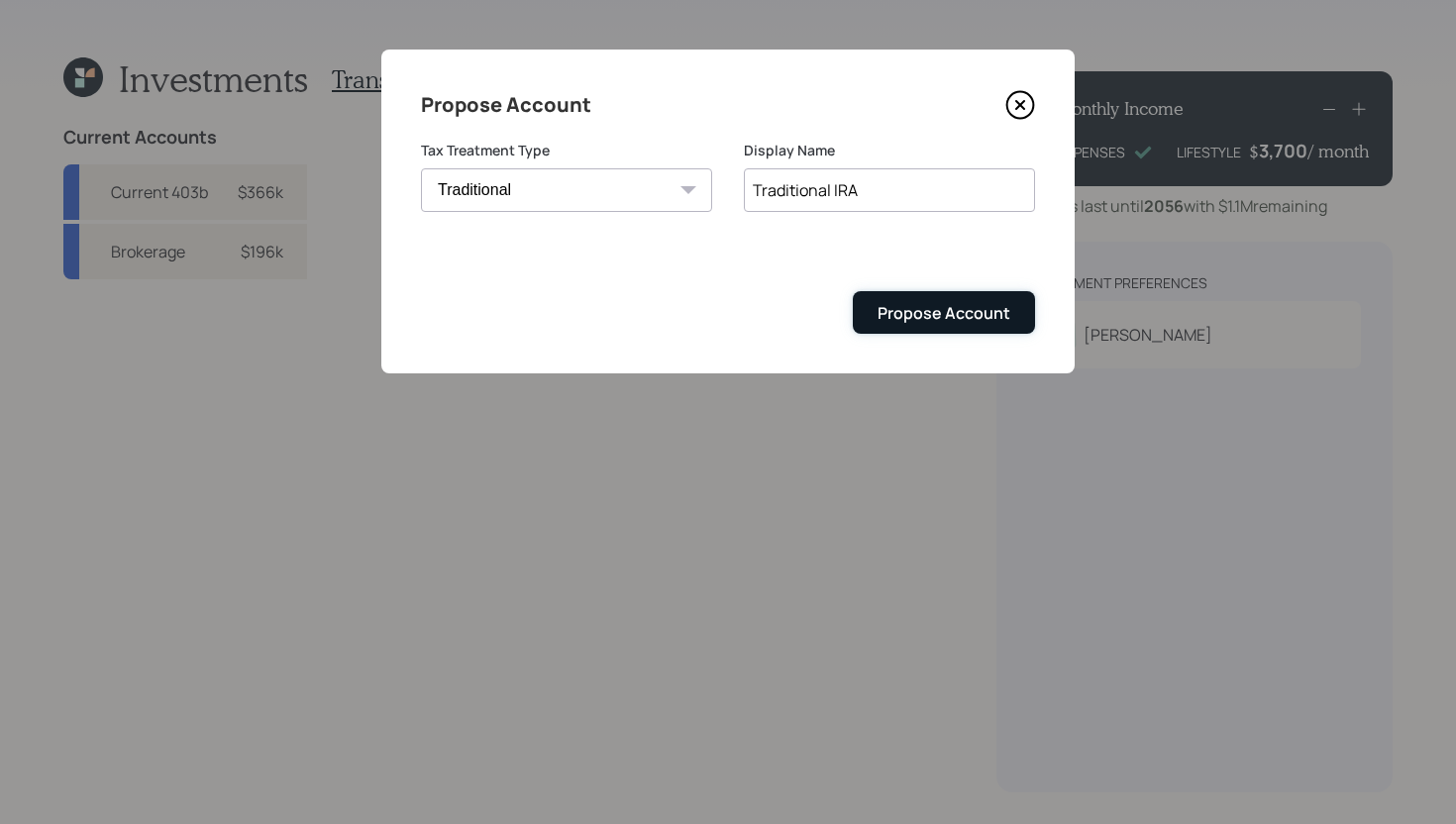 click on "Propose Account" at bounding box center [944, 313] 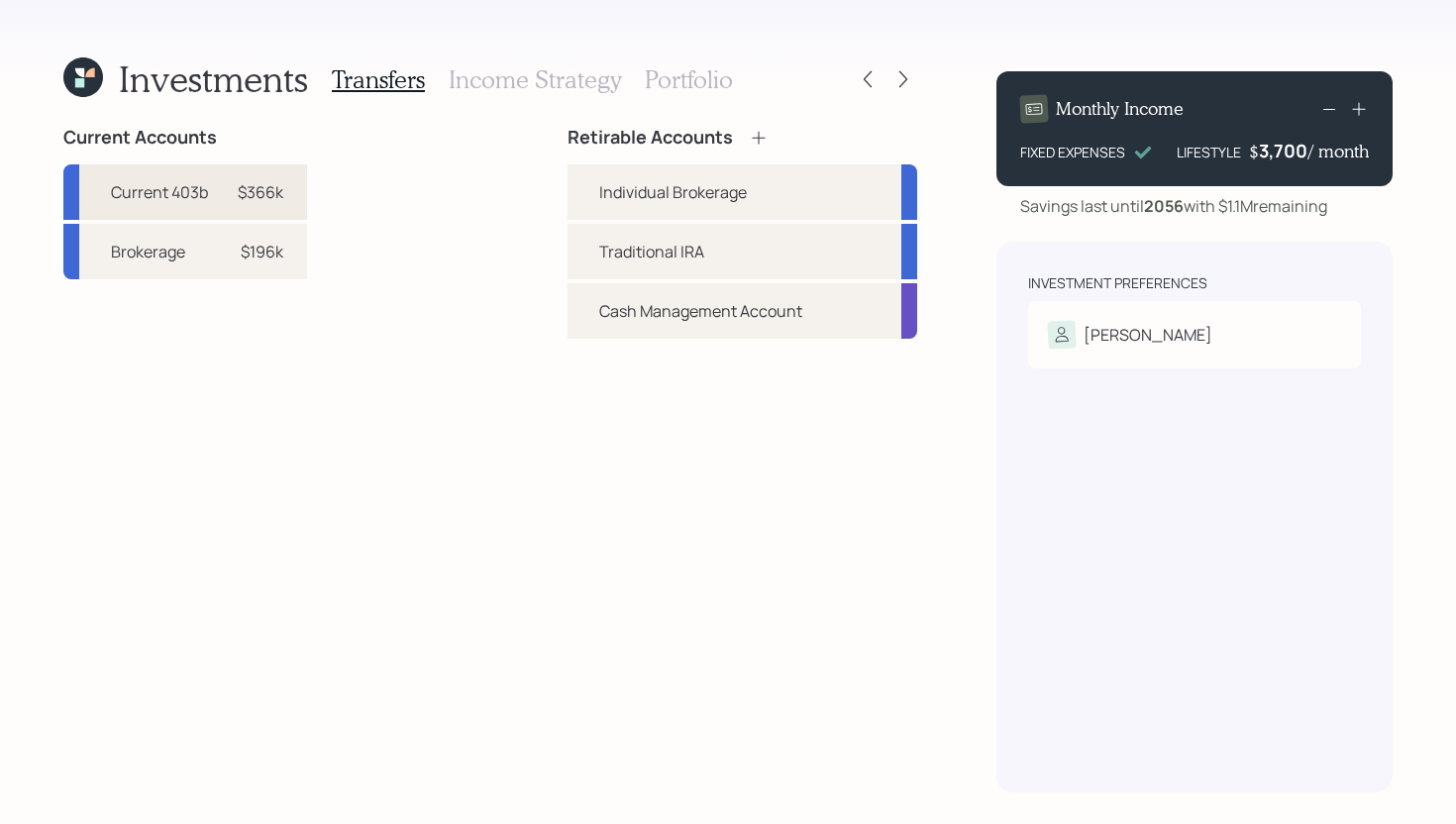click on "Current 403b $366k" at bounding box center (185, 192) 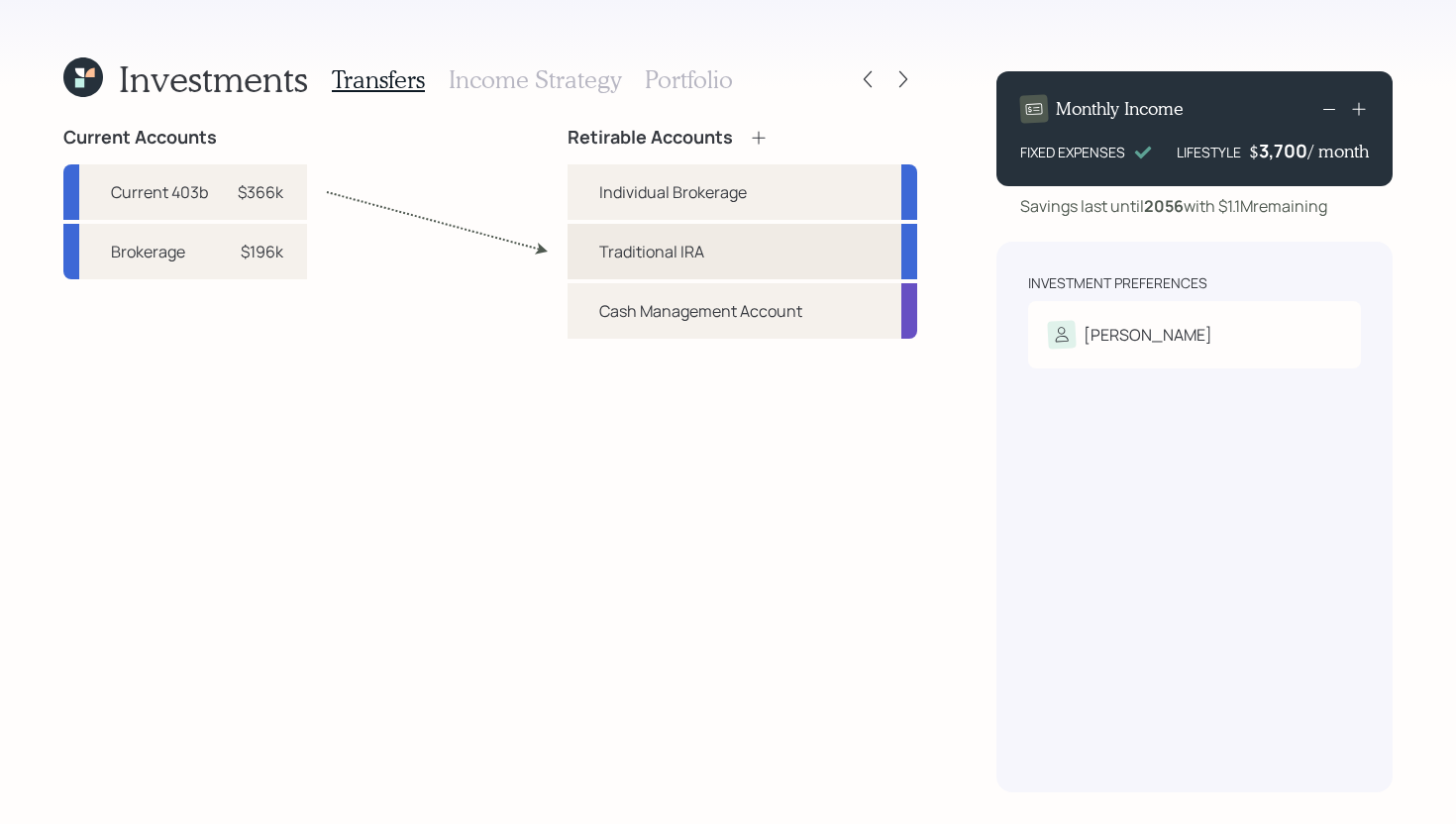 click on "Traditional IRA" at bounding box center [742, 252] 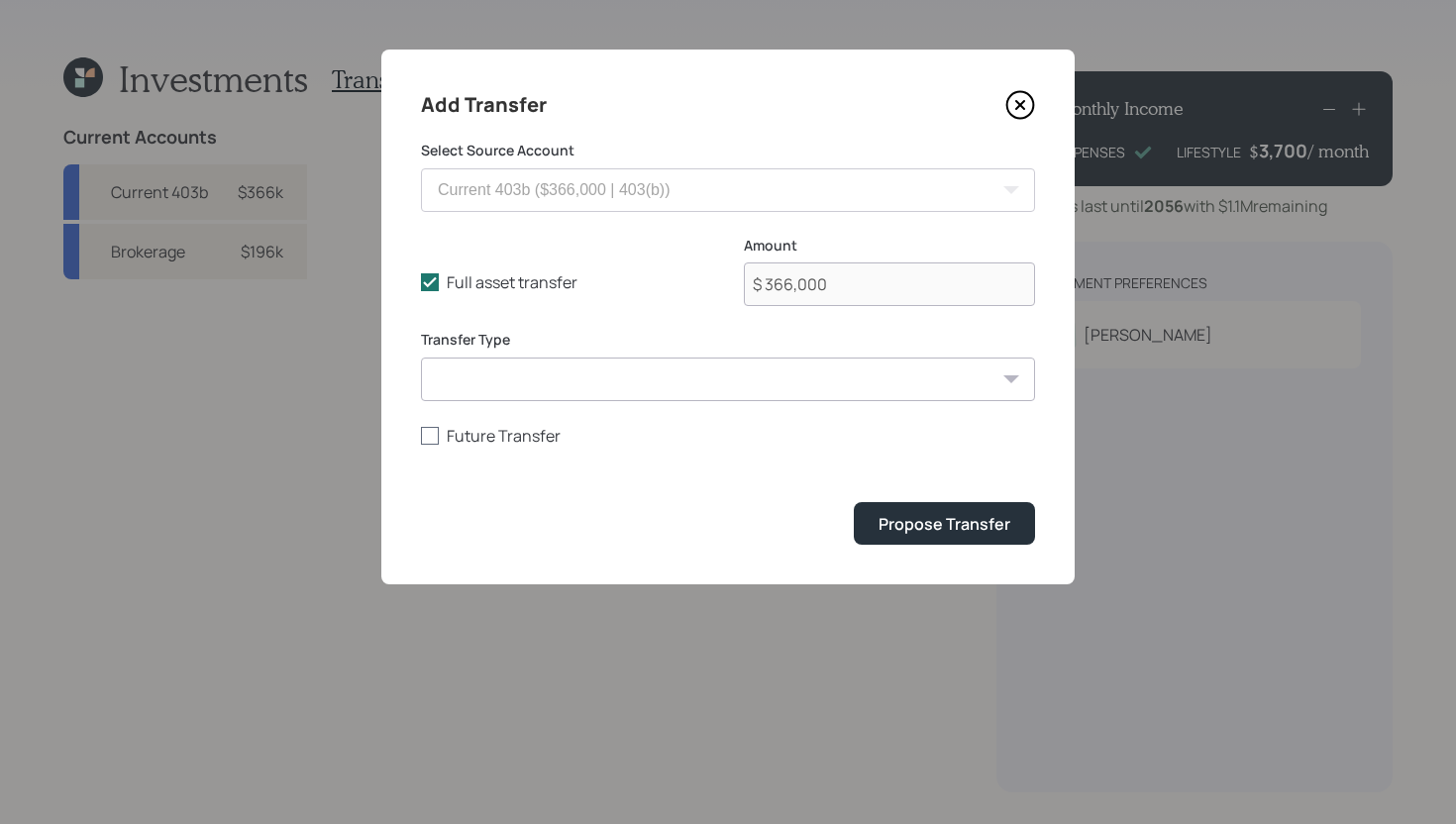 click on "Future Transfer" at bounding box center (728, 436) 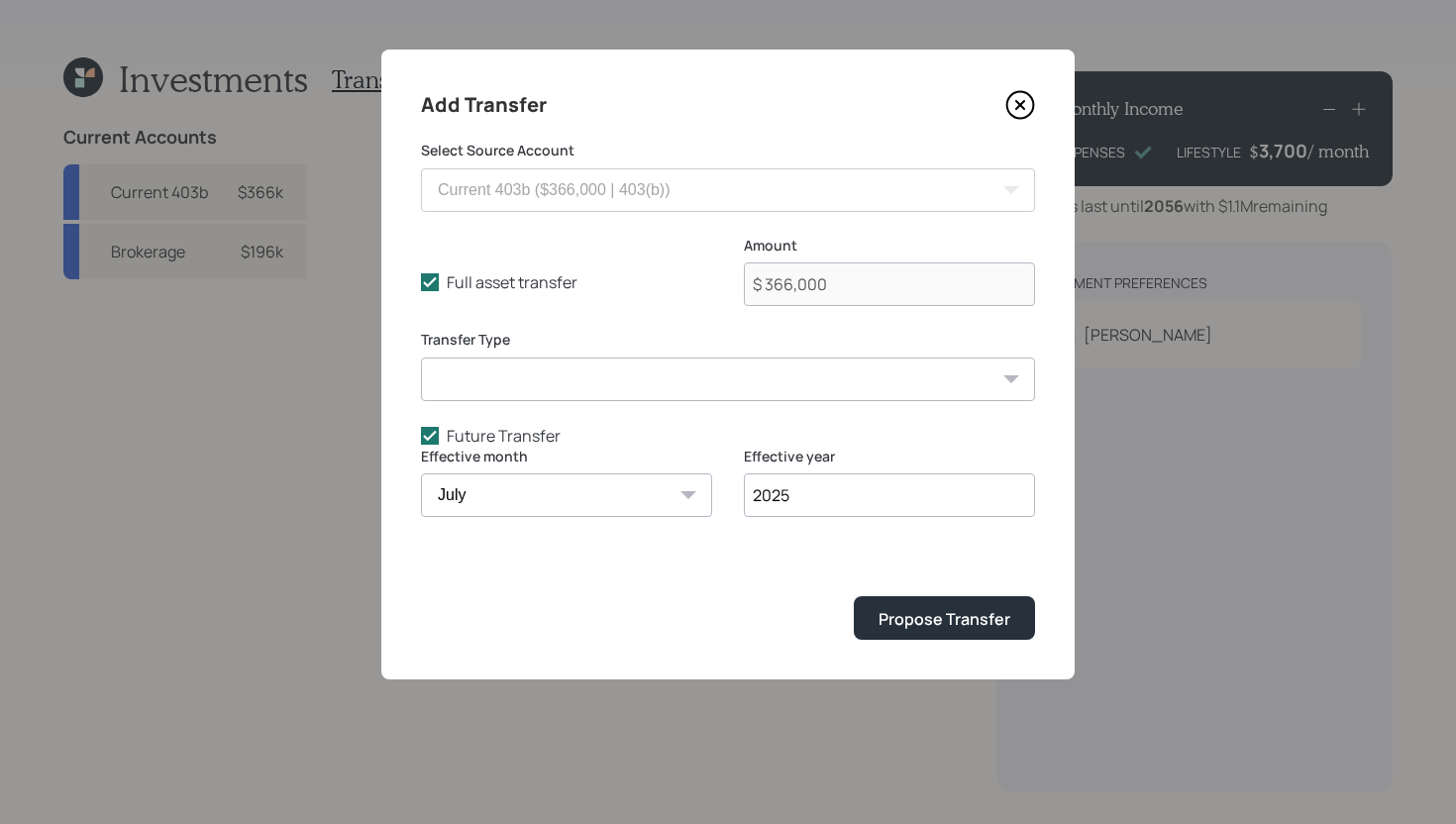 click on "2025" at bounding box center (889, 495) 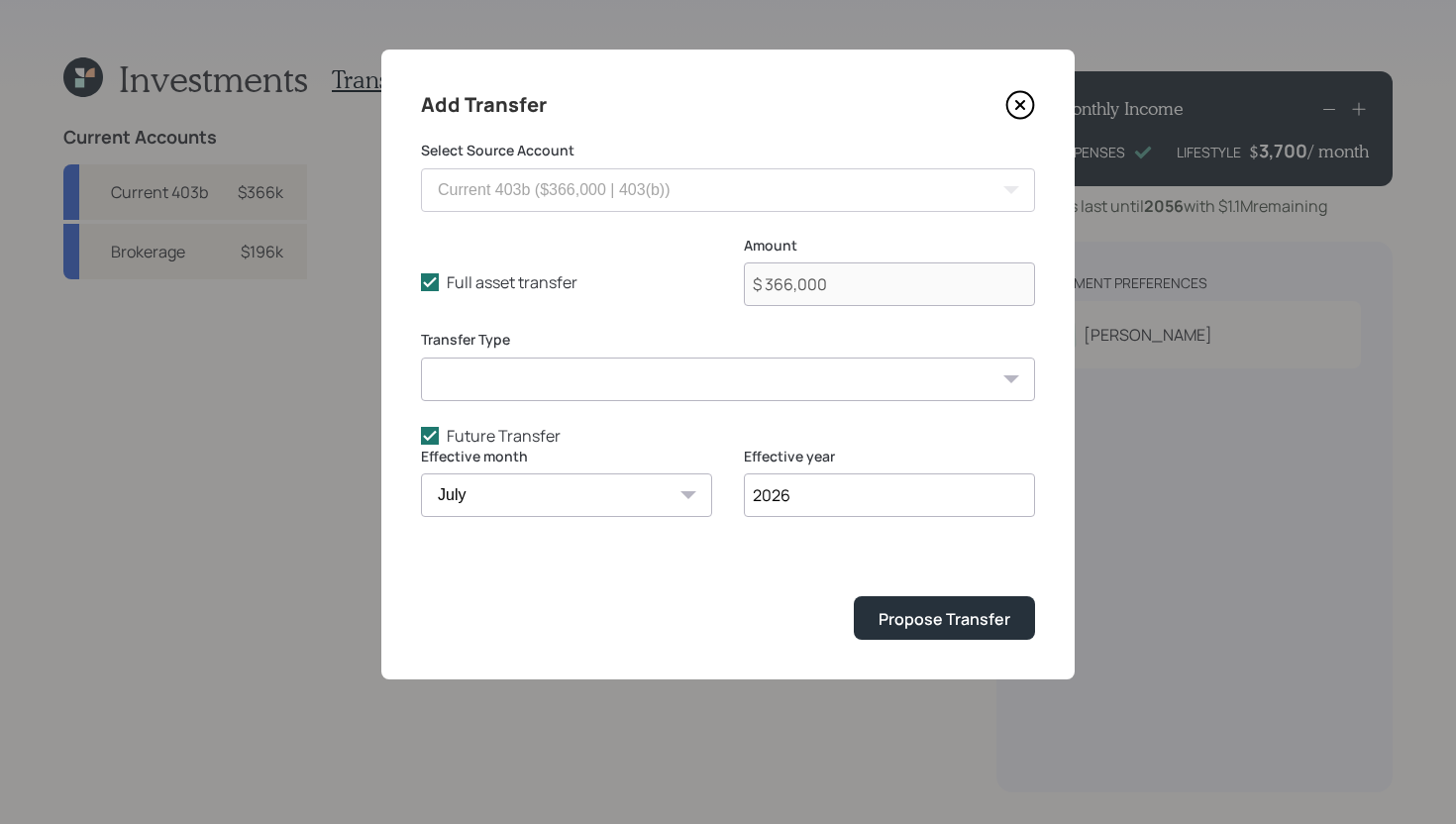 type on "2026" 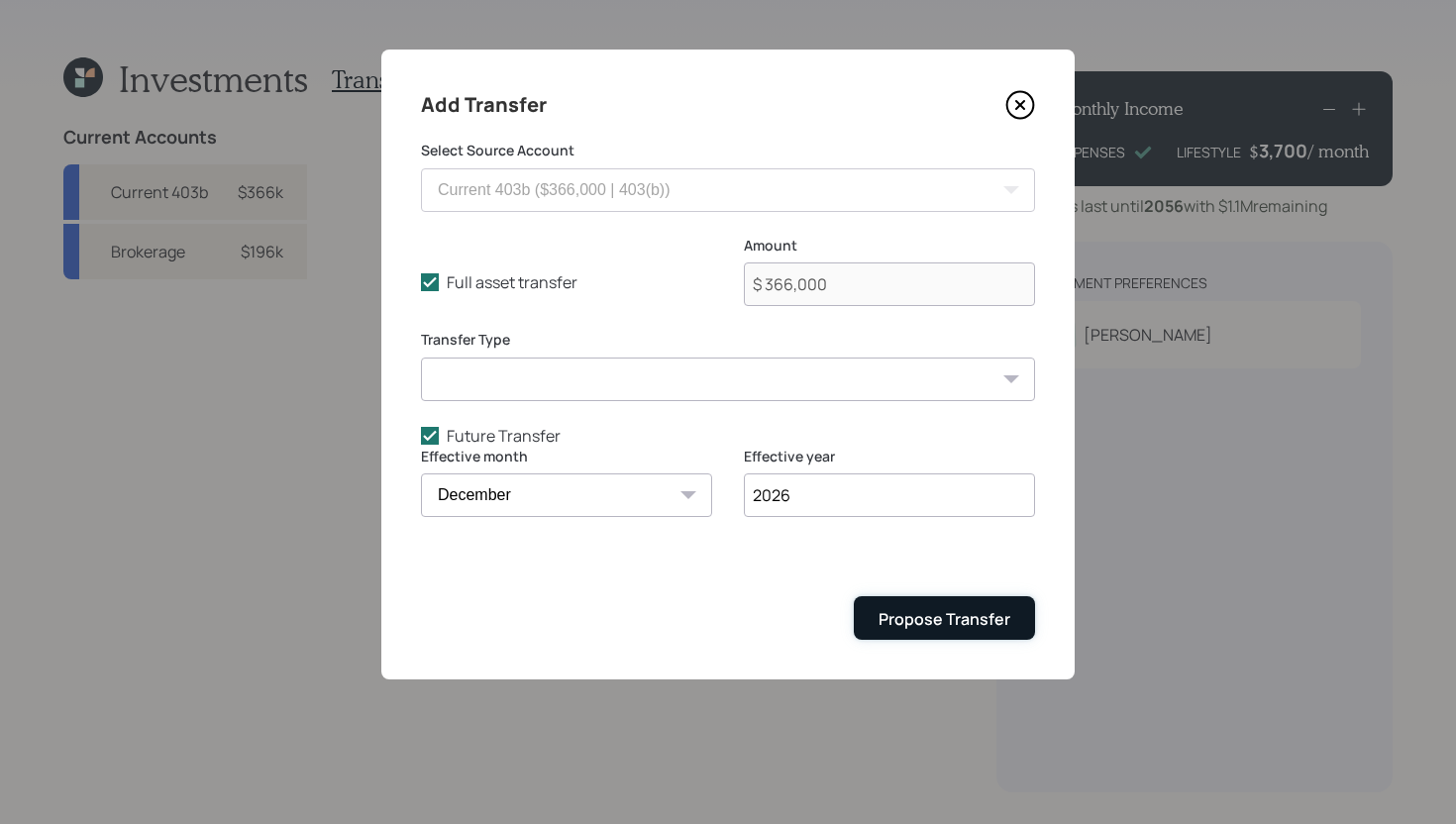 click on "Propose Transfer" at bounding box center (944, 619) 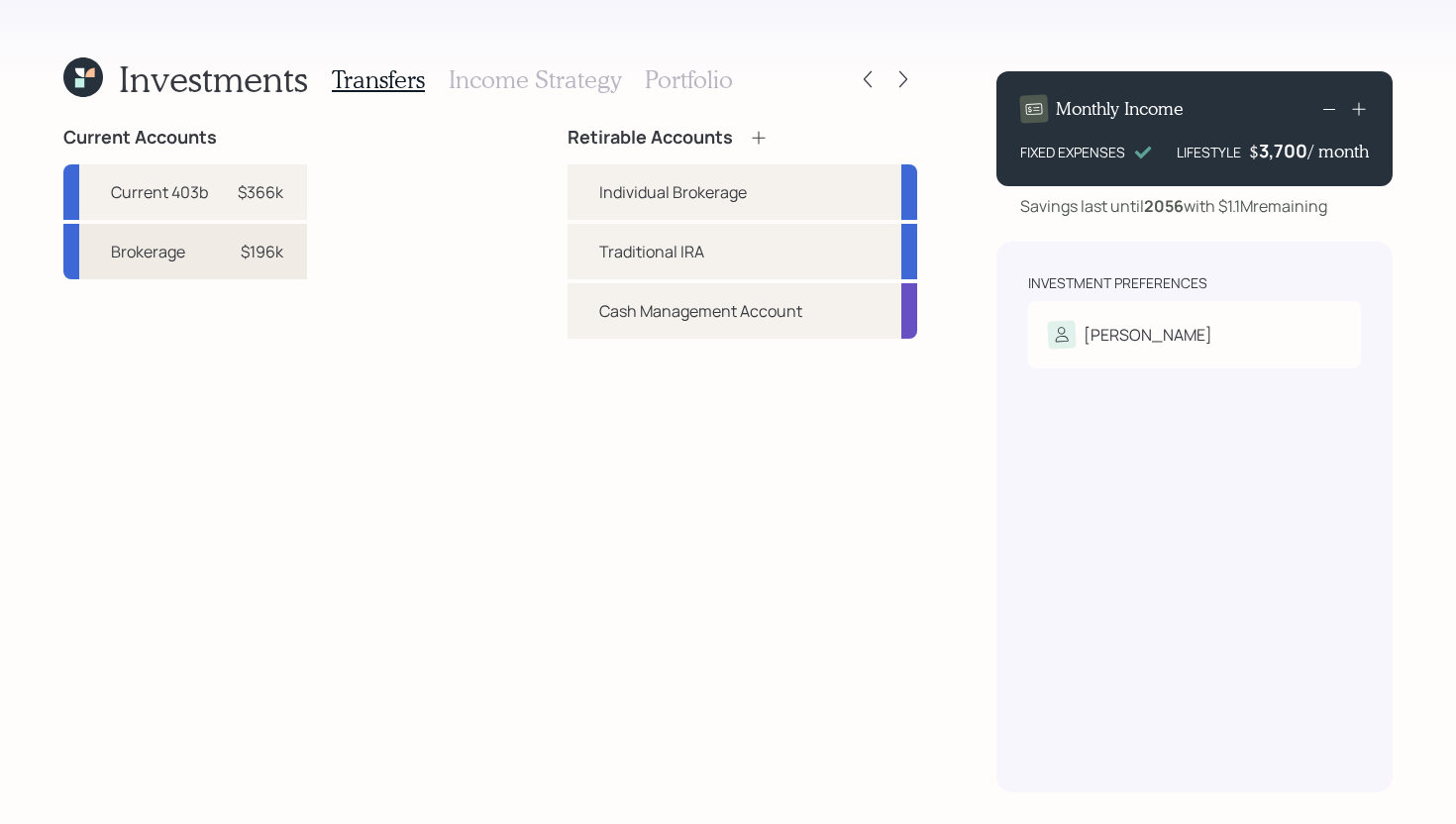 click on "Brokerage $196k" at bounding box center (185, 252) 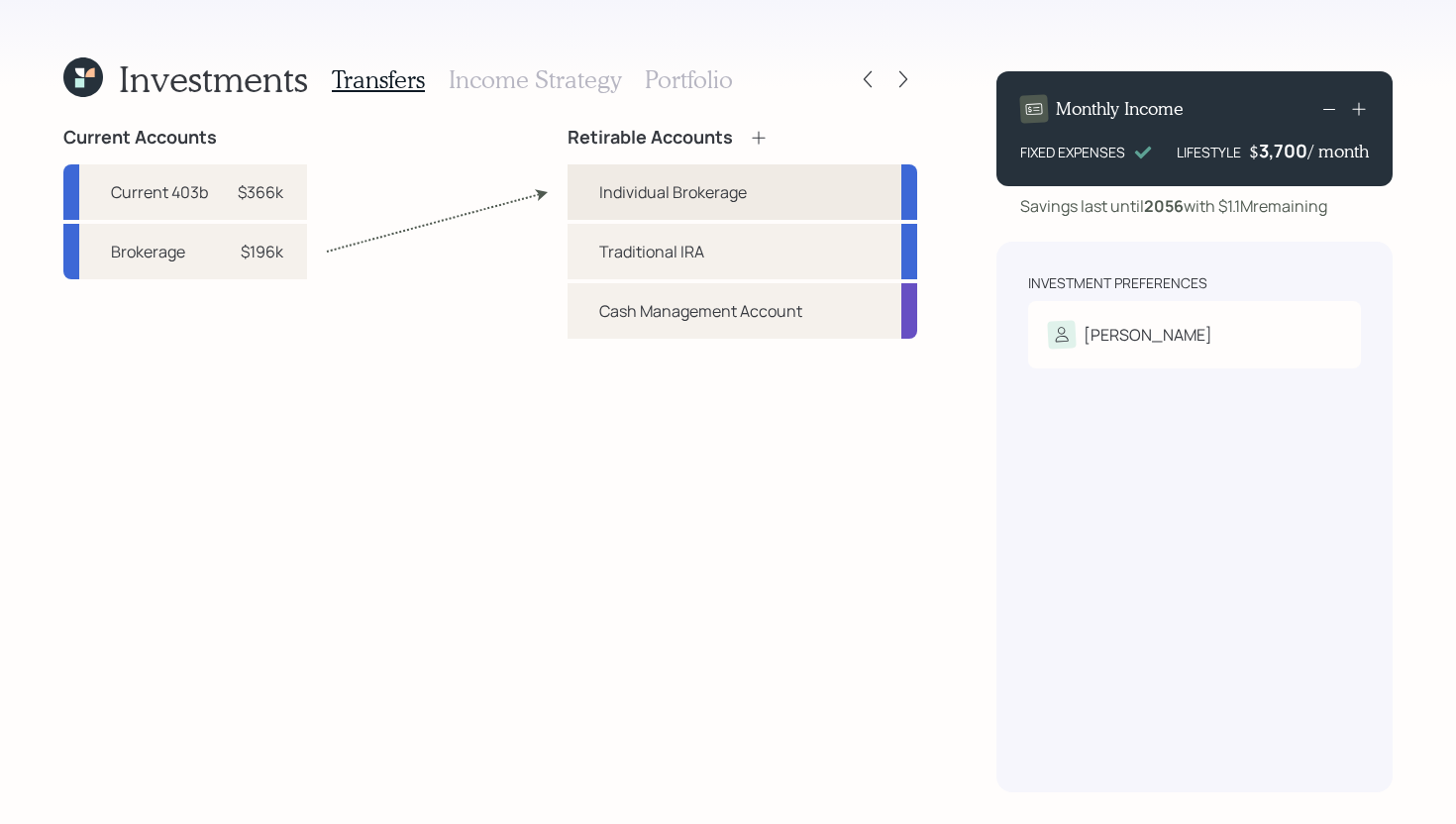 click on "Individual Brokerage" at bounding box center (673, 192) 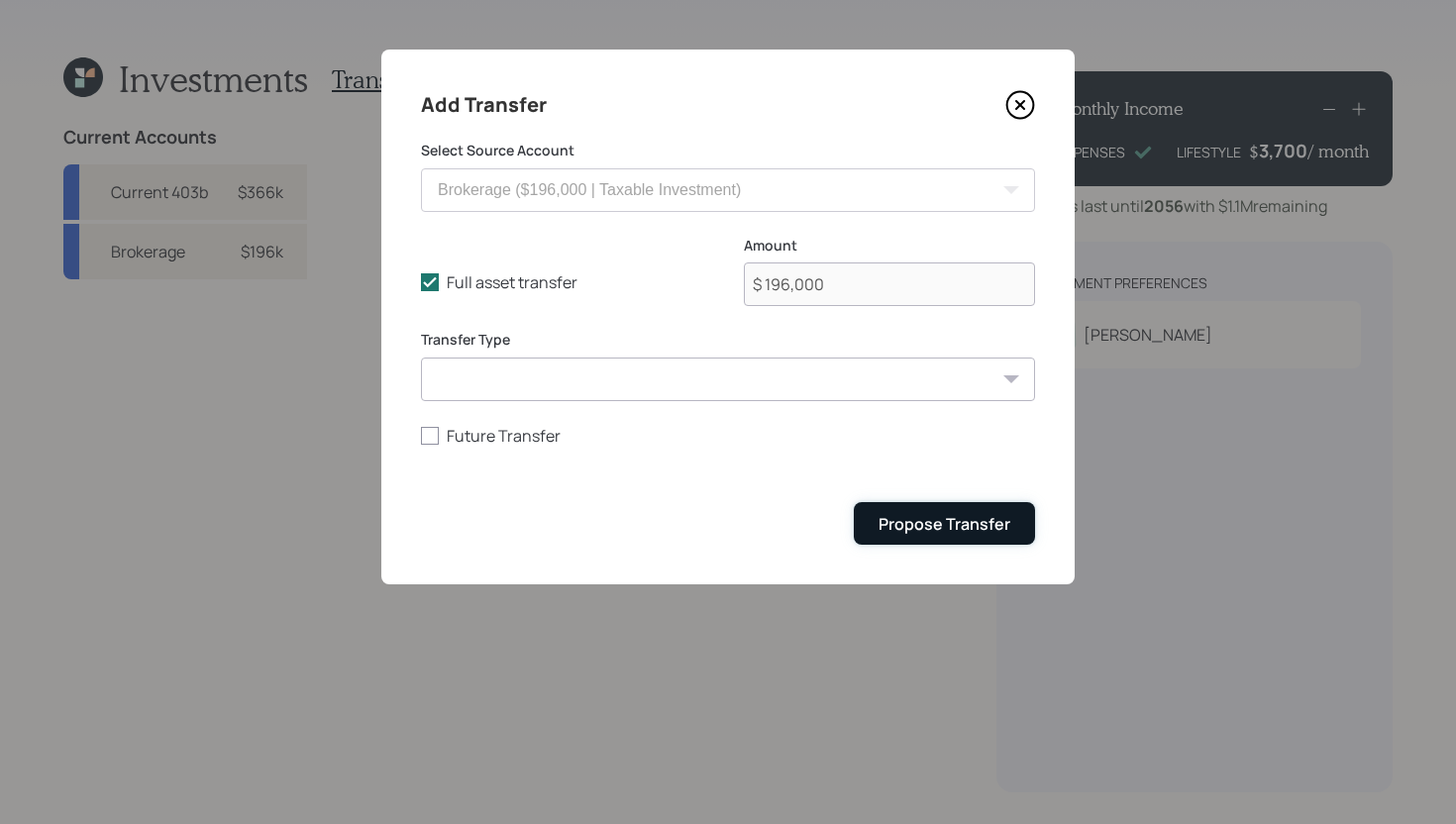 click on "Propose Transfer" at bounding box center (944, 523) 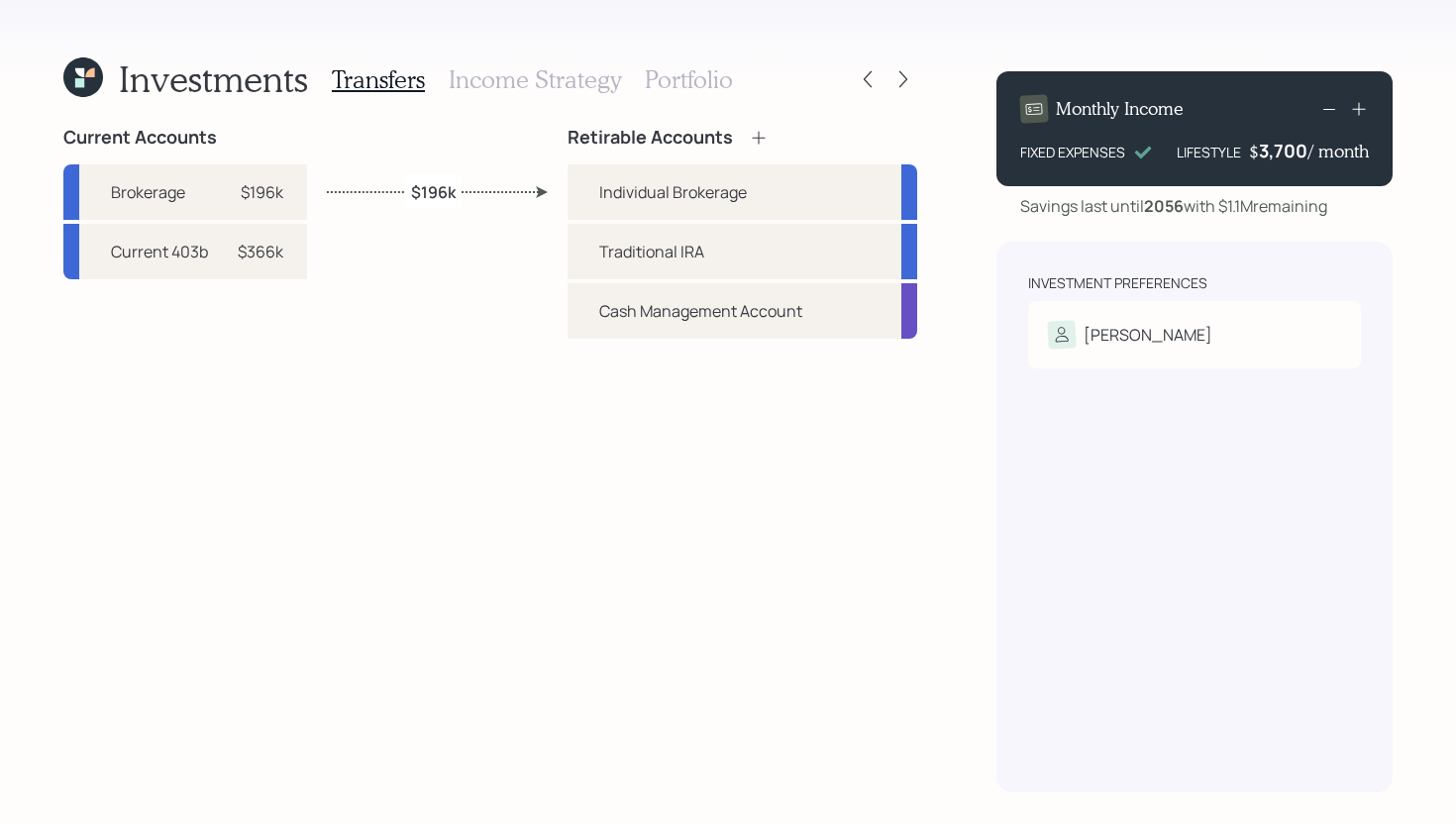 click on "Income Strategy" at bounding box center [535, 79] 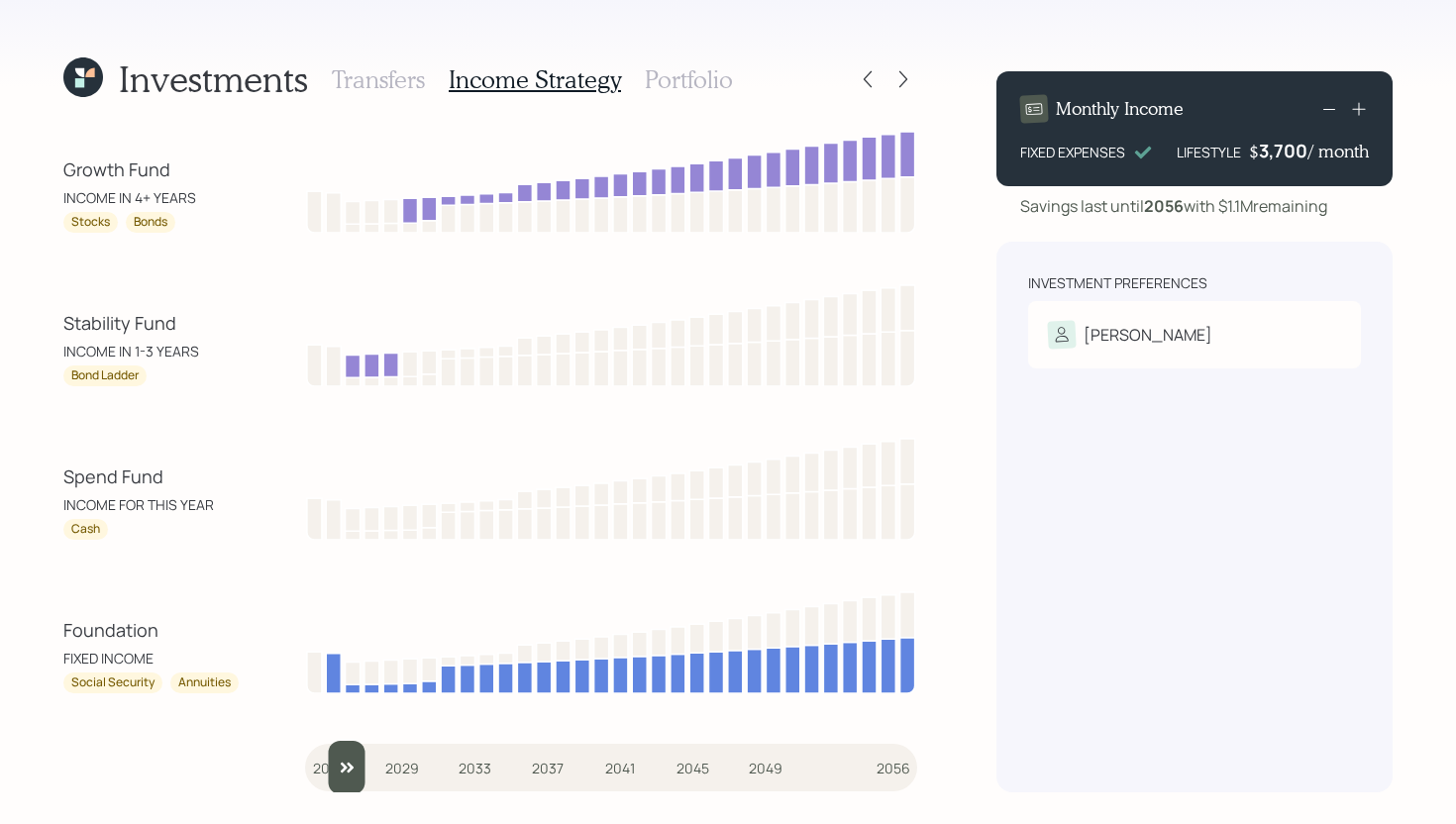 click at bounding box center [611, 768] 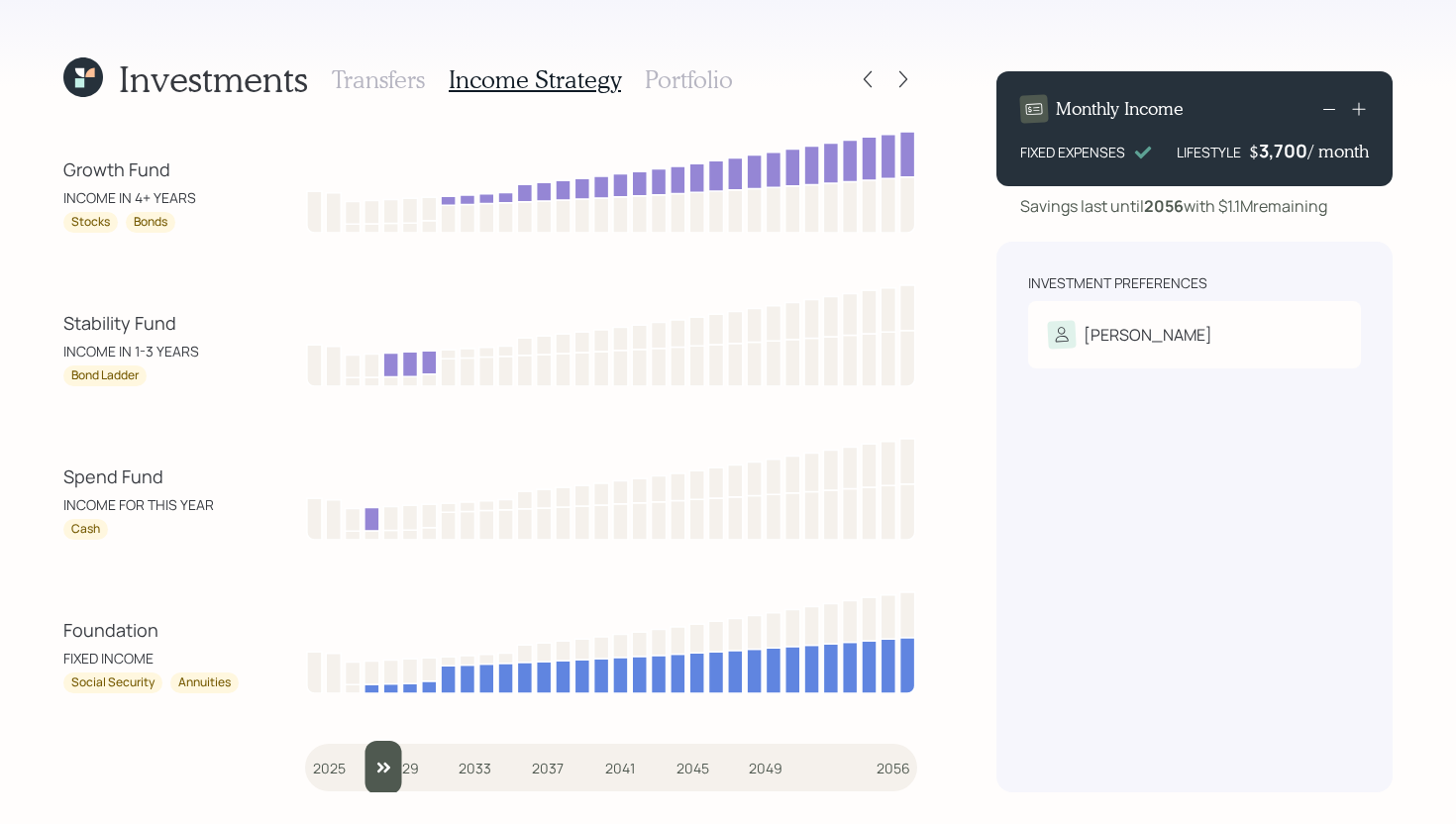 type on "2028" 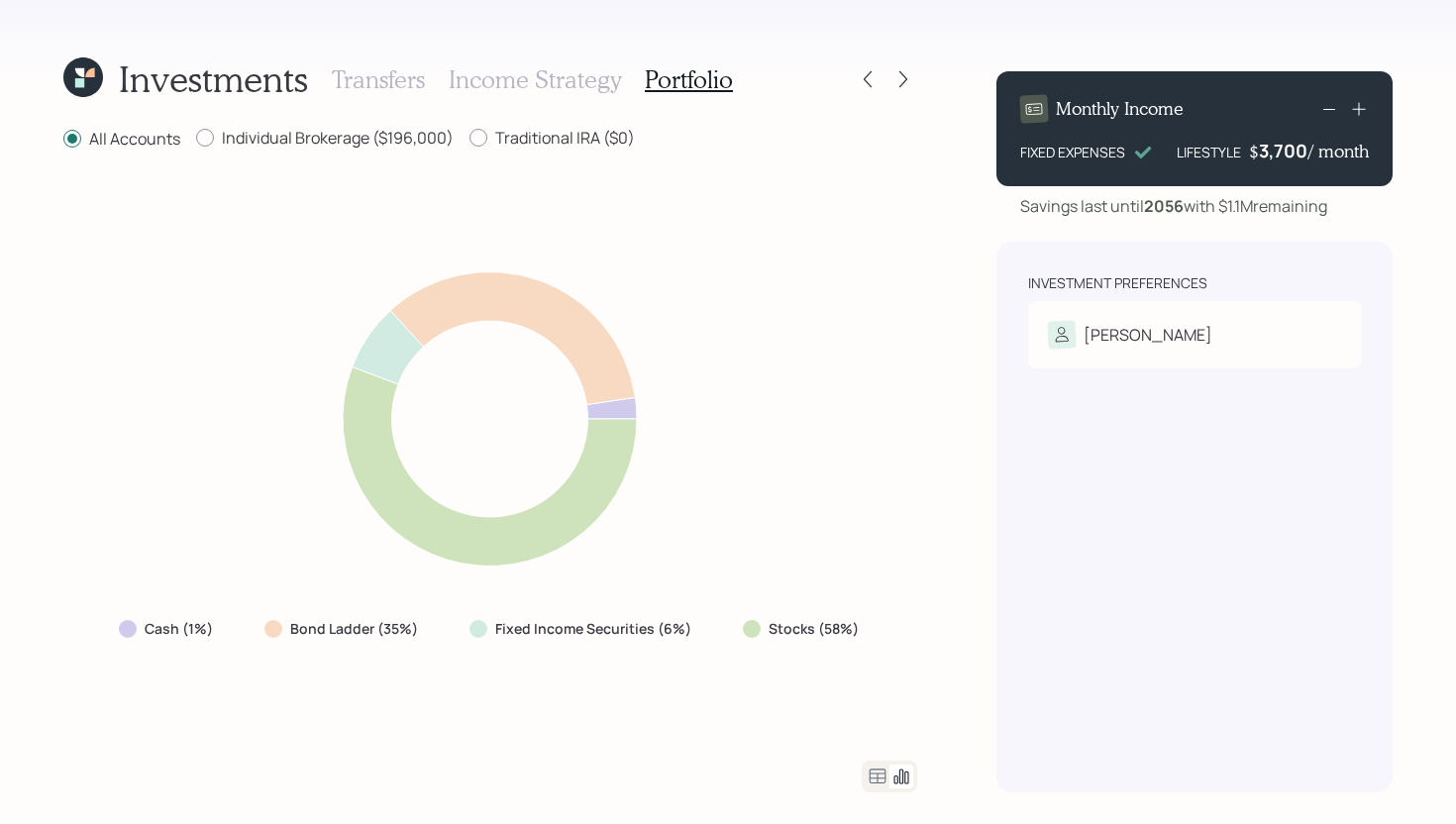 click 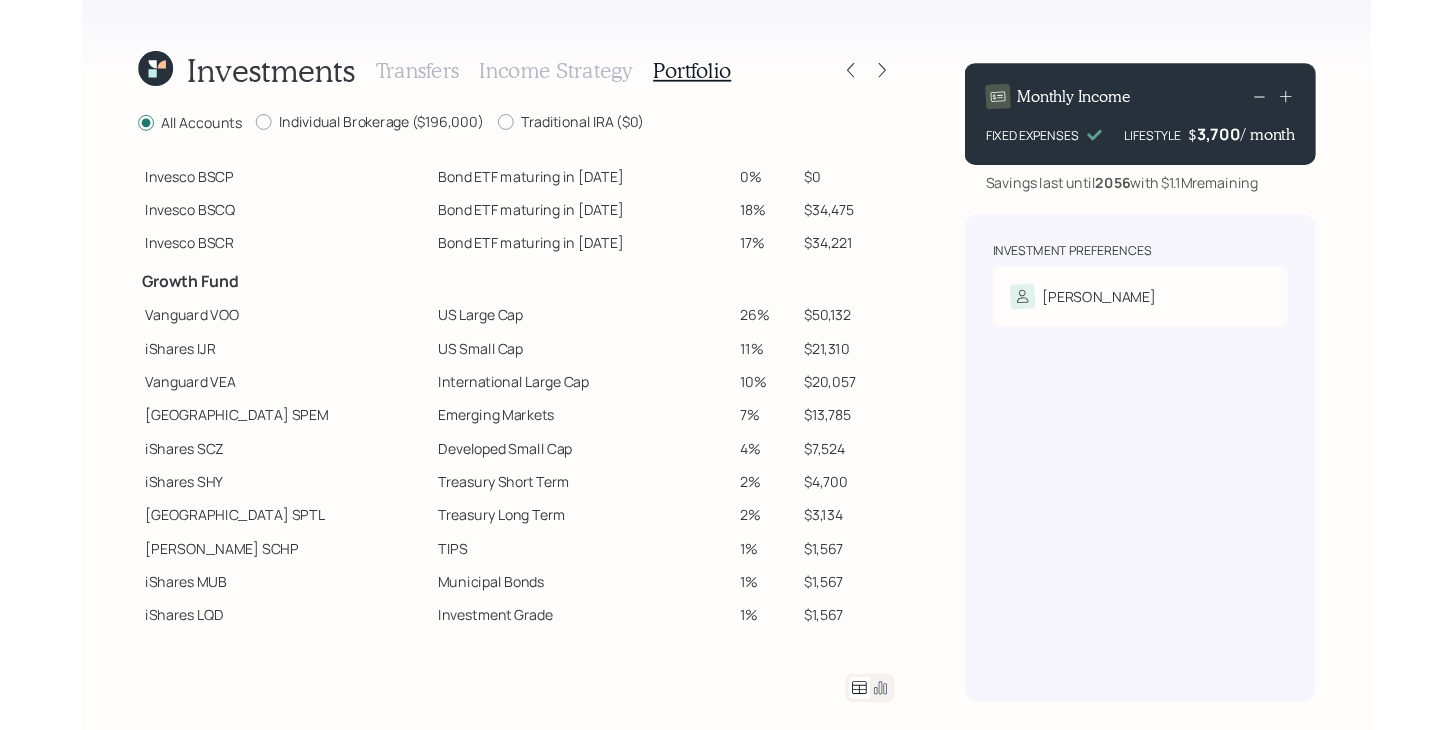scroll, scrollTop: 128, scrollLeft: 0, axis: vertical 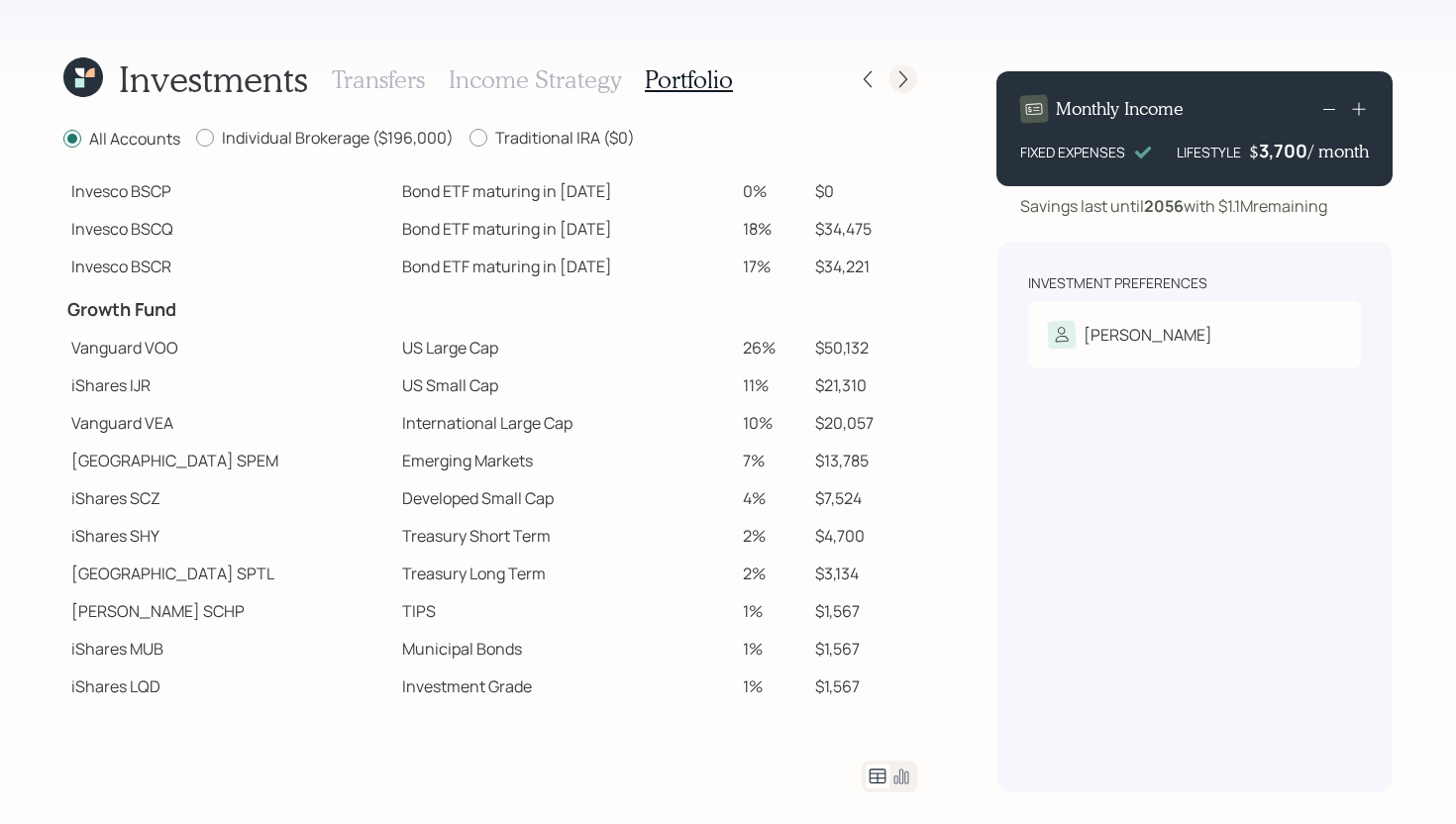 click 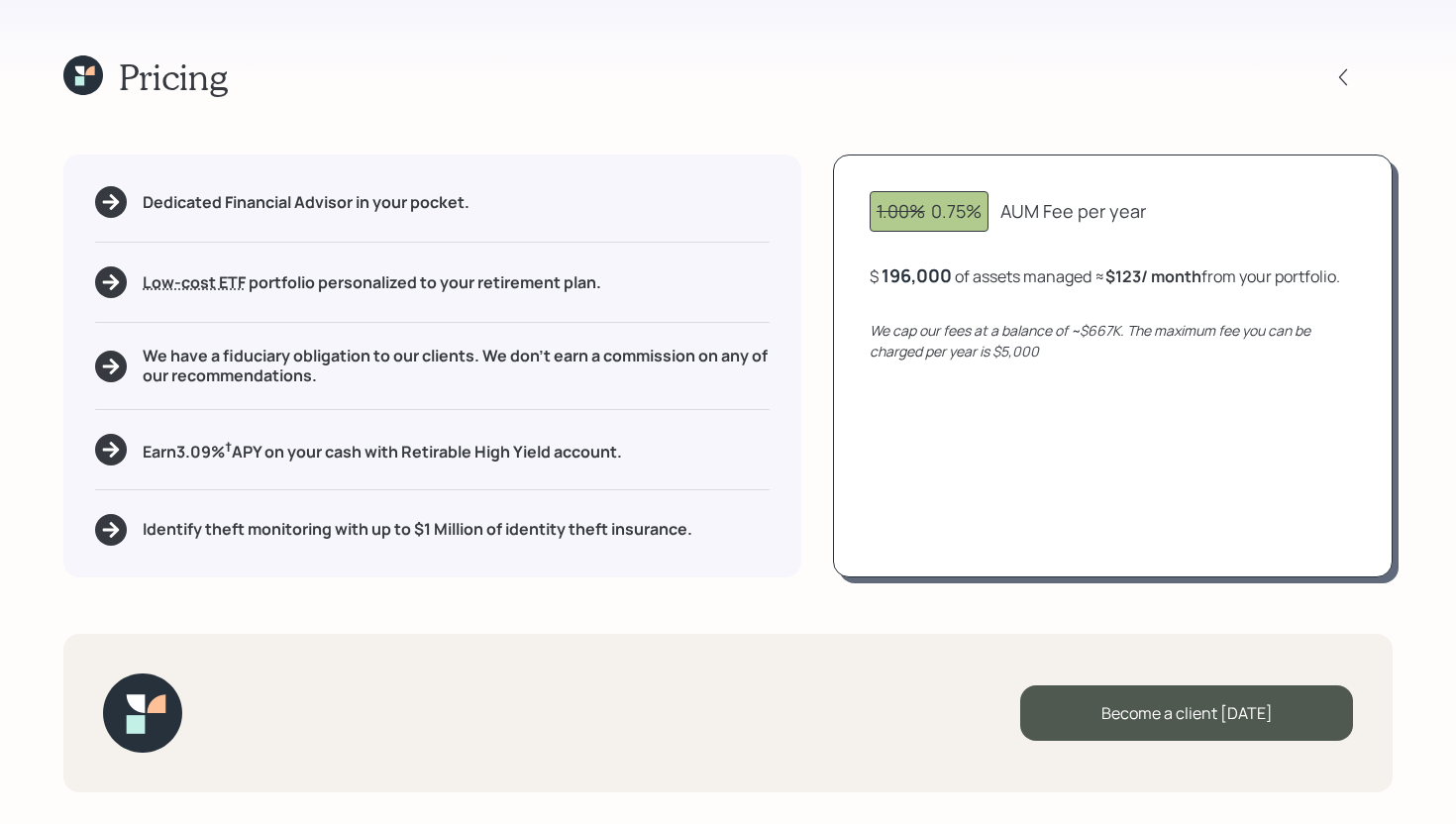 click on "We cap our fees at a balance of ~$667K. The maximum fee you can be charged per year is $5,000" at bounding box center [1112, 341] 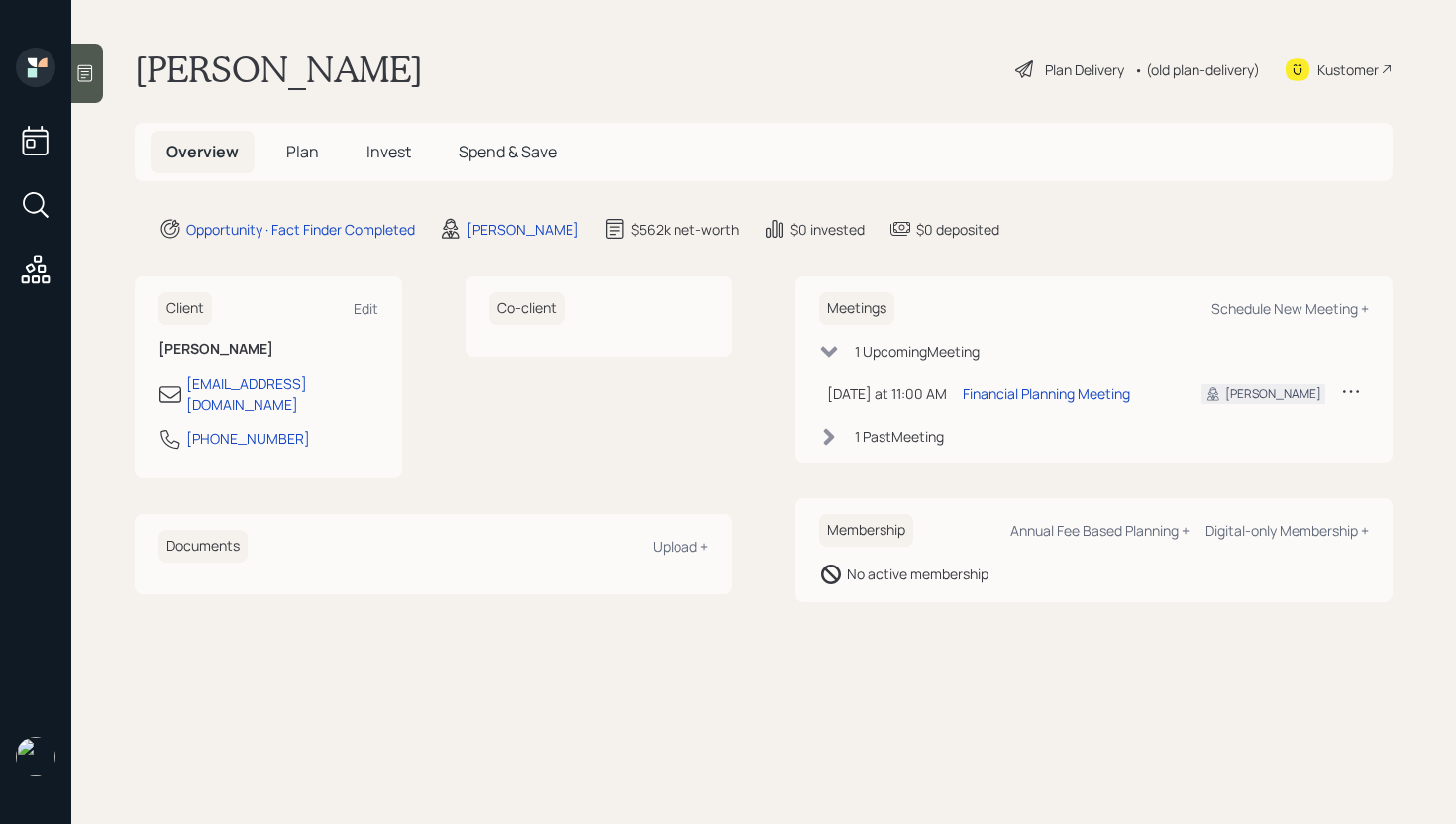 click on "Plan" at bounding box center (302, 152) 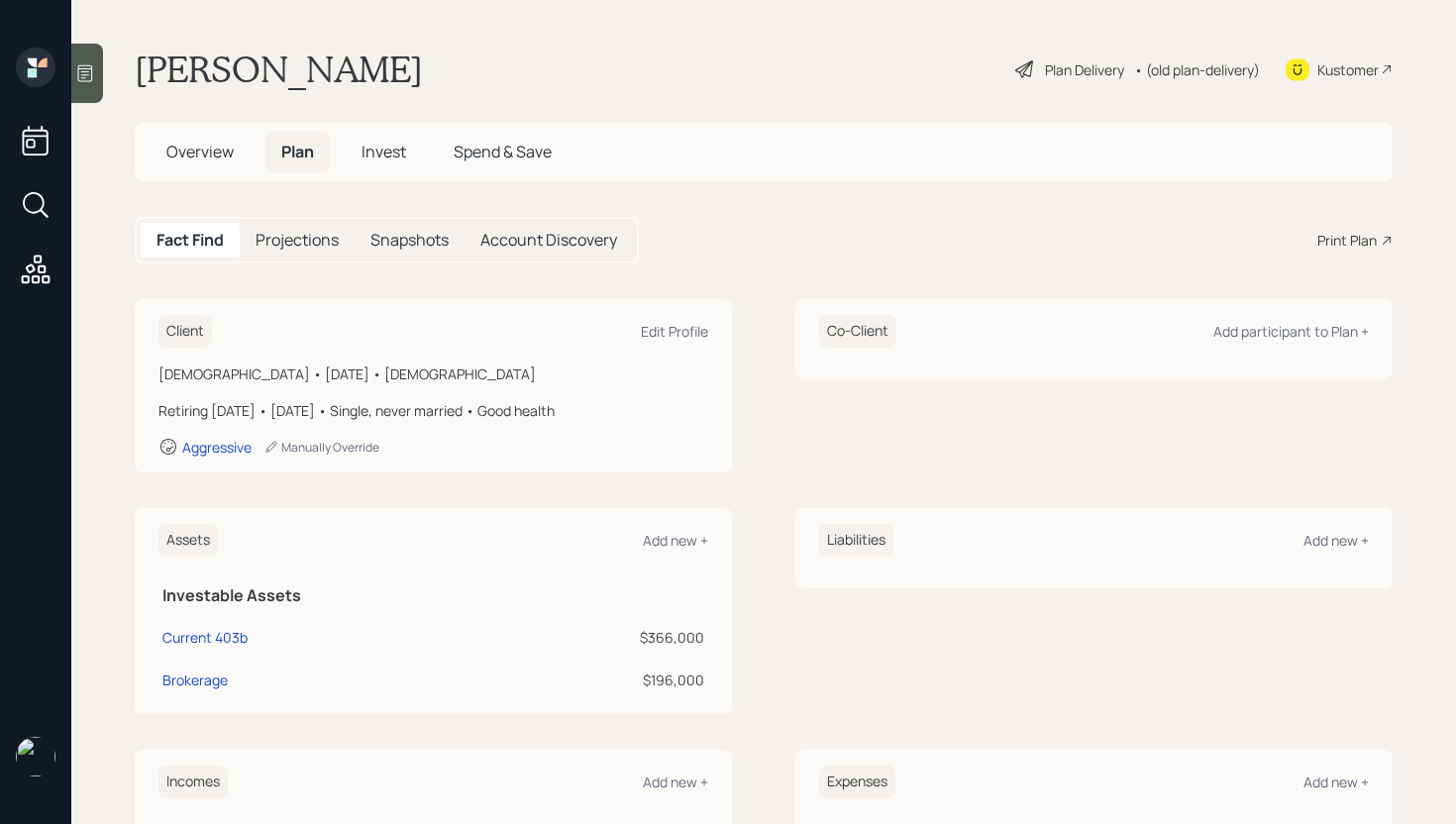 click on "Overview" at bounding box center (200, 152) 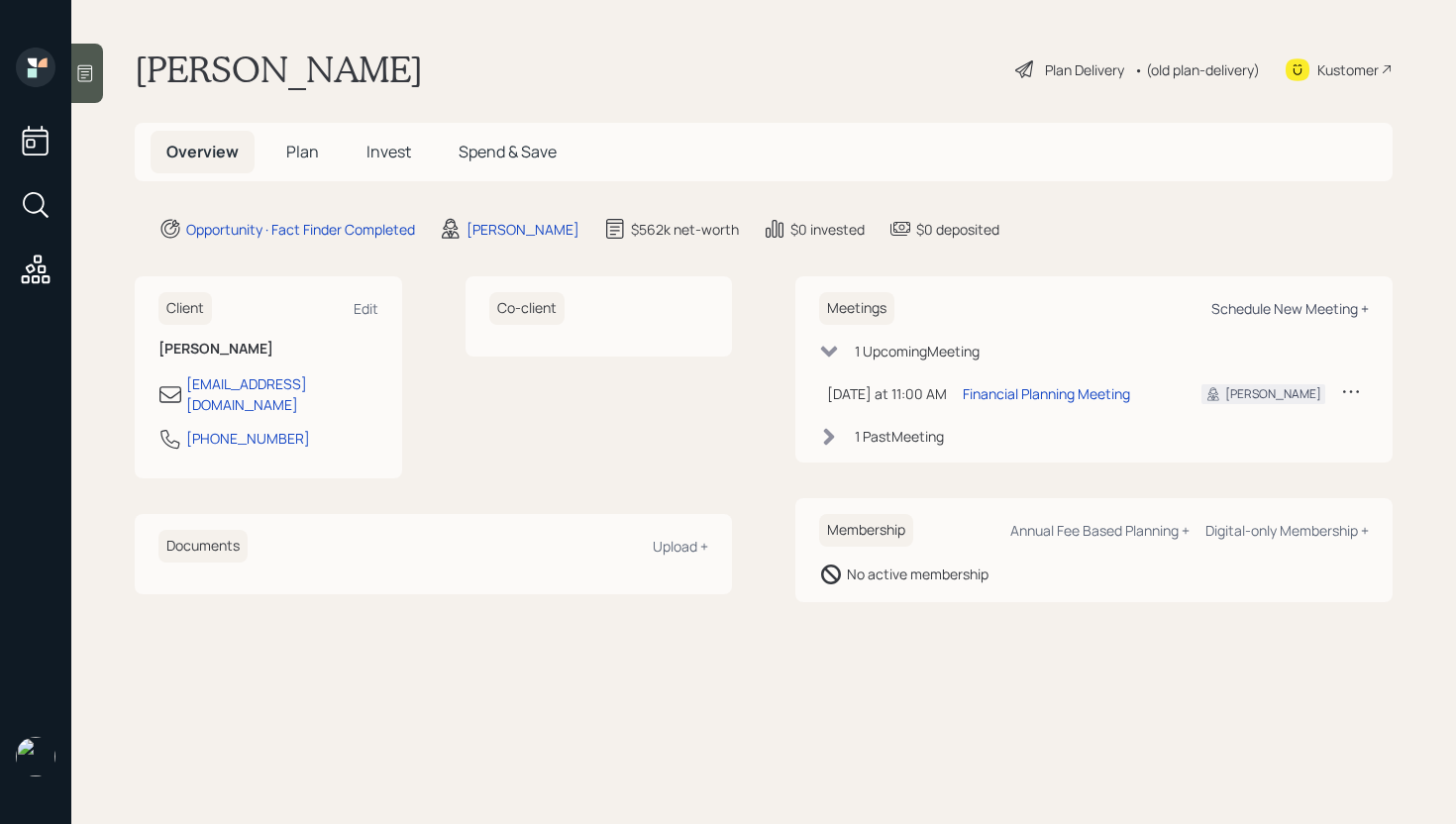 click on "Schedule New Meeting +" at bounding box center (1290, 308) 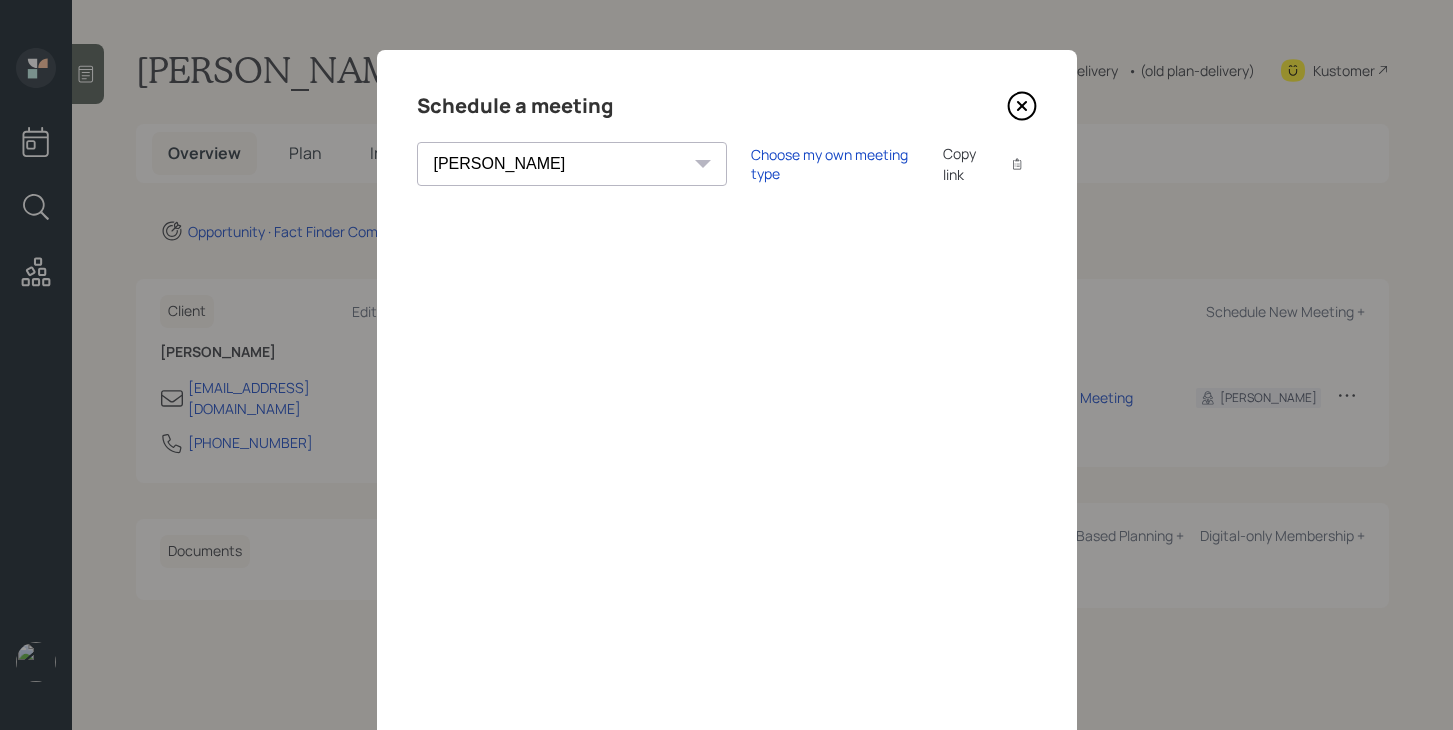 click 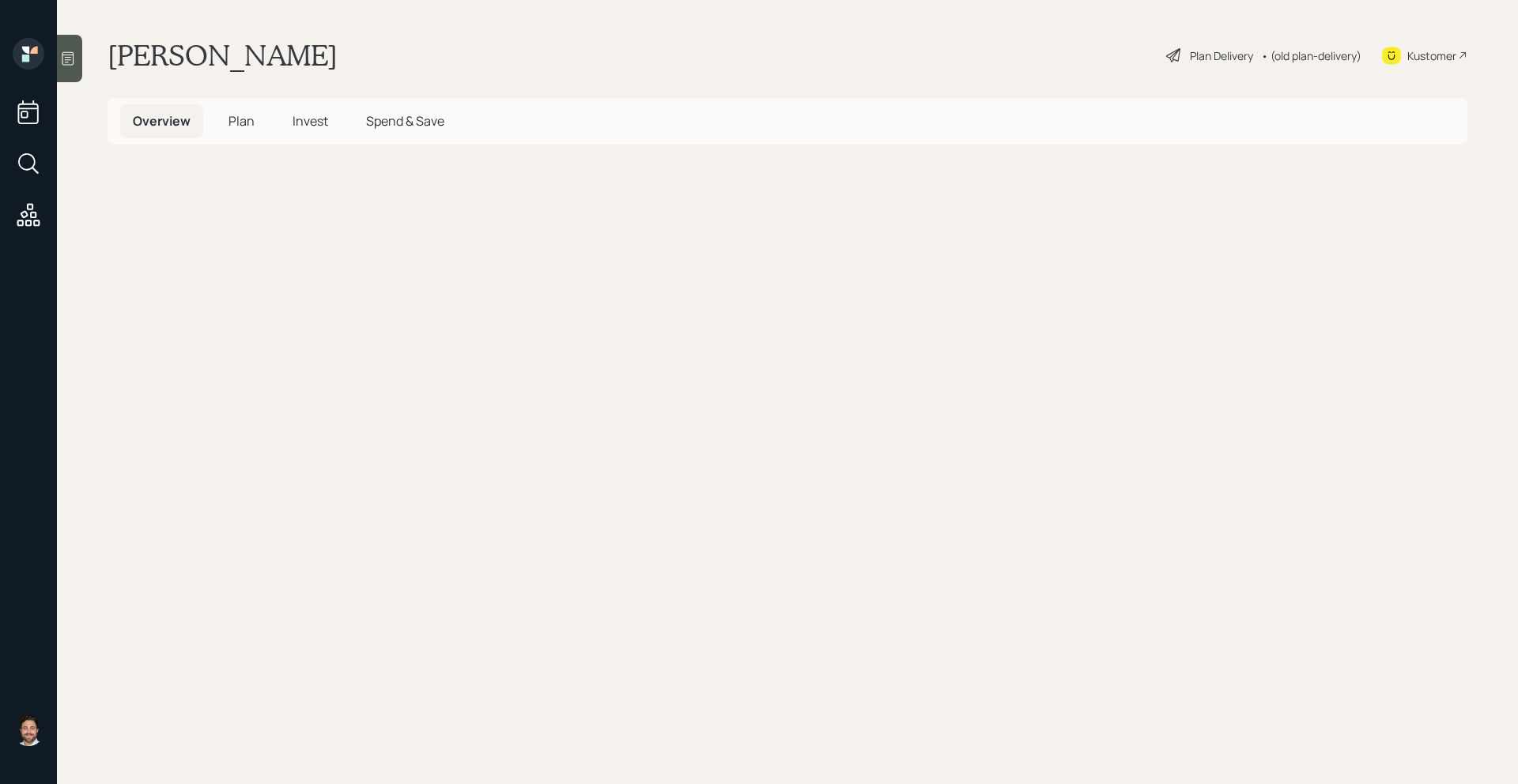 scroll, scrollTop: 0, scrollLeft: 0, axis: both 